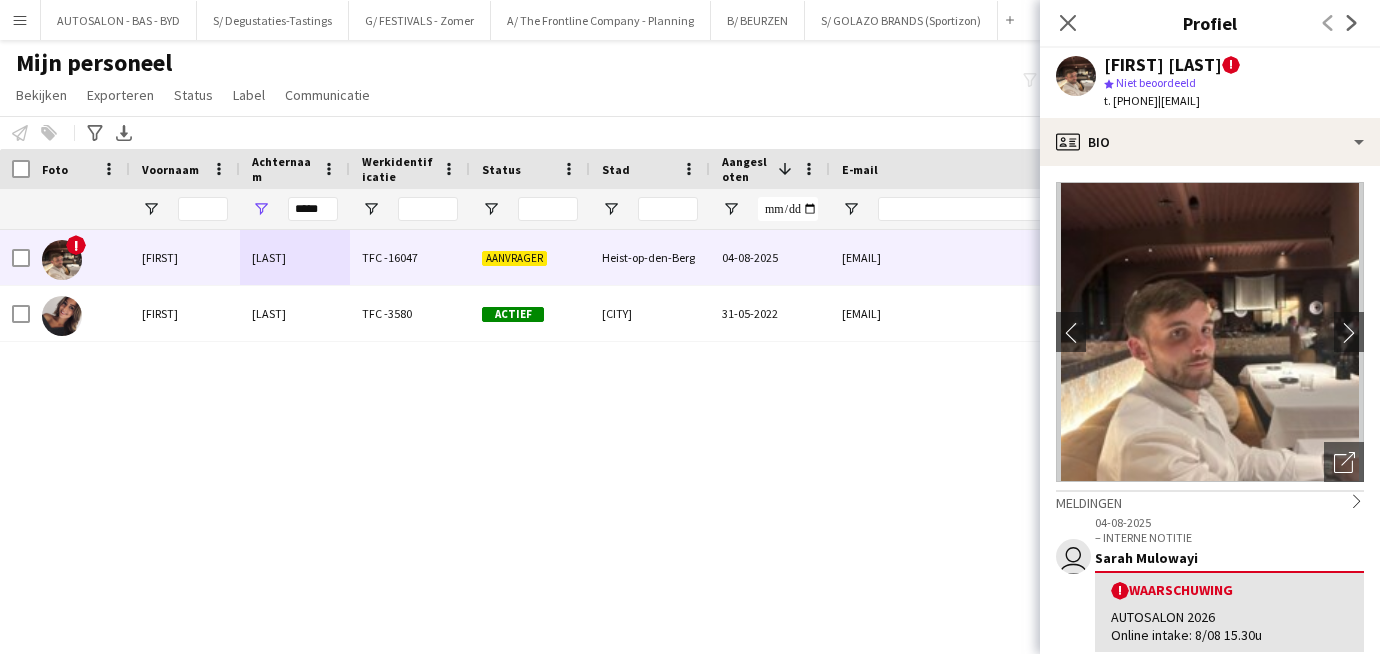 scroll, scrollTop: 0, scrollLeft: 0, axis: both 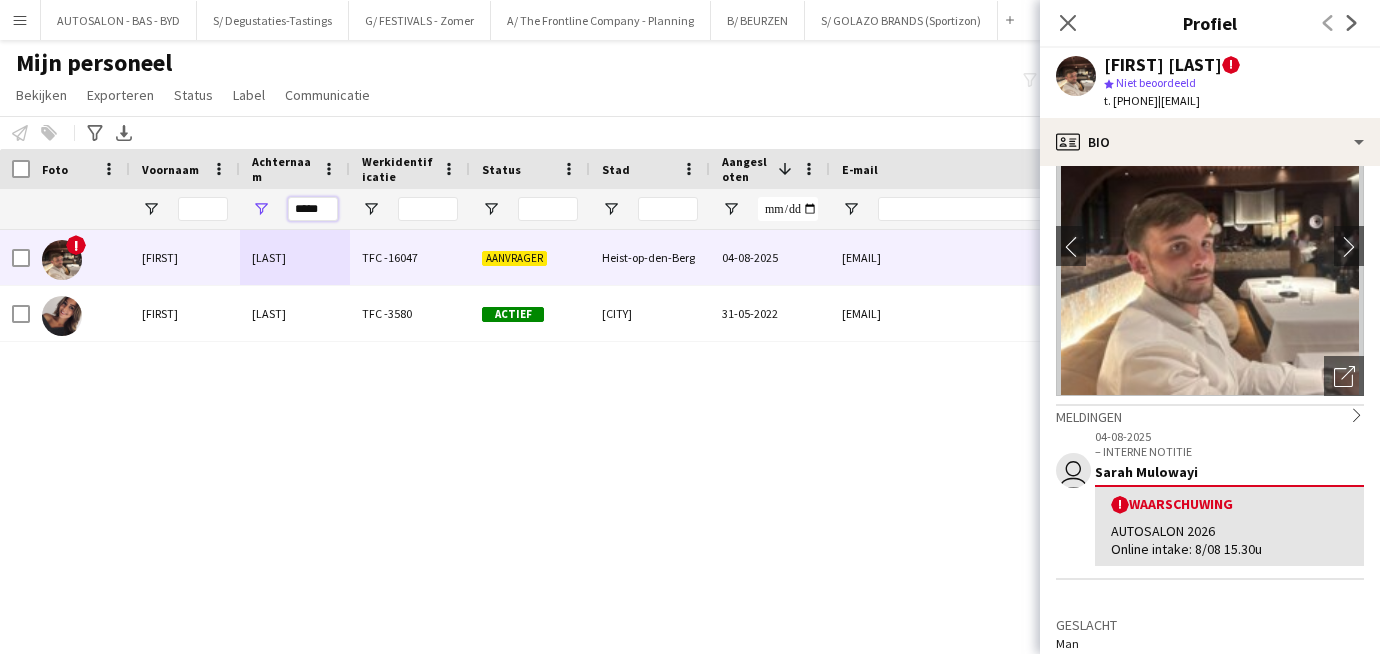 click on "*****" at bounding box center (313, 209) 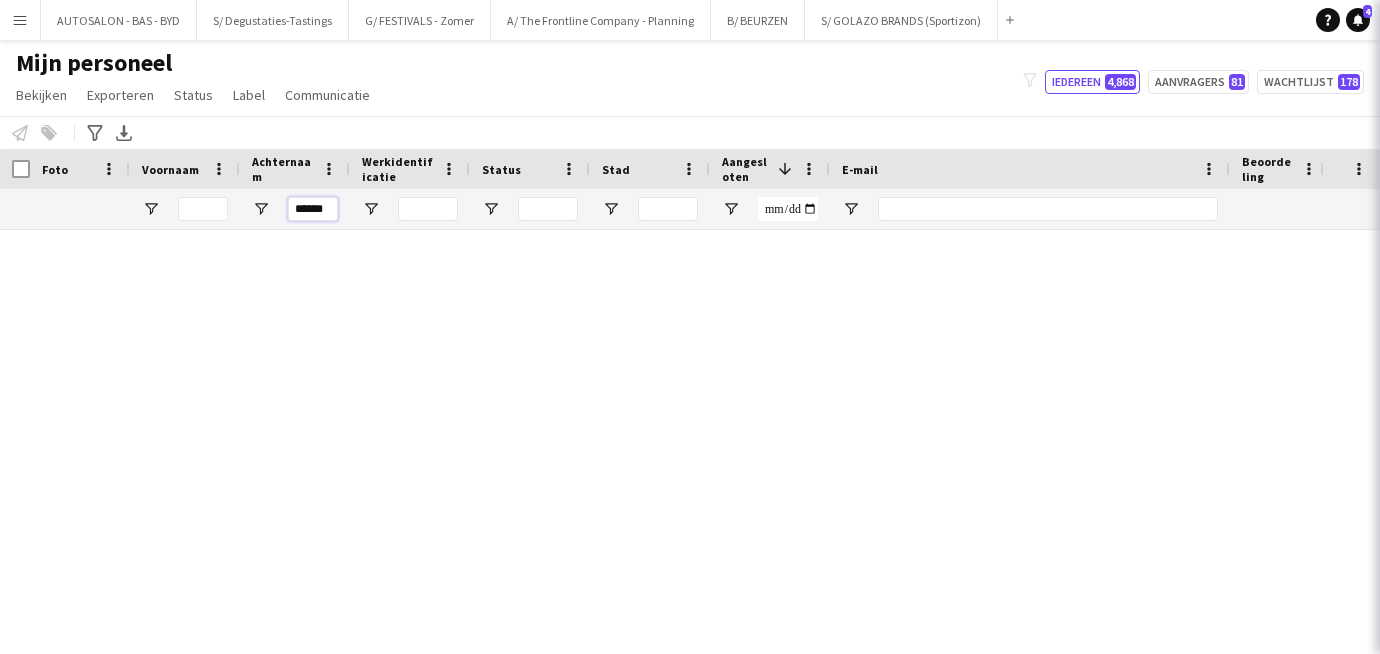 click on "******" at bounding box center (313, 209) 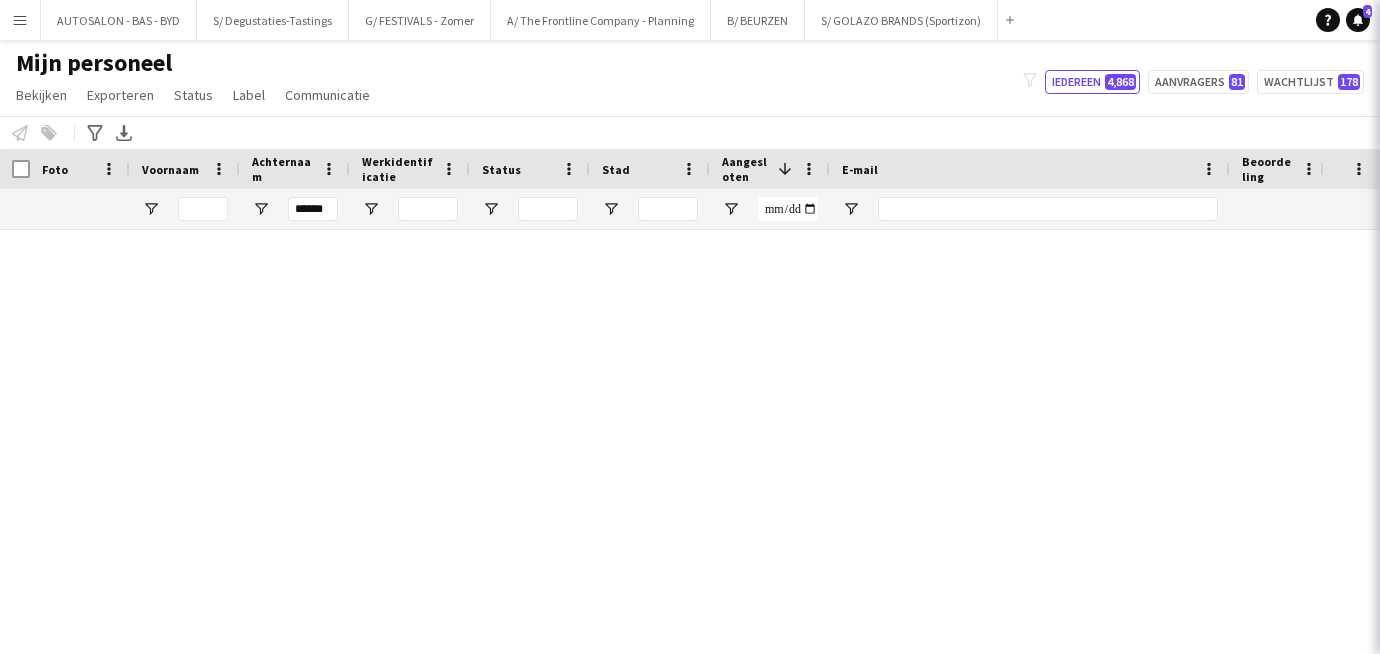 click on "ferremuermans16@gmail.com" at bounding box center (1030, 313) 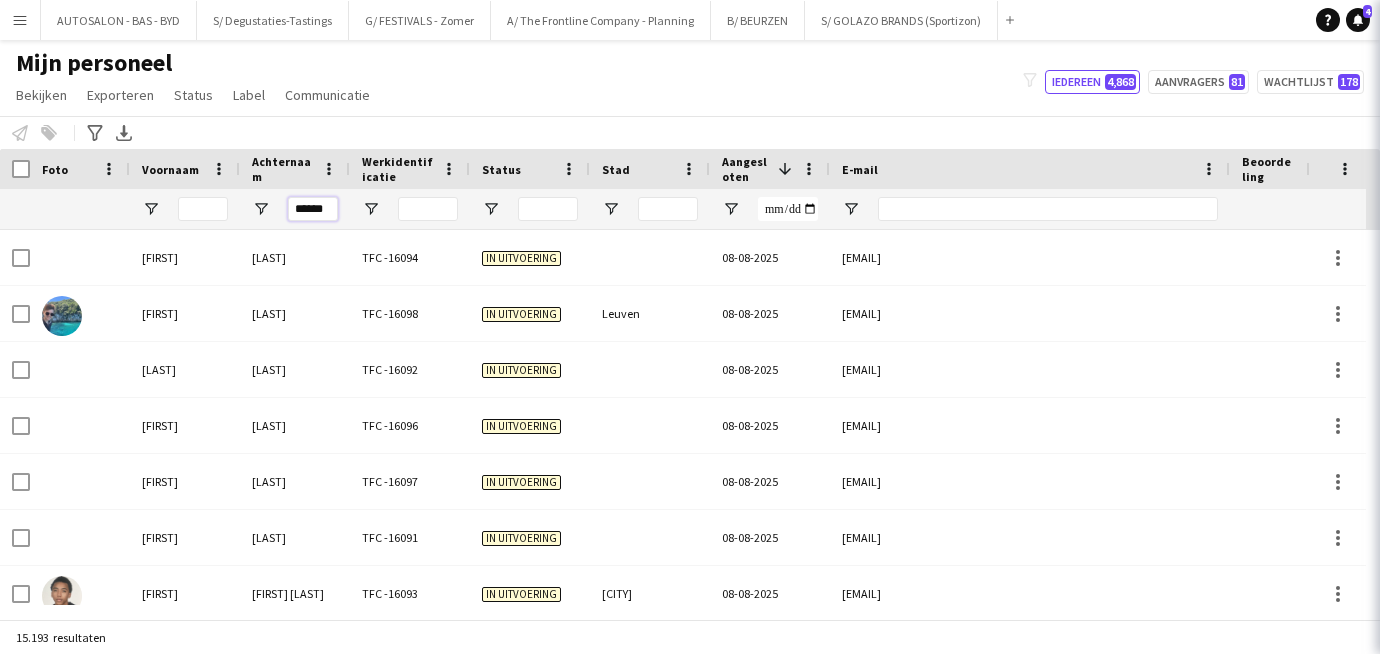 click on "******" at bounding box center [313, 209] 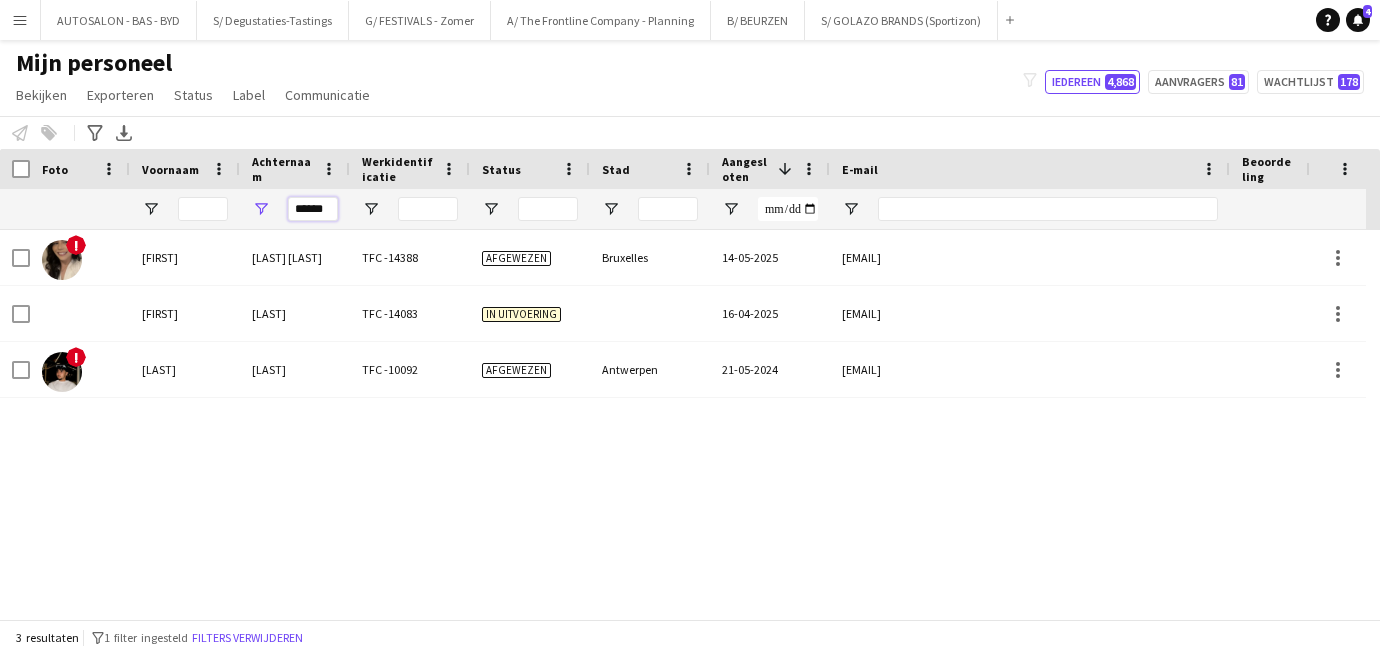 click on "******" at bounding box center (313, 209) 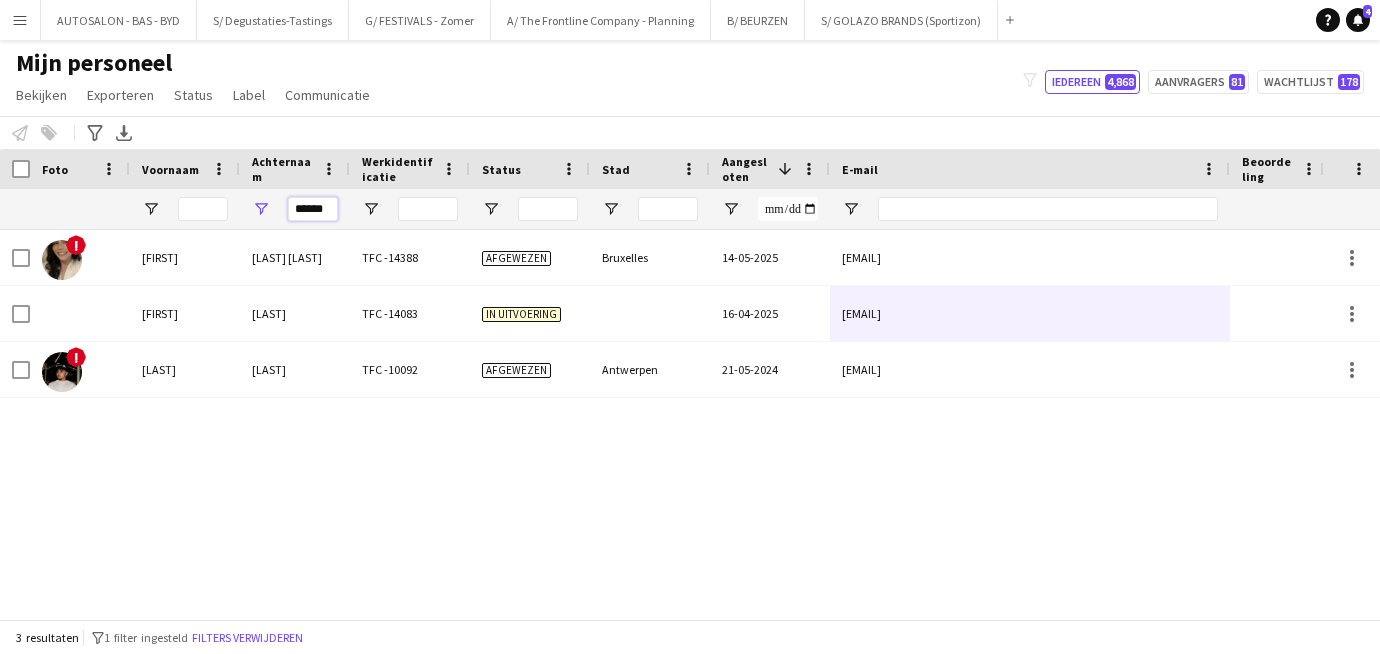 click on "******" at bounding box center [313, 209] 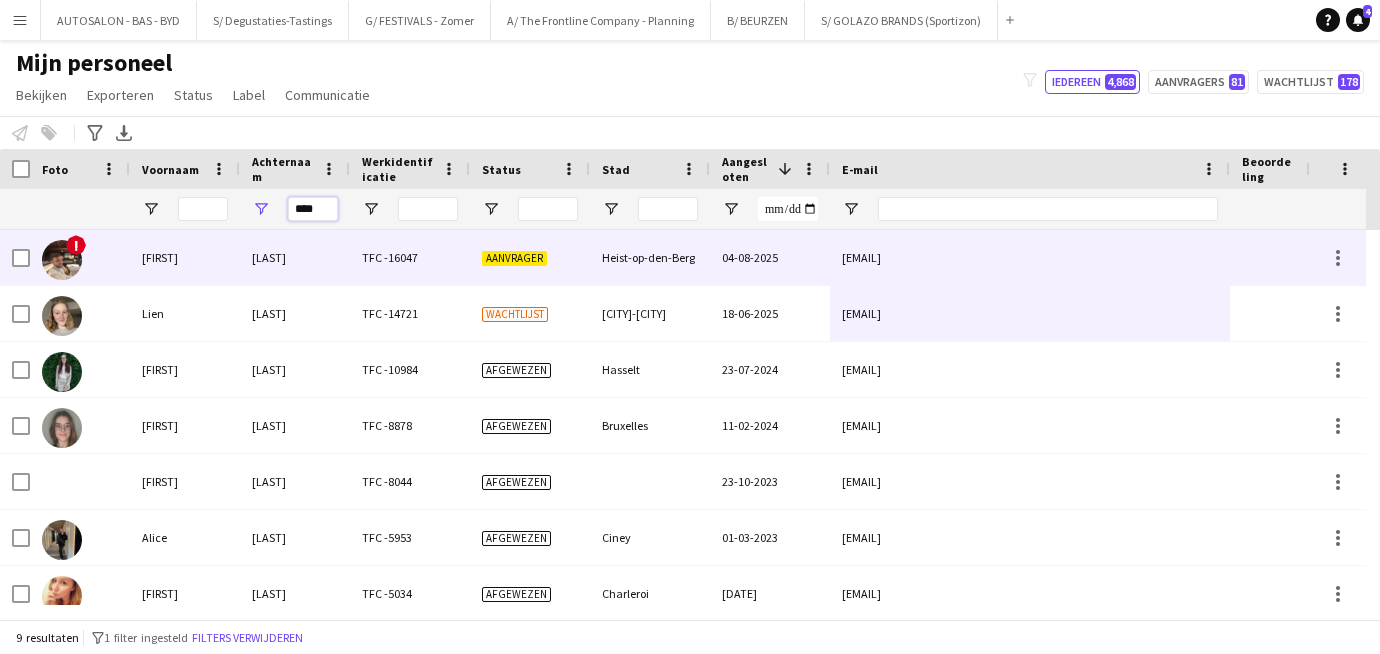 type on "****" 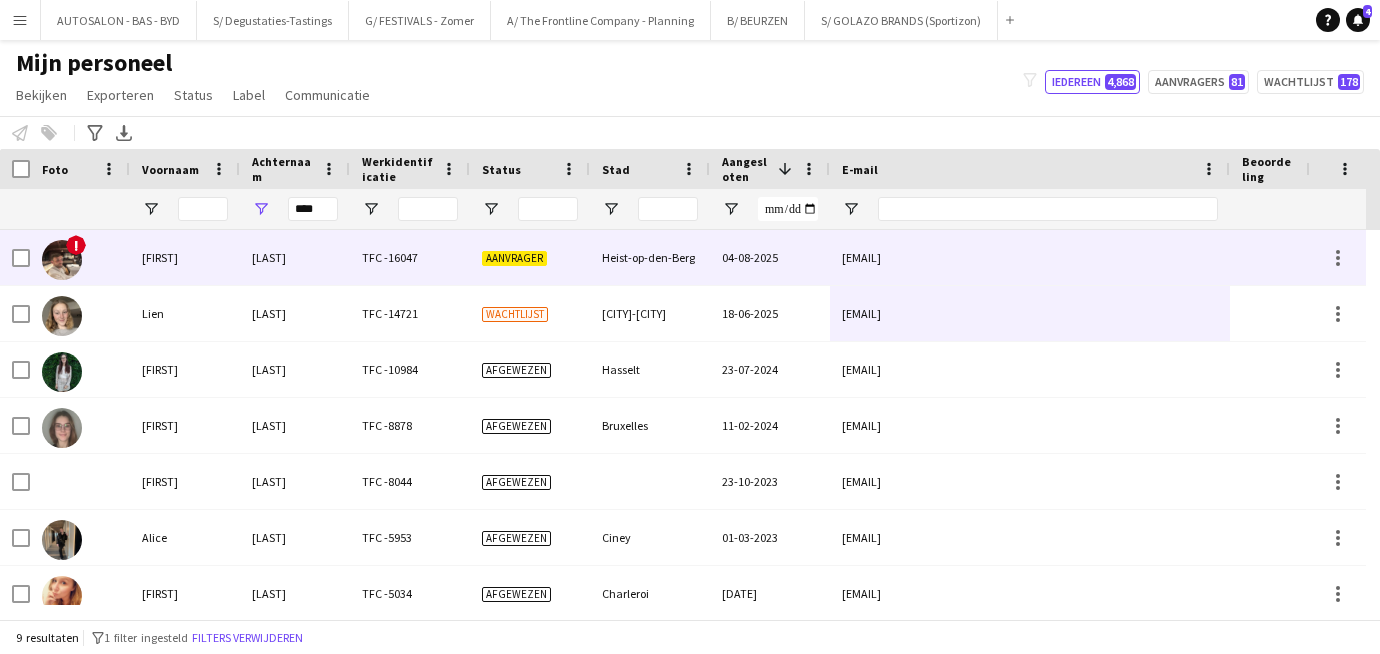 click on "Theuwissen" at bounding box center (295, 257) 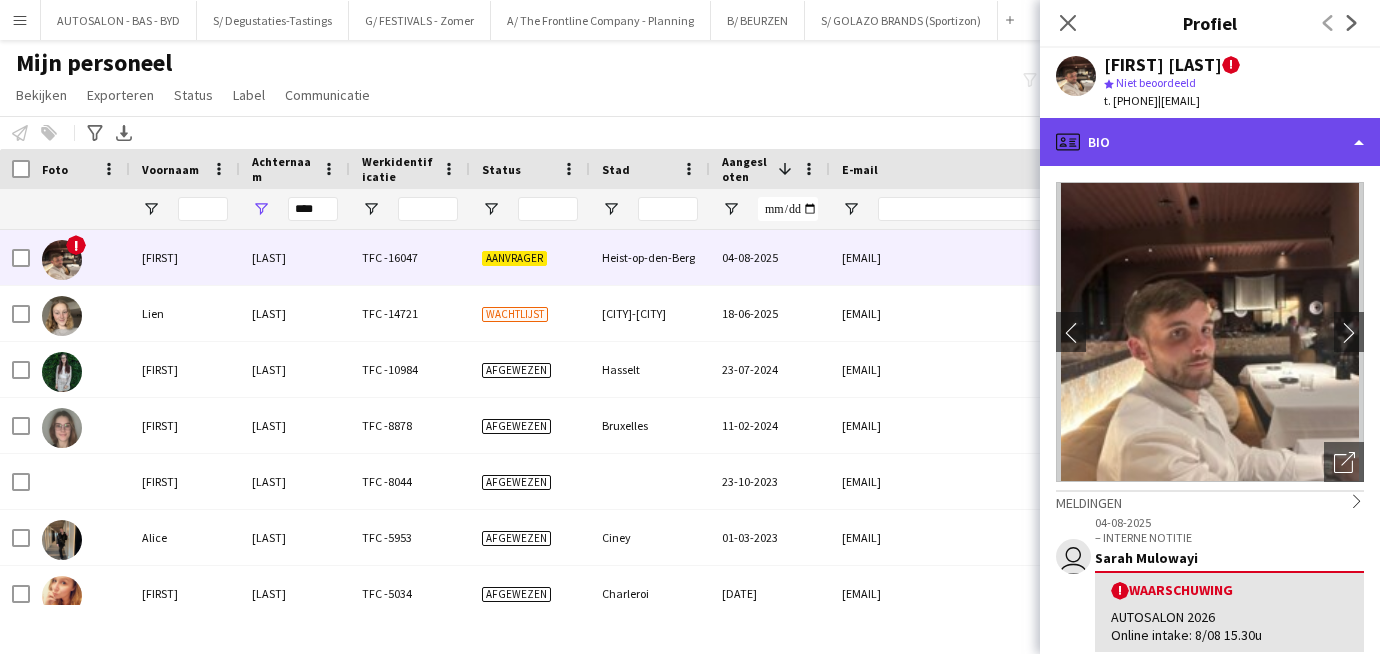 click on "profile
Bio" 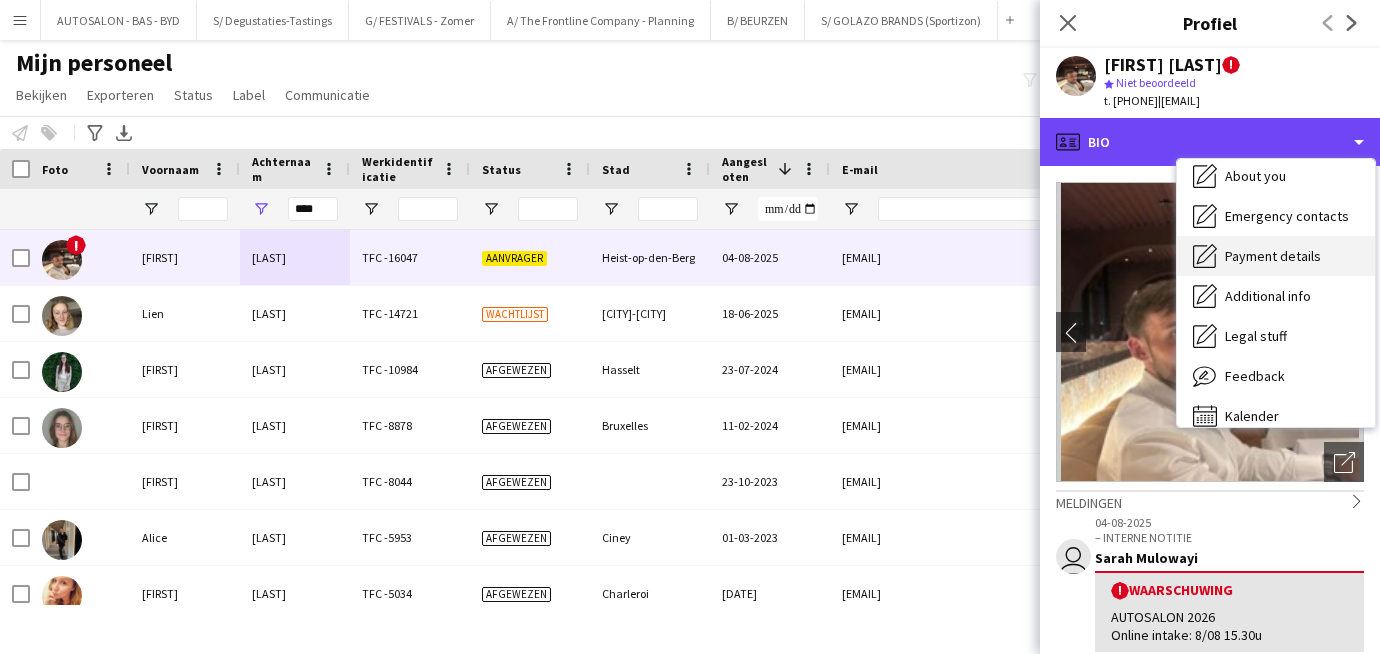 scroll, scrollTop: 147, scrollLeft: 0, axis: vertical 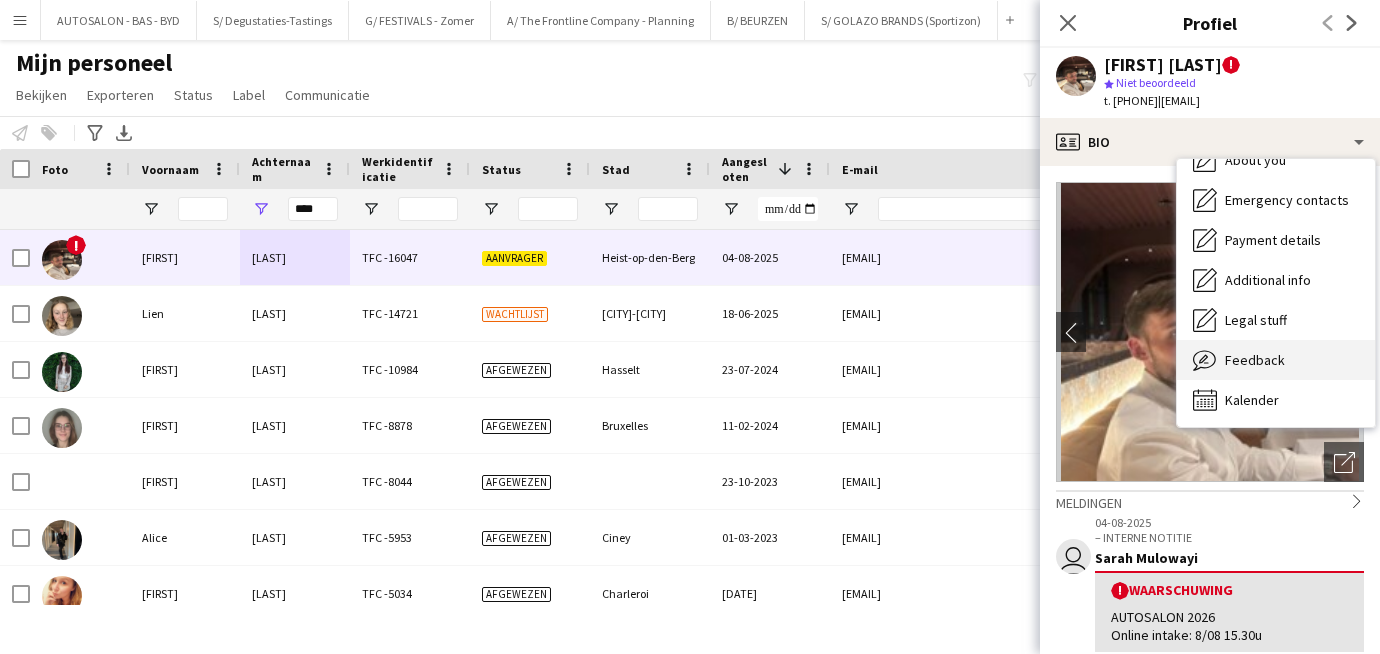 click on "Feedback" at bounding box center [1255, 360] 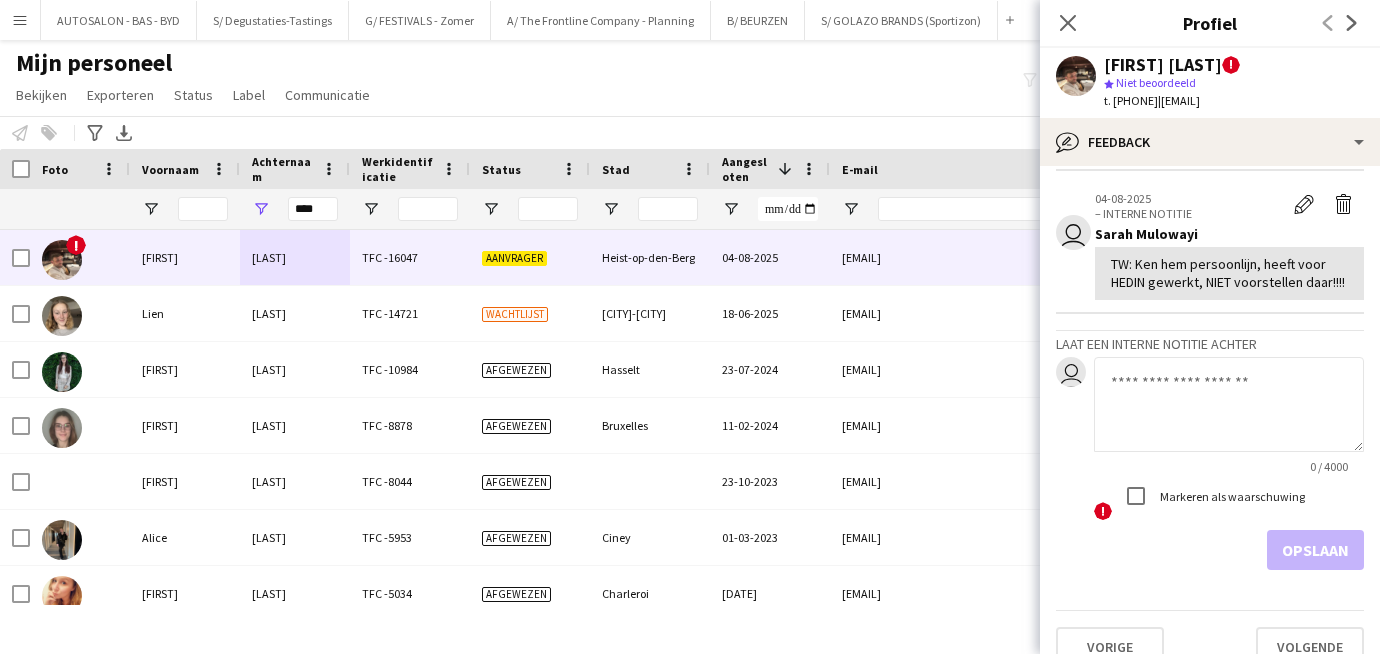 click on "Alles bekijken
user
04-08-2025   – INTERNE NOTITIE
Waarschuwing bewerken
Waarschuwing verwijderen
Sarah Mulowayi  !  Waarschuwing   AUTOSALON 2026
Online intake: 8/08 15.30u
user
04-08-2025  – INTERNE NOTITIE
Bewerk interne notitie
Verwijder interne notitie
Sarah Mulowayi   TW: Ken hem persoonlijn, heeft voor HEDIN gewerkt, NIET voorstellen daar!!!!   Laat een interne notitie achter
user
0 / 4000  !  Markeren als waarschuwing   Opslaan   Vorige   Volgende" 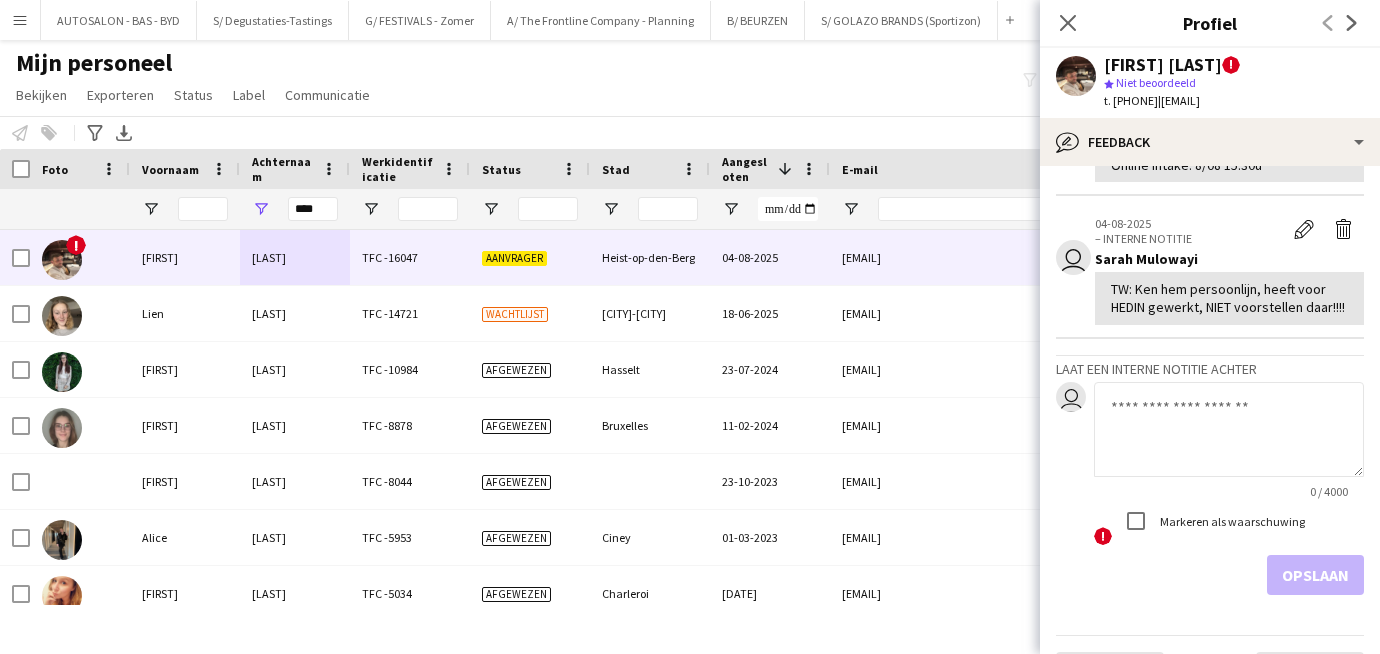 scroll, scrollTop: 220, scrollLeft: 0, axis: vertical 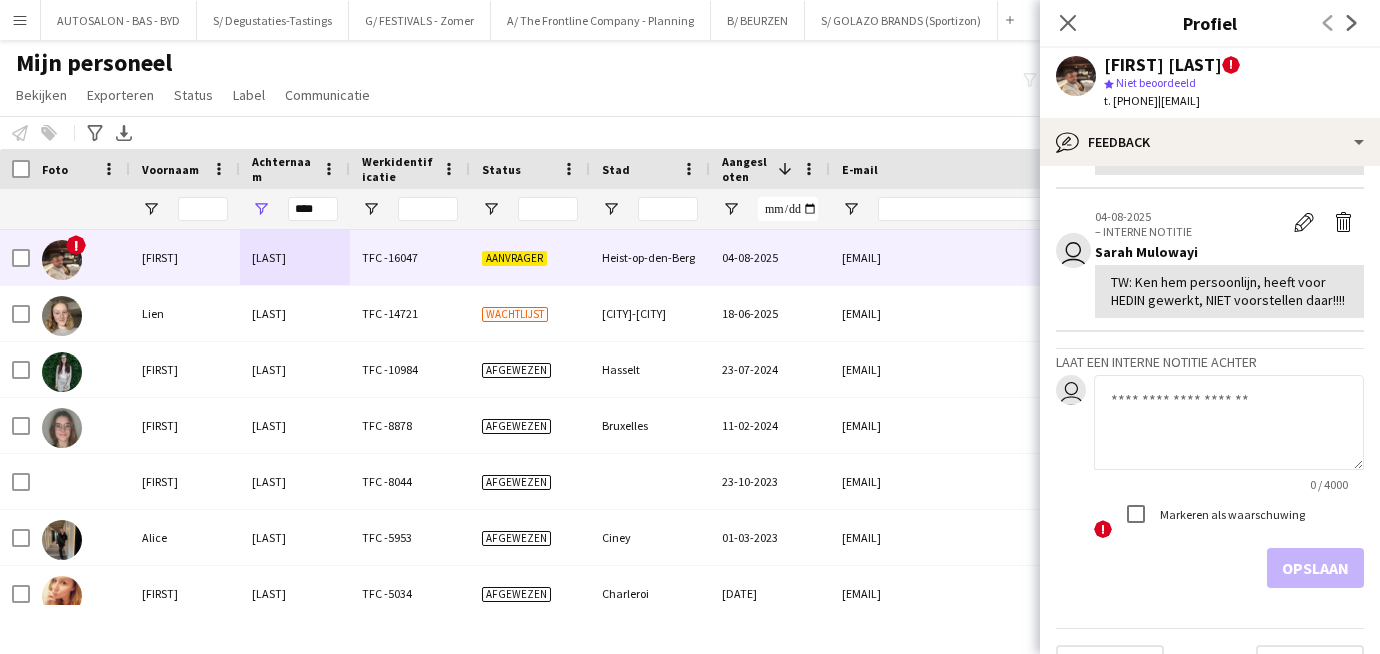 click 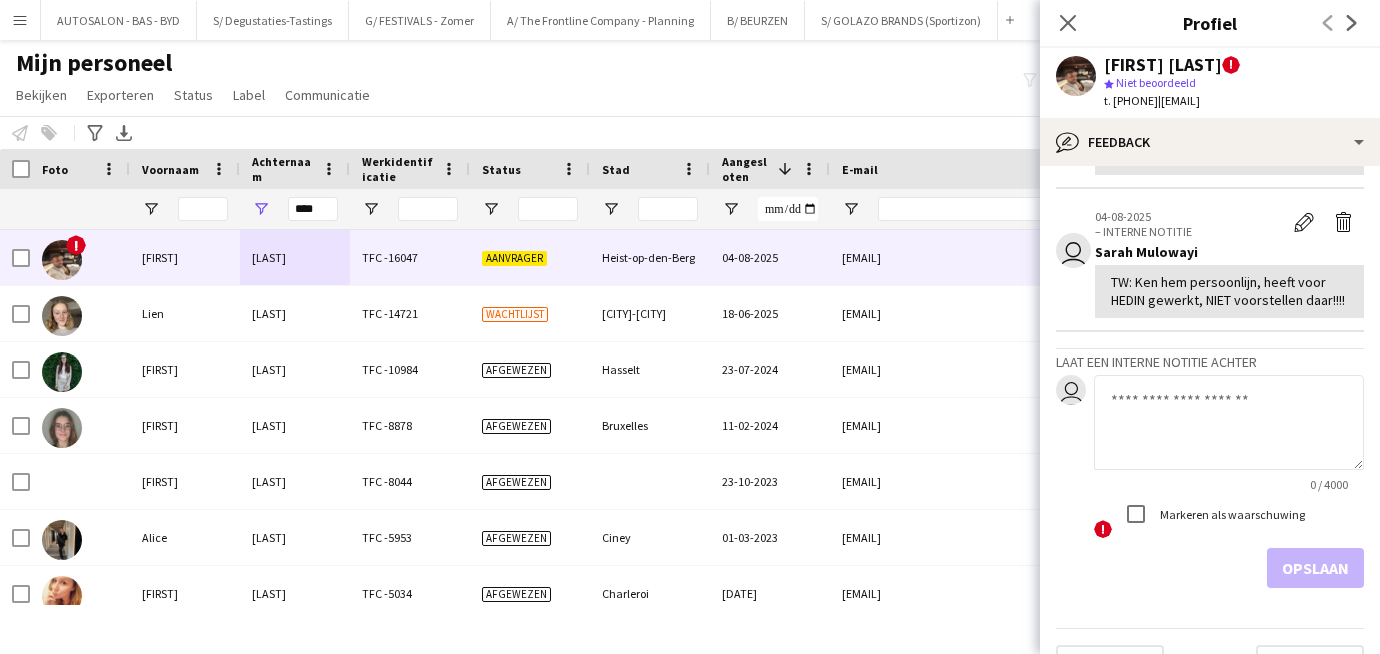 scroll, scrollTop: 0, scrollLeft: 0, axis: both 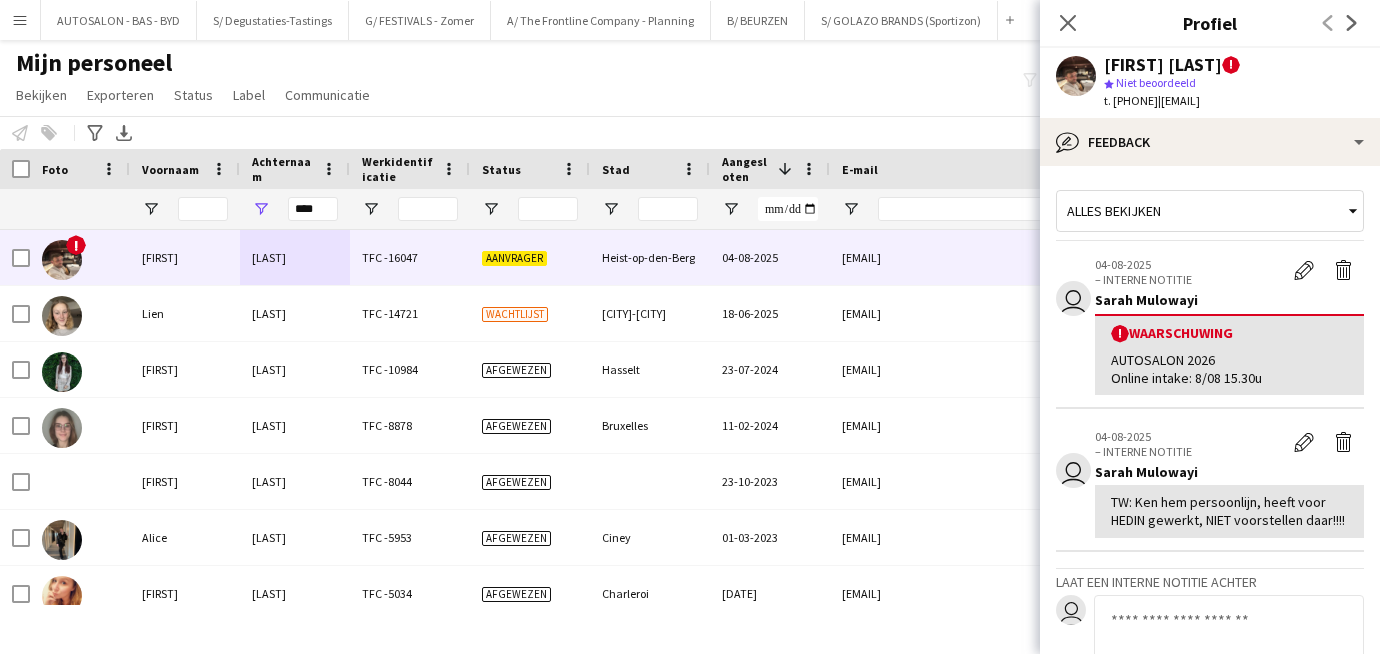 click on "AUTOSALON 2026
Online intake: 8/08 15.30u" 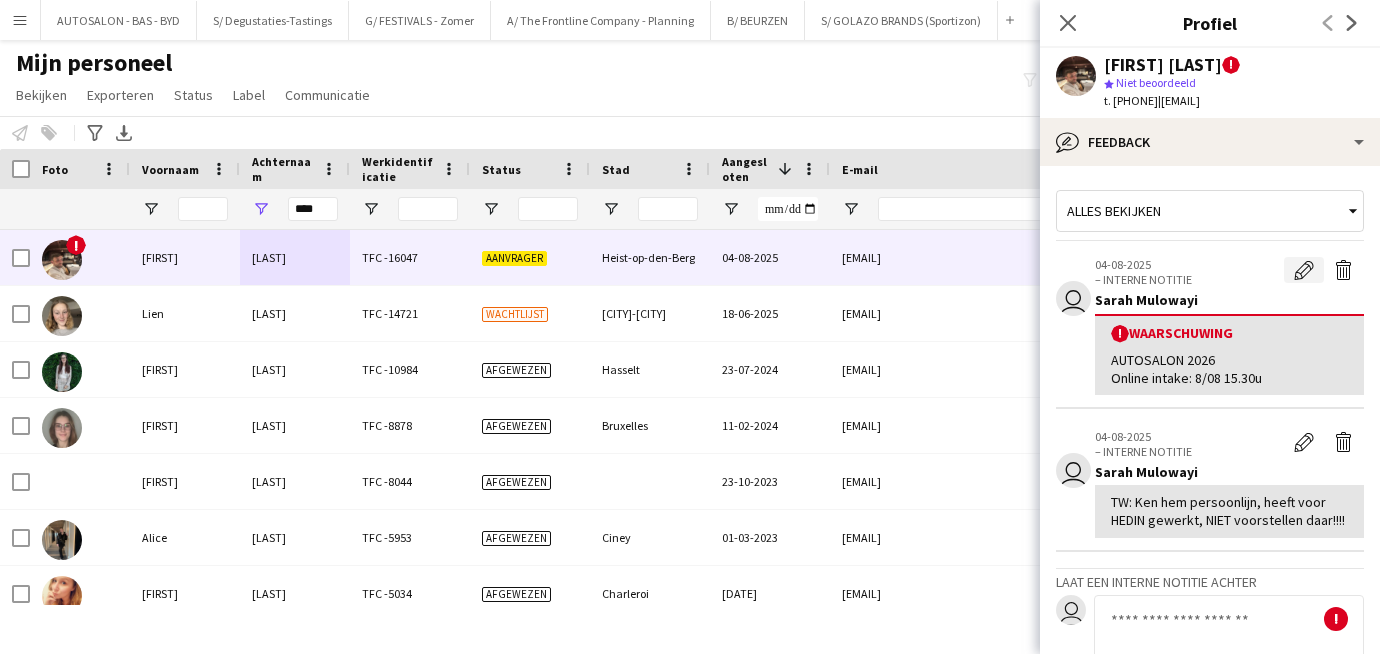 click on "Waarschuwing bewerken" 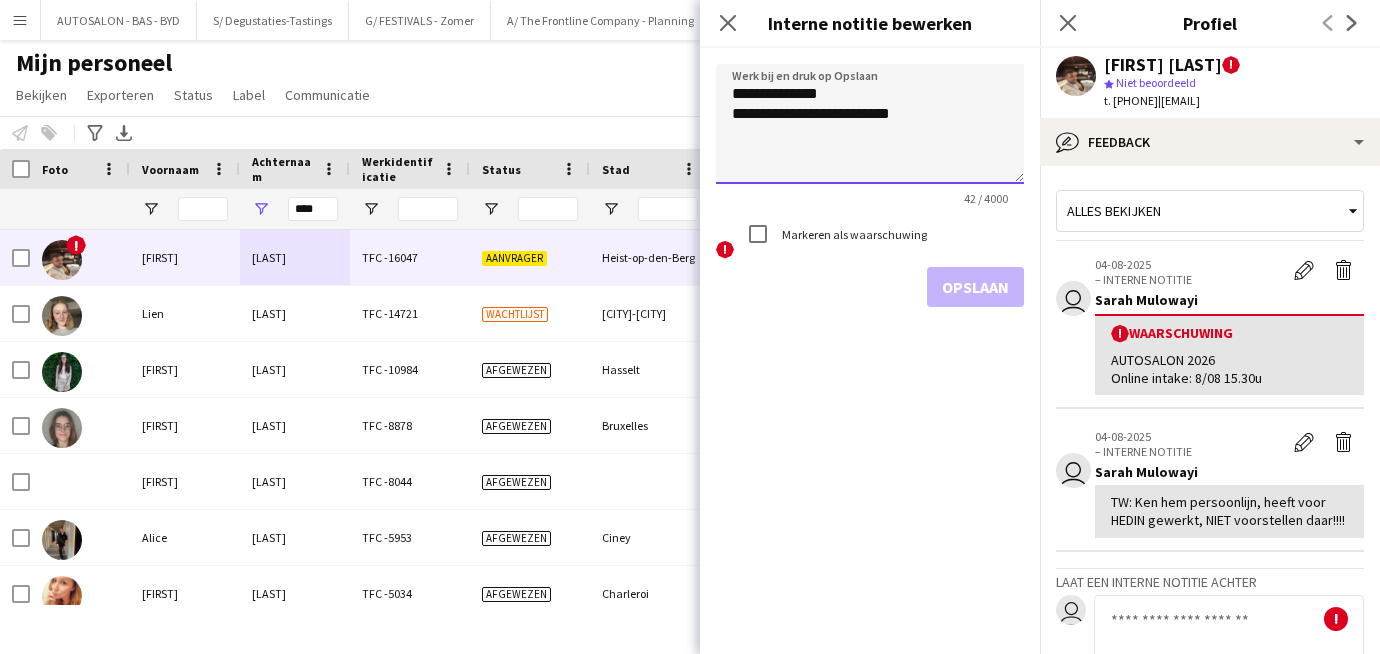 click on "**********" 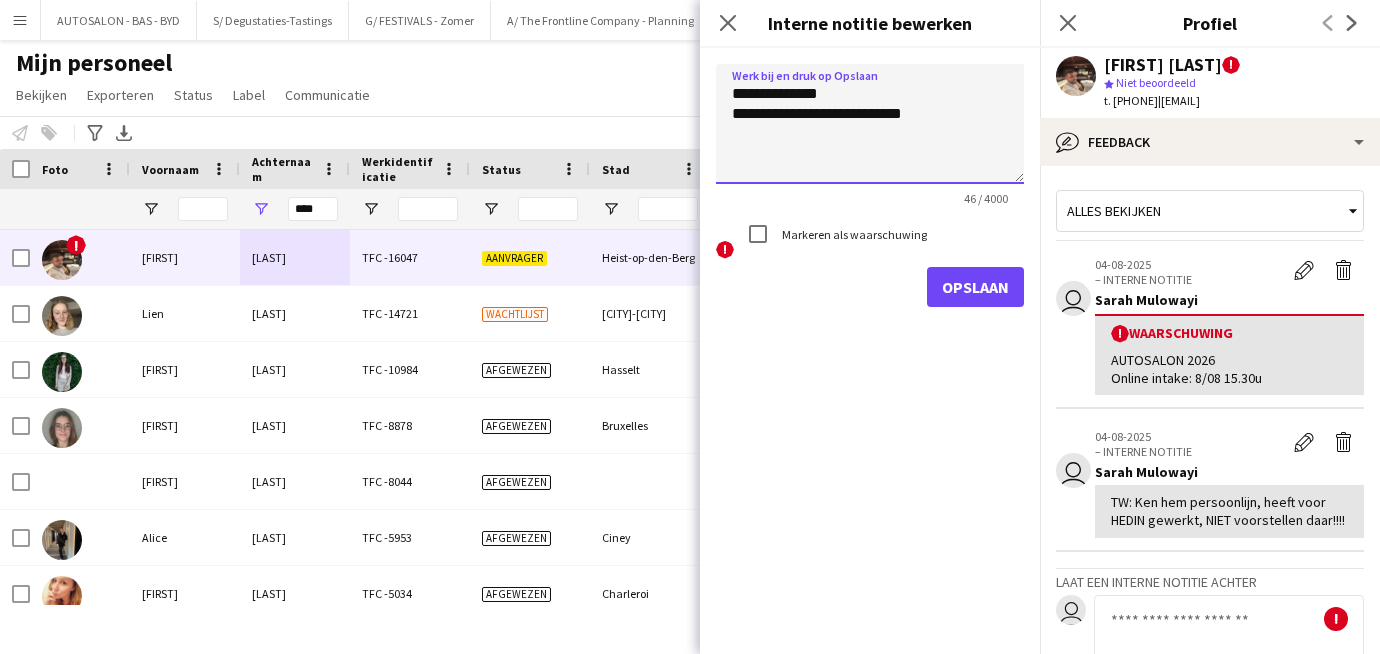 paste on "**********" 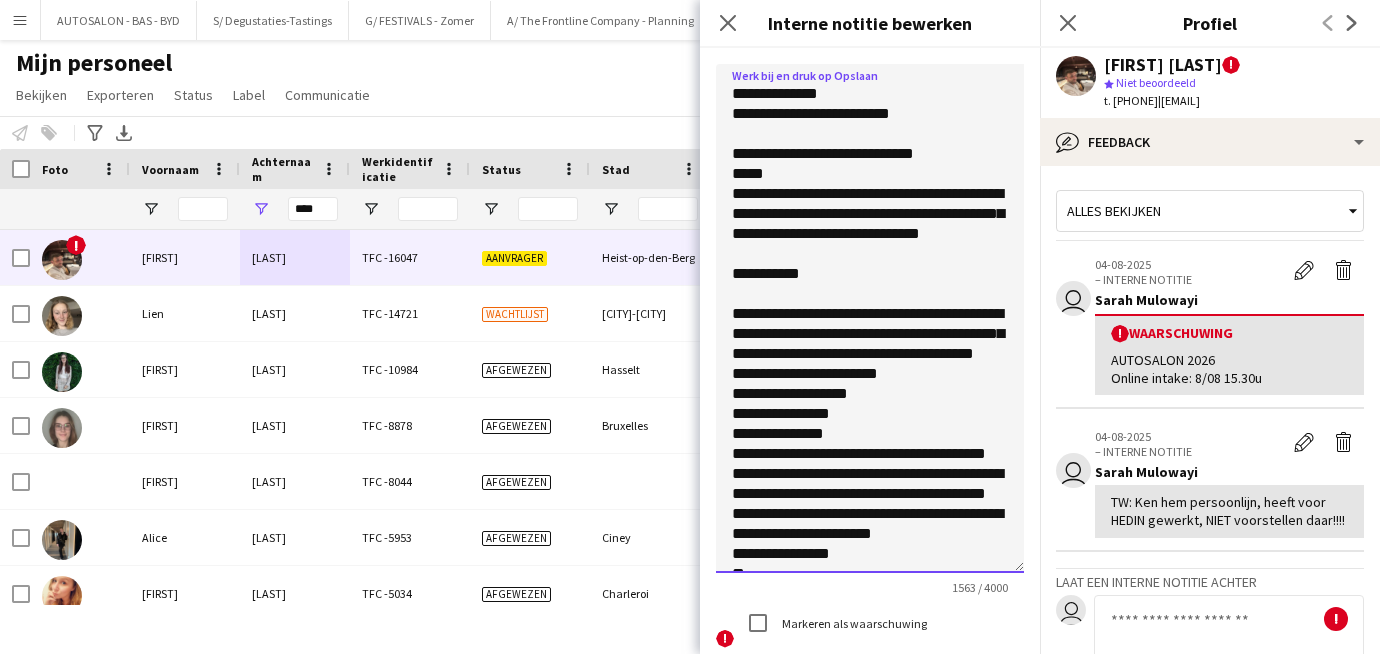 drag, startPoint x: 1019, startPoint y: 175, endPoint x: 1070, endPoint y: 582, distance: 410.1829 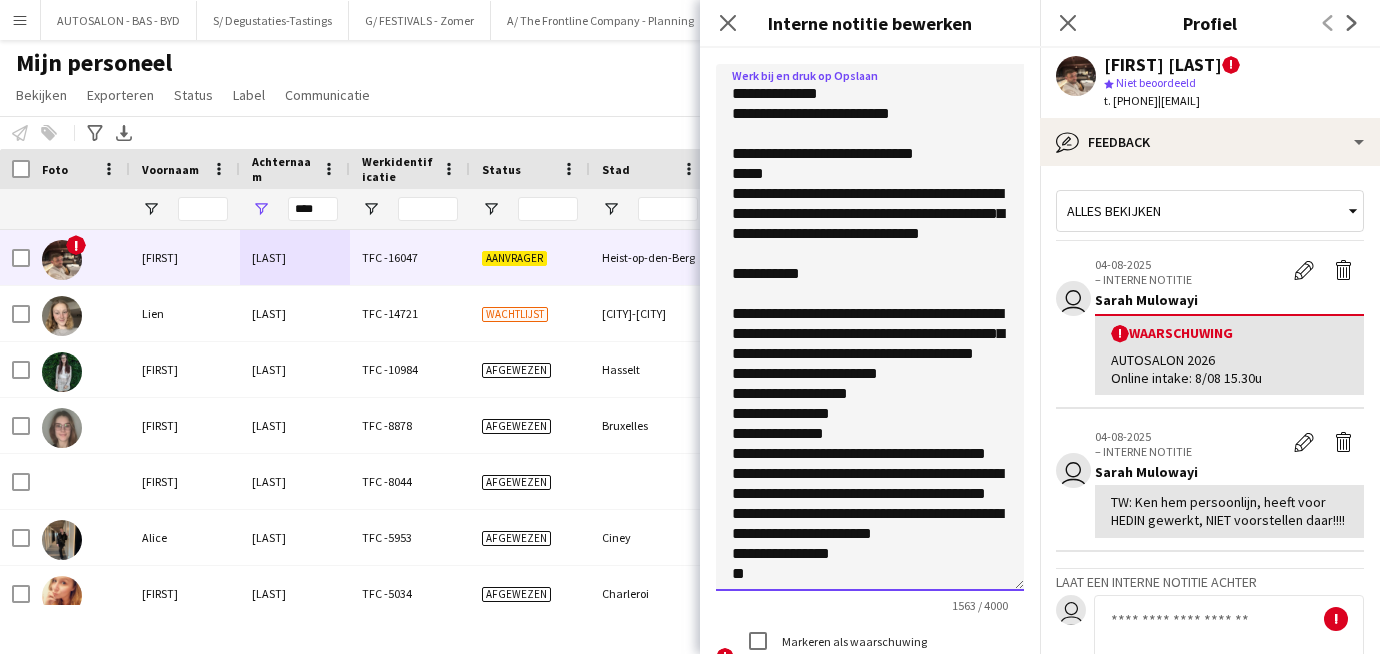 click 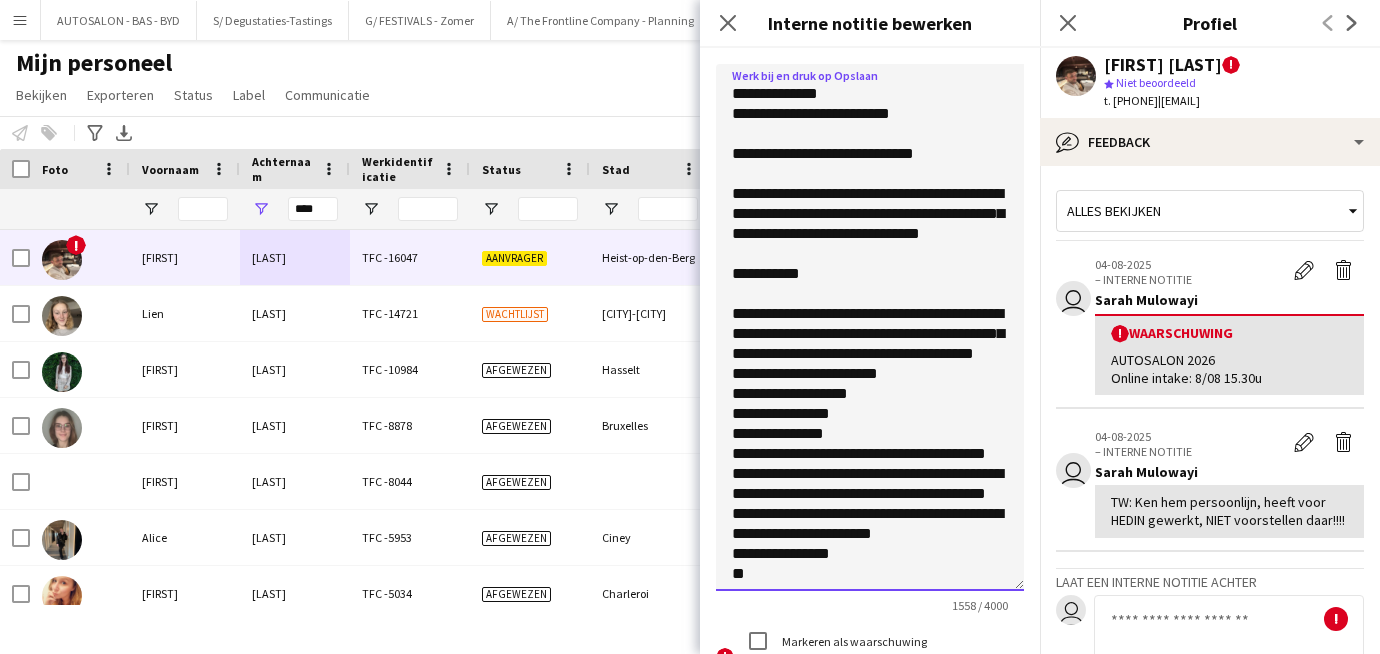 click 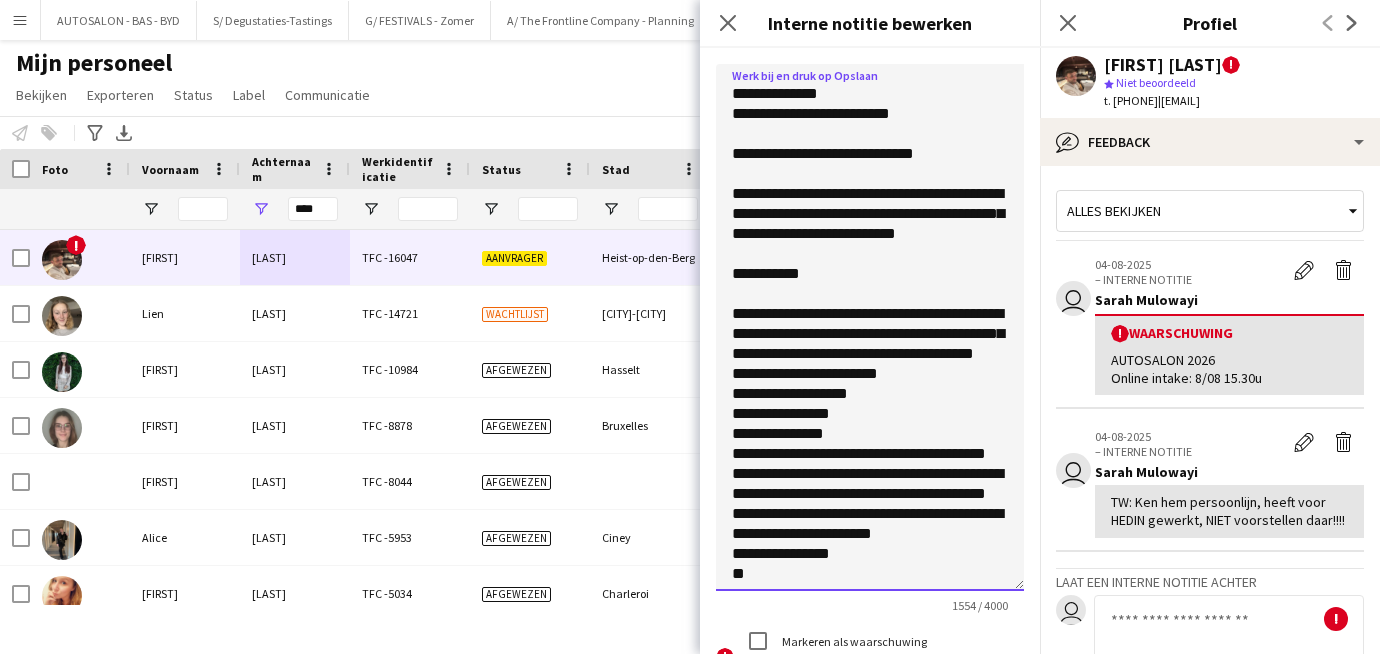 click 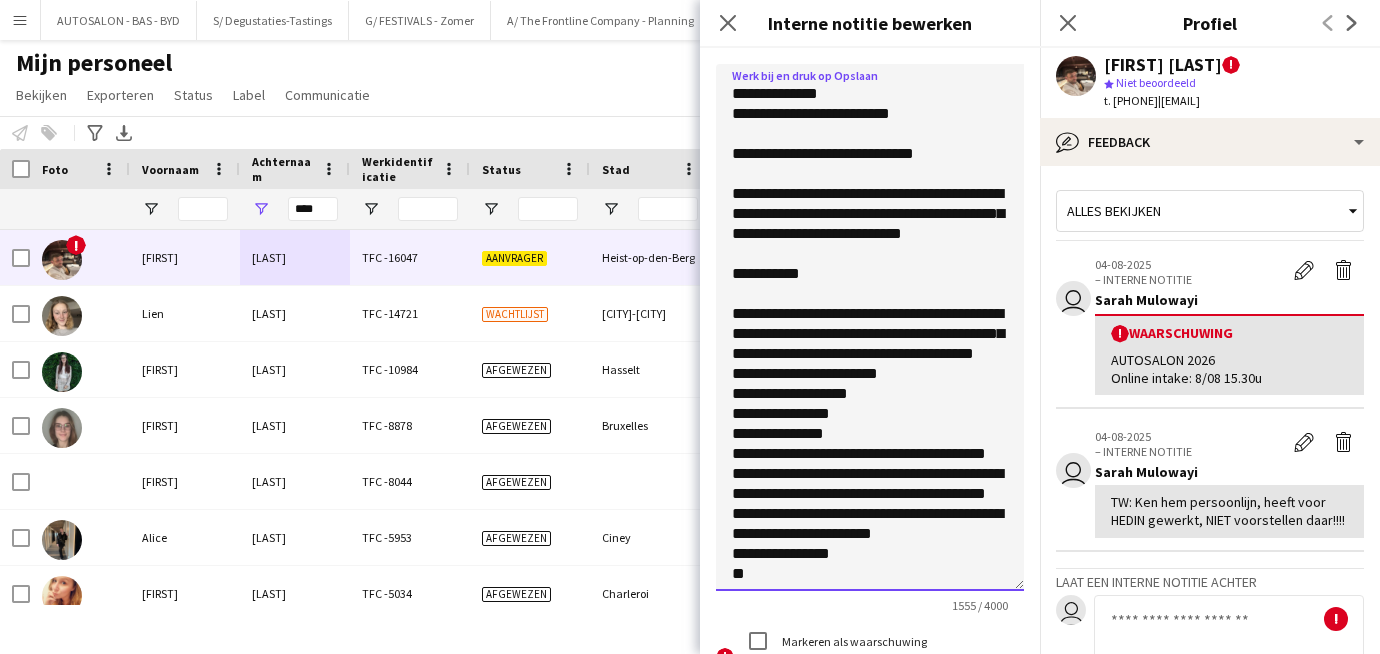 paste on "****" 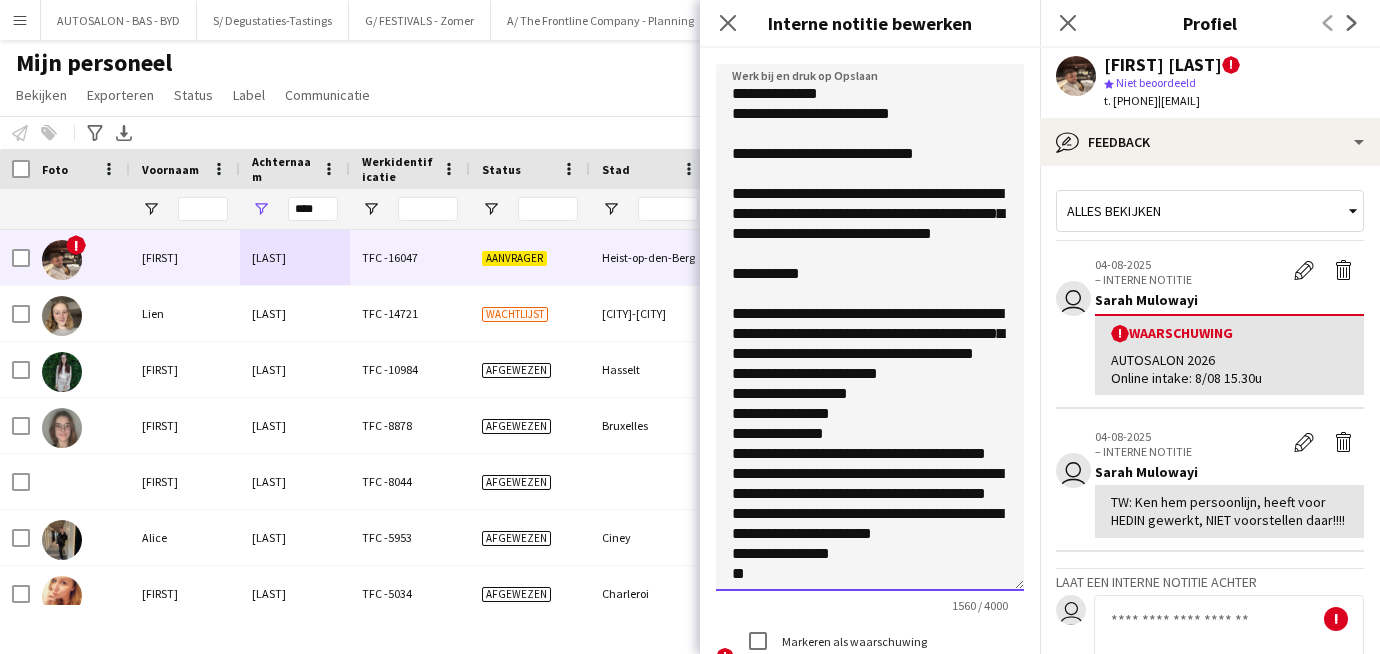 drag, startPoint x: 816, startPoint y: 293, endPoint x: 787, endPoint y: 293, distance: 29 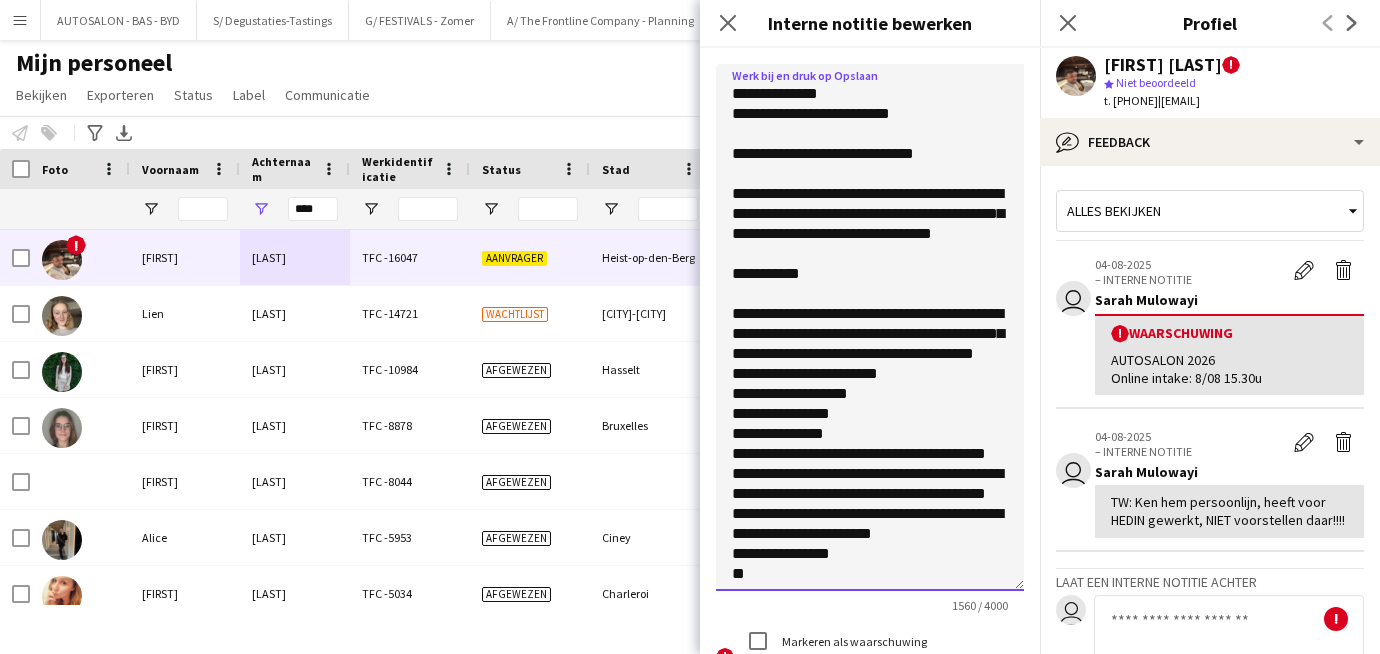 click 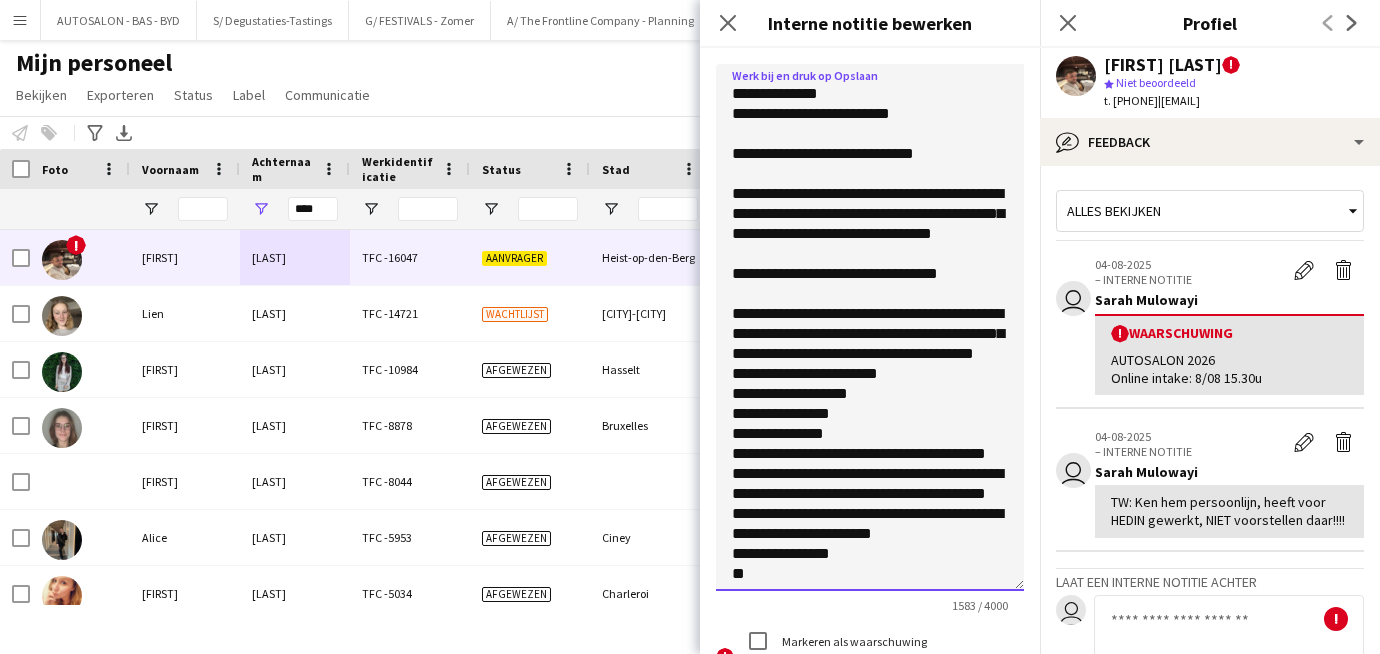 click 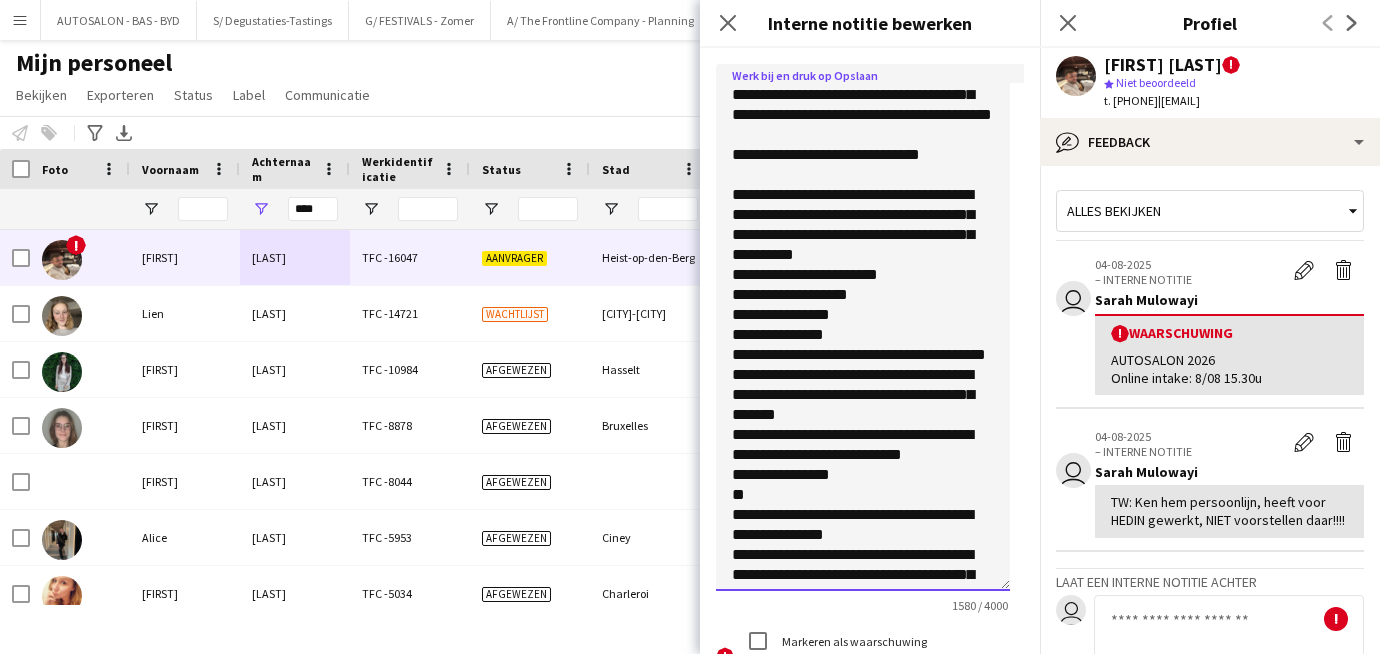 scroll, scrollTop: 121, scrollLeft: 0, axis: vertical 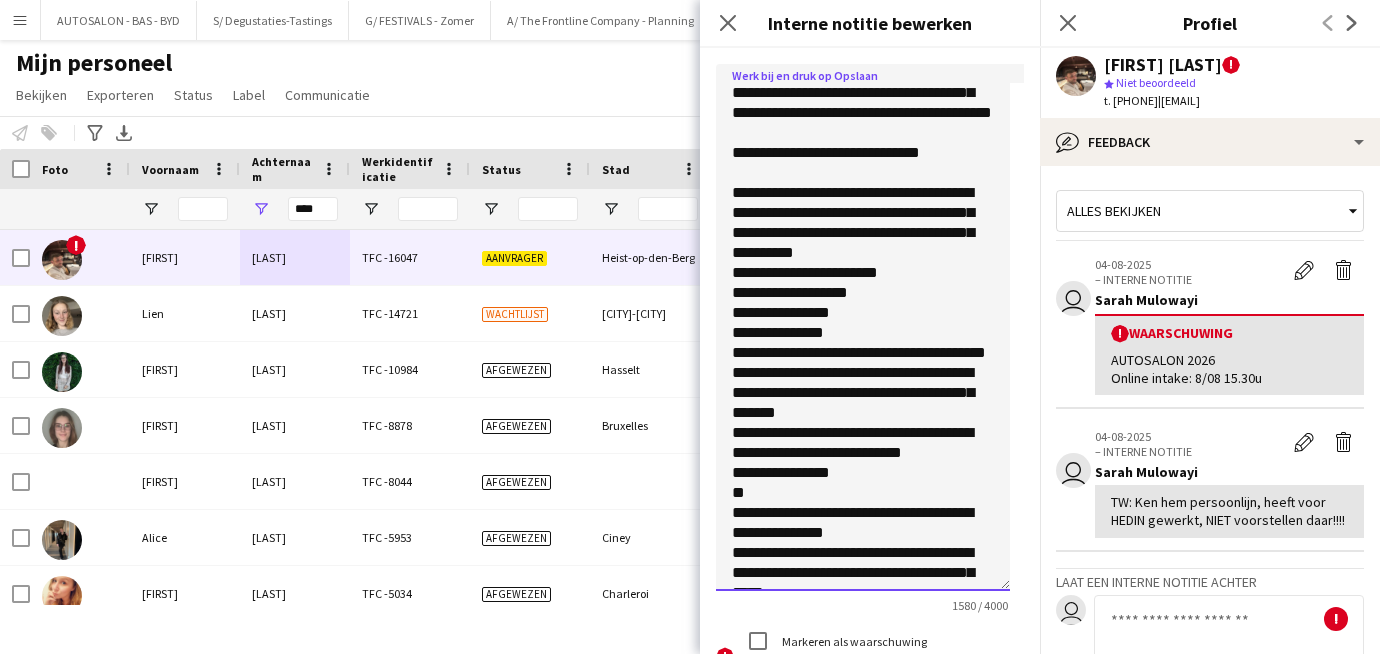 click 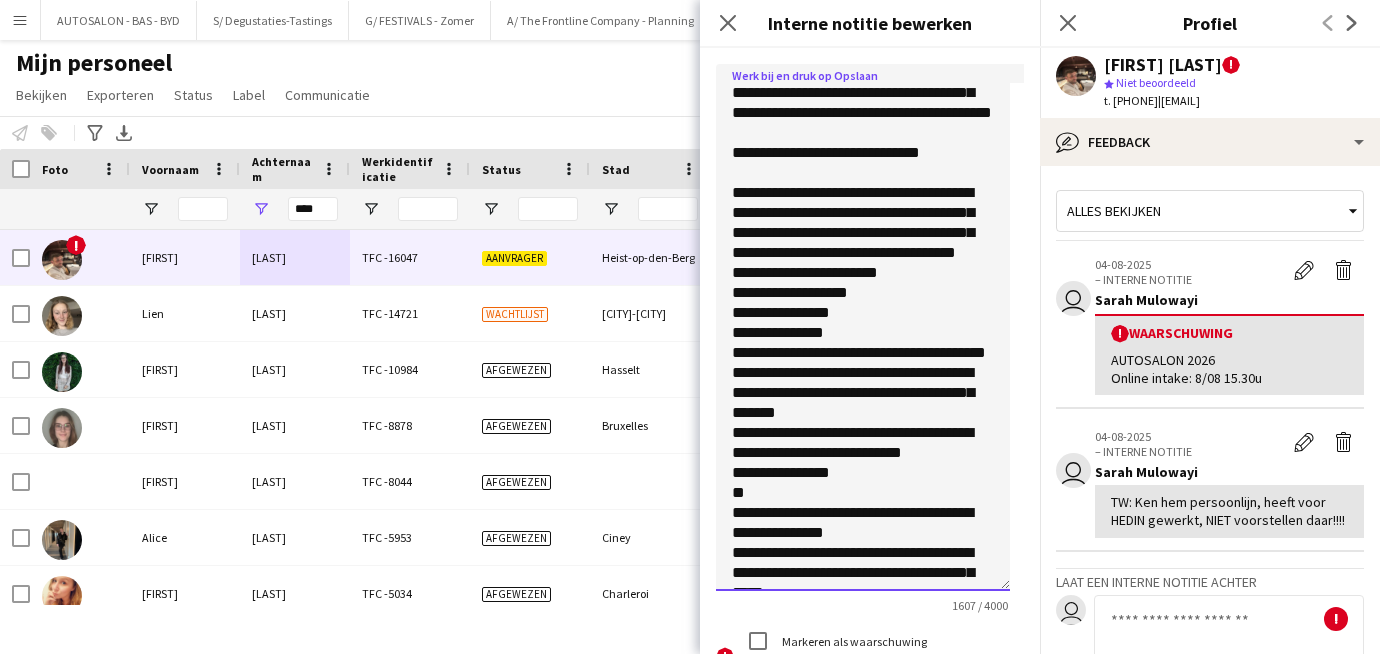 click 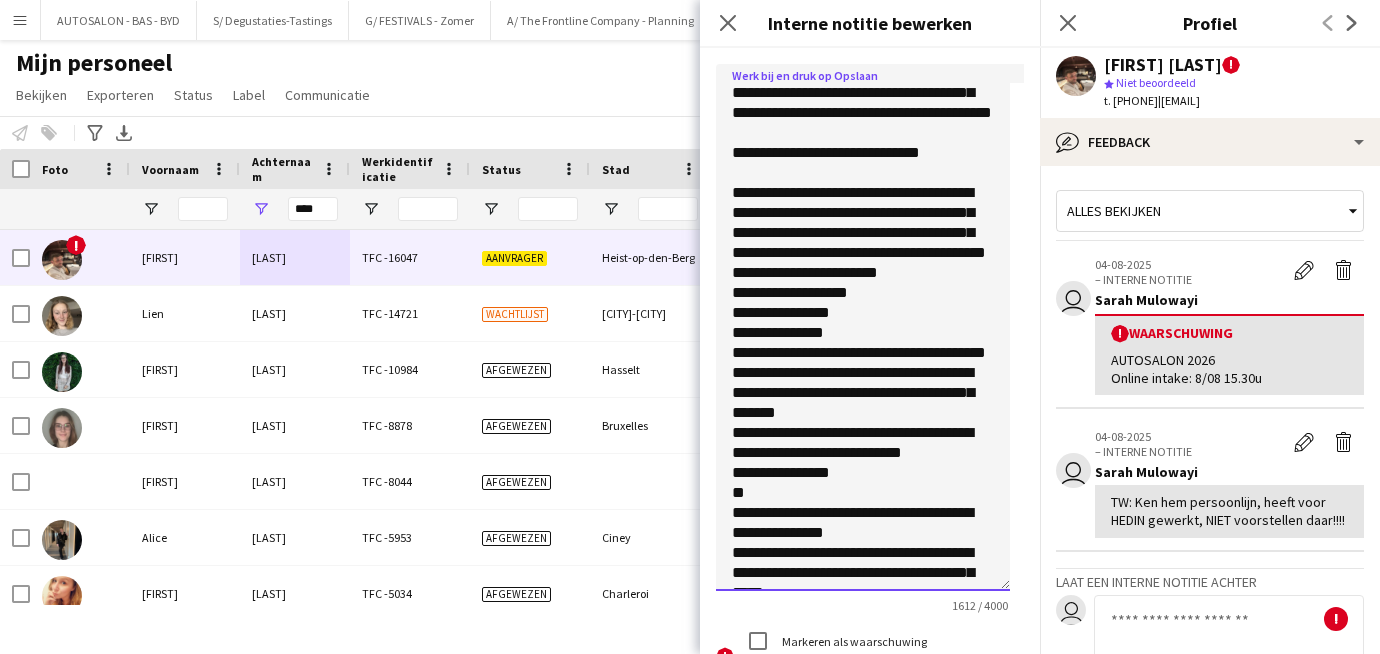 drag, startPoint x: 914, startPoint y: 290, endPoint x: 722, endPoint y: 299, distance: 192.21082 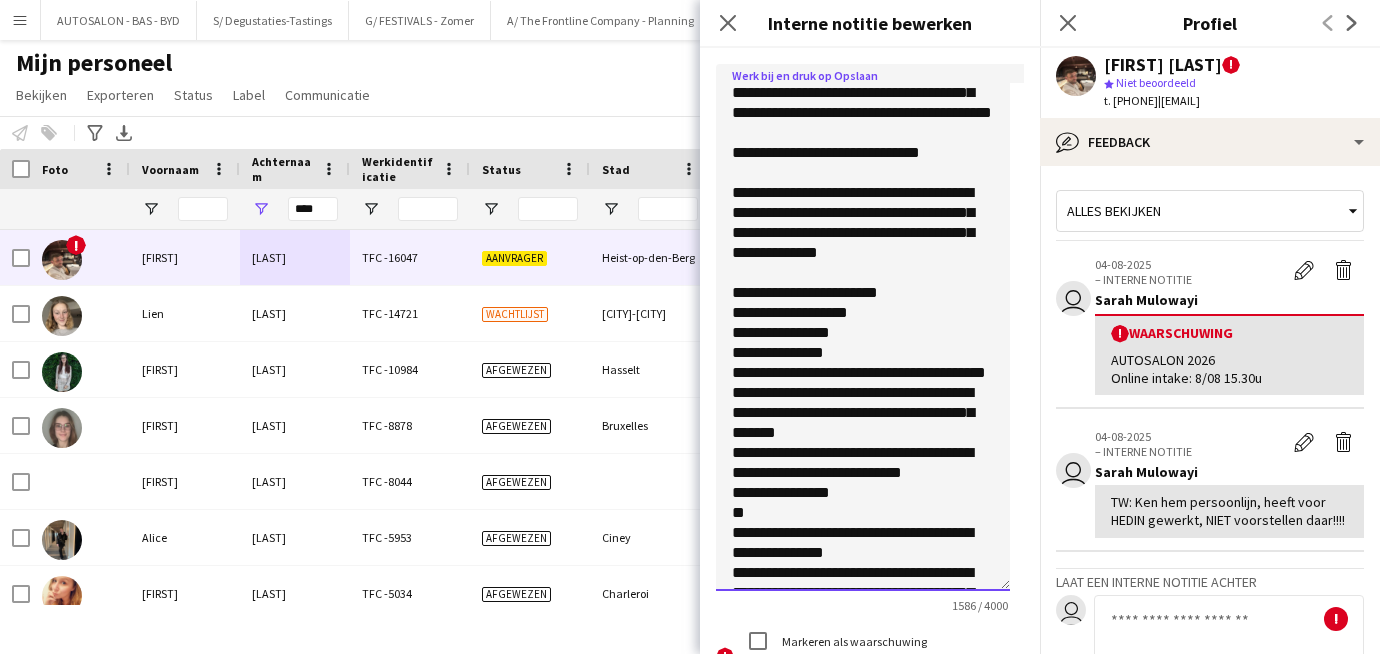 drag, startPoint x: 859, startPoint y: 537, endPoint x: 736, endPoint y: 310, distance: 258.1821 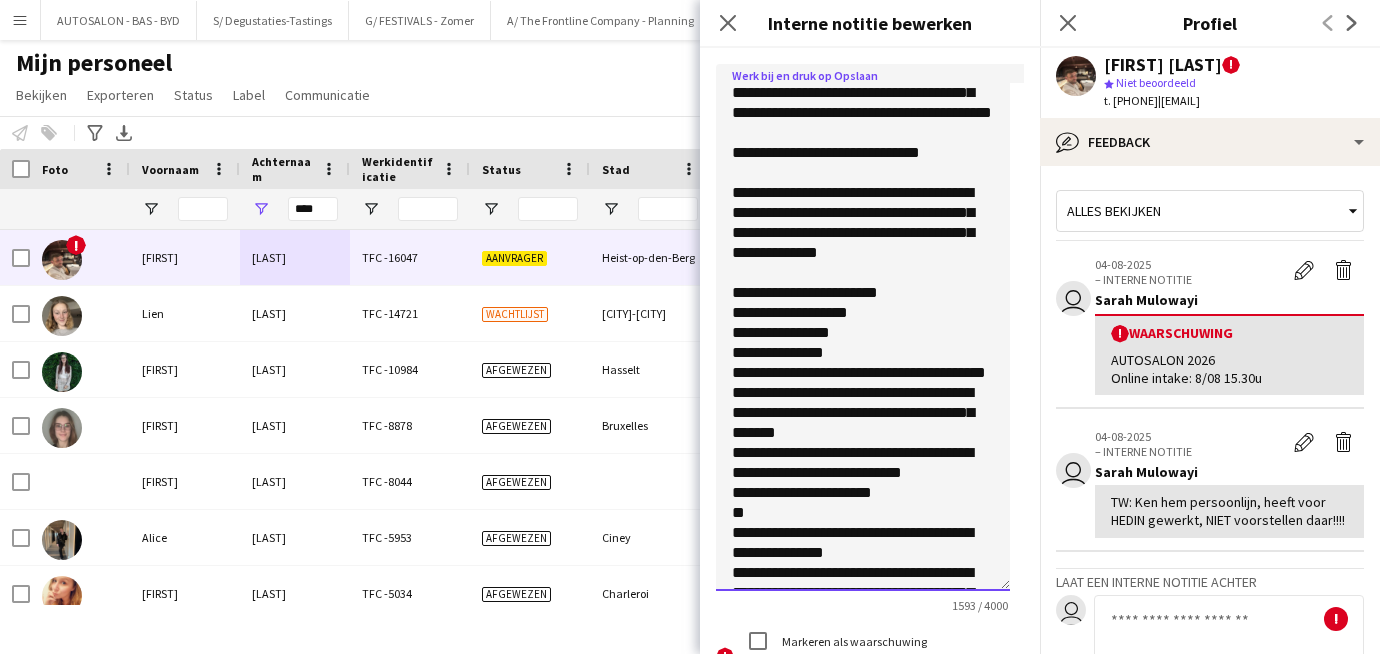 click 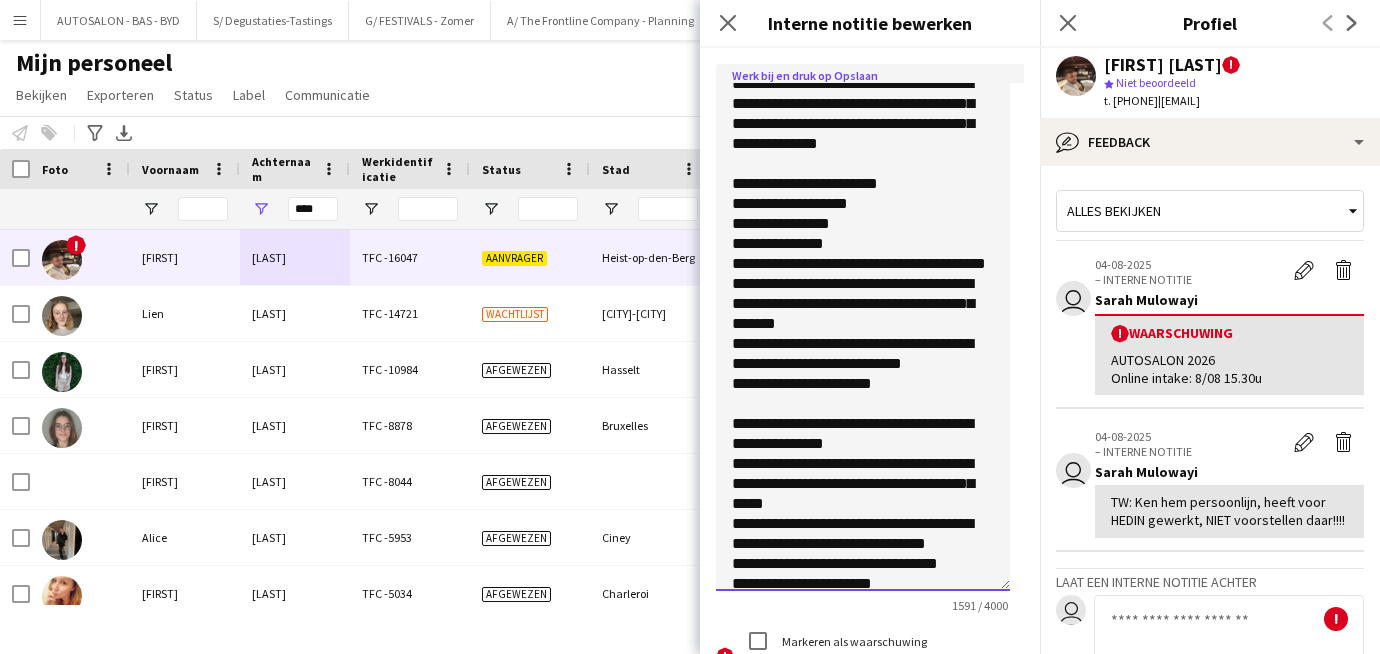 scroll, scrollTop: 267, scrollLeft: 0, axis: vertical 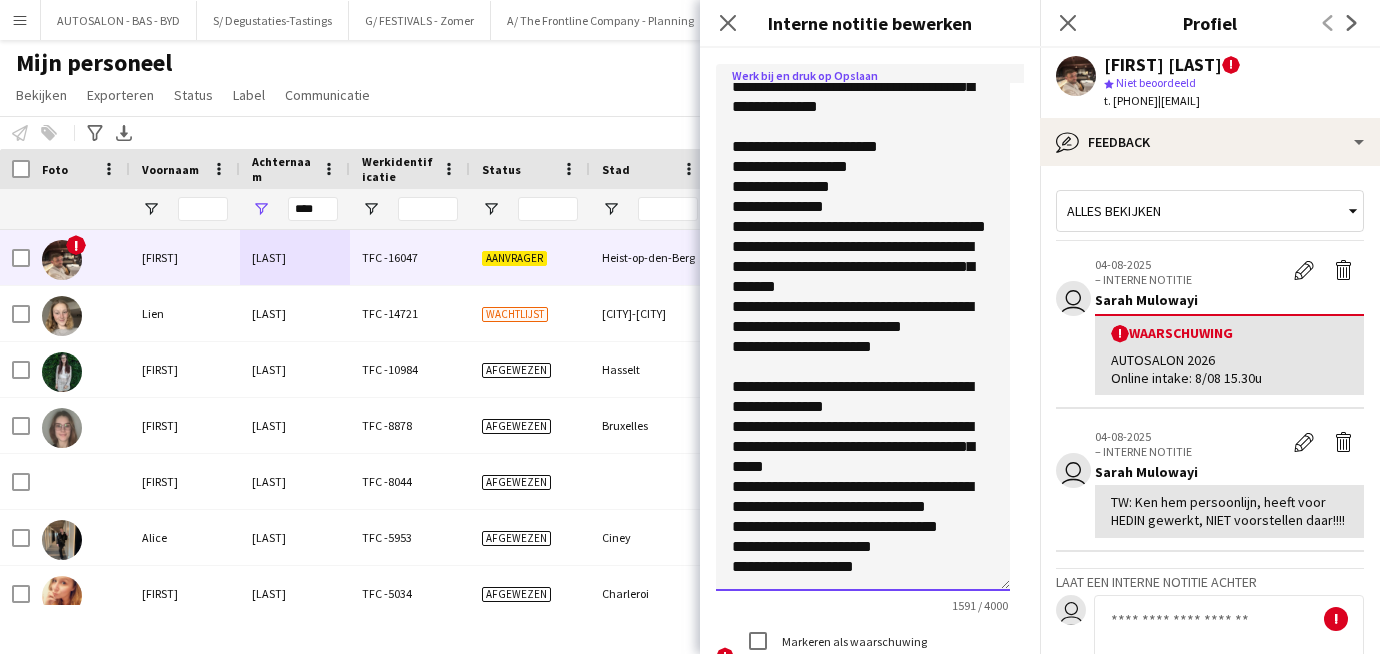 click 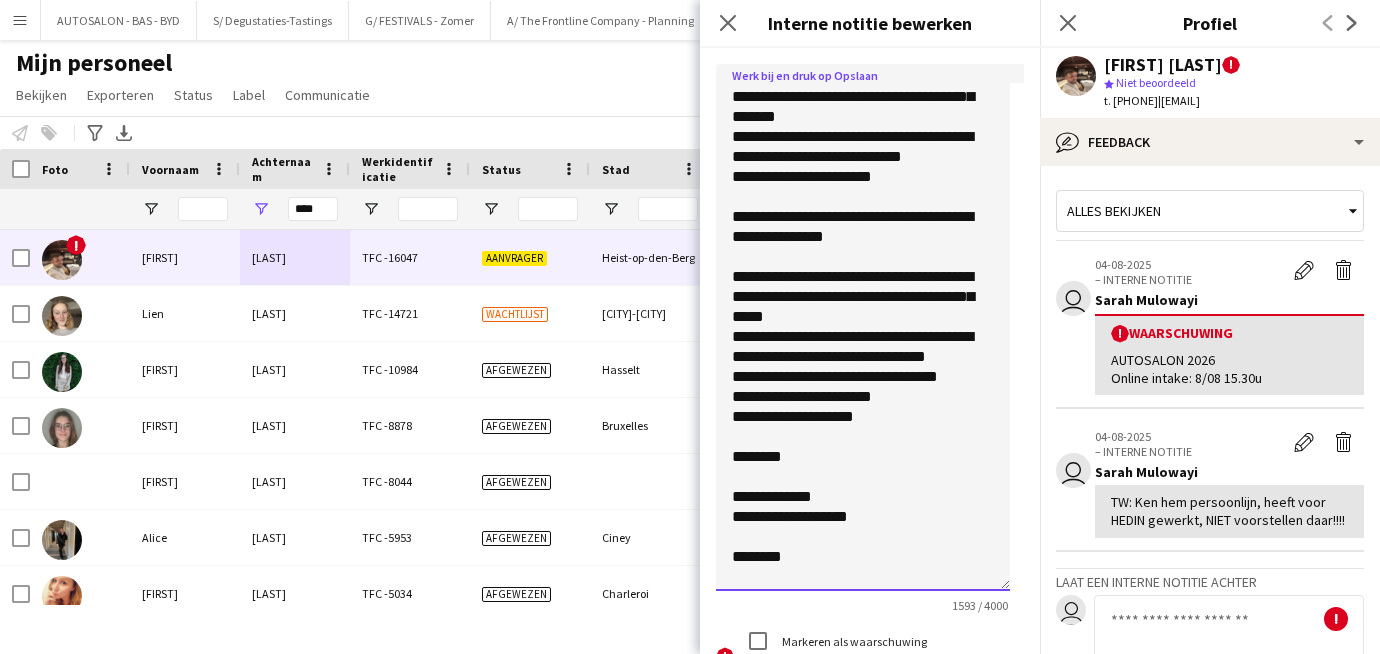 scroll, scrollTop: 449, scrollLeft: 0, axis: vertical 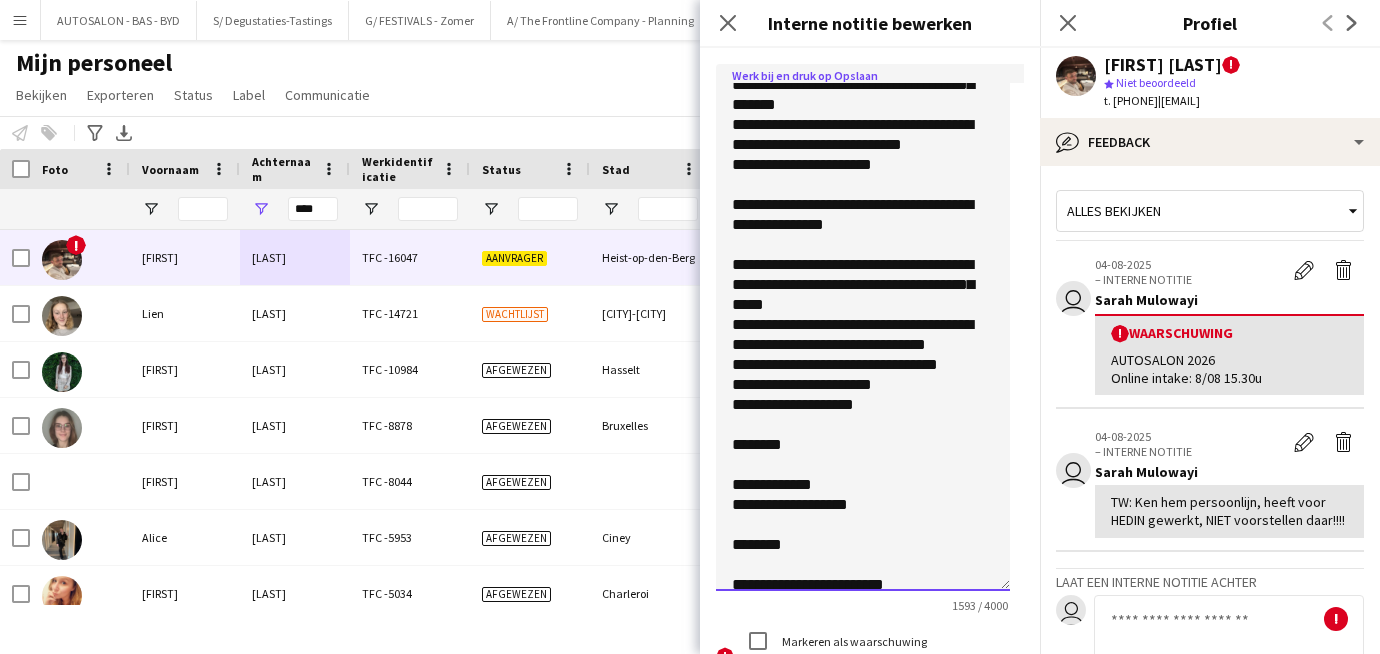 click 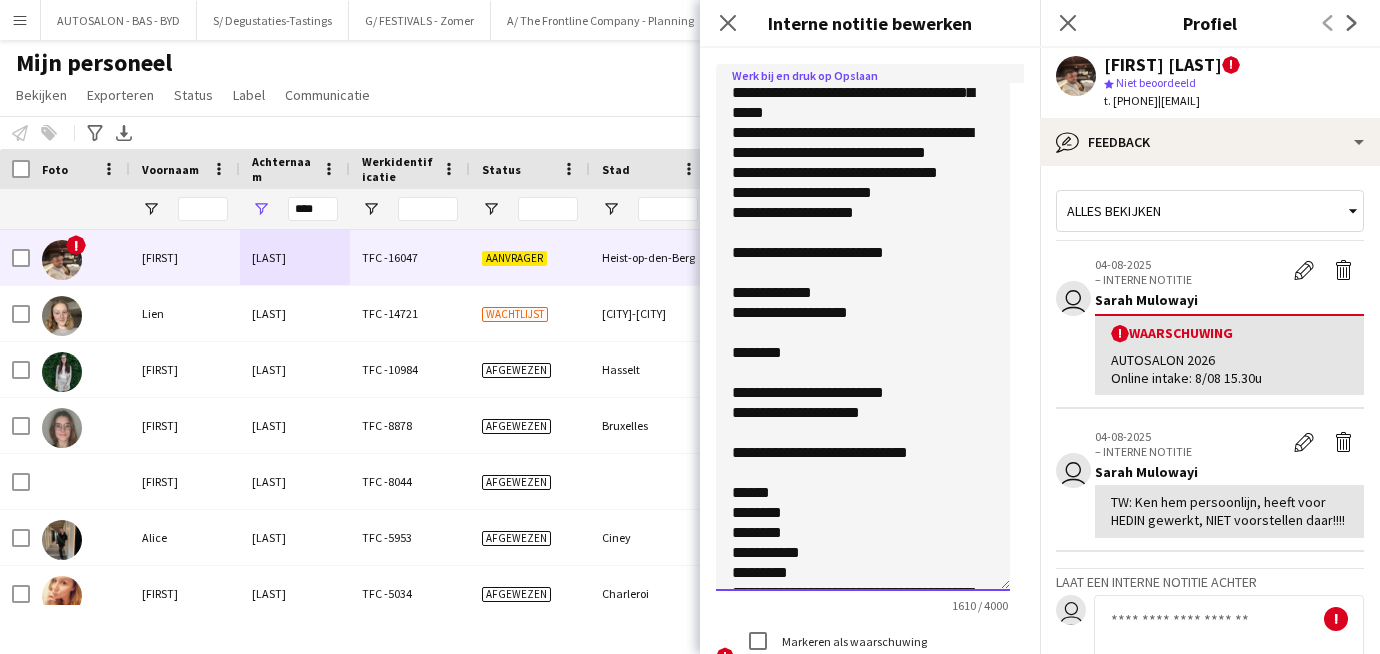 scroll, scrollTop: 617, scrollLeft: 0, axis: vertical 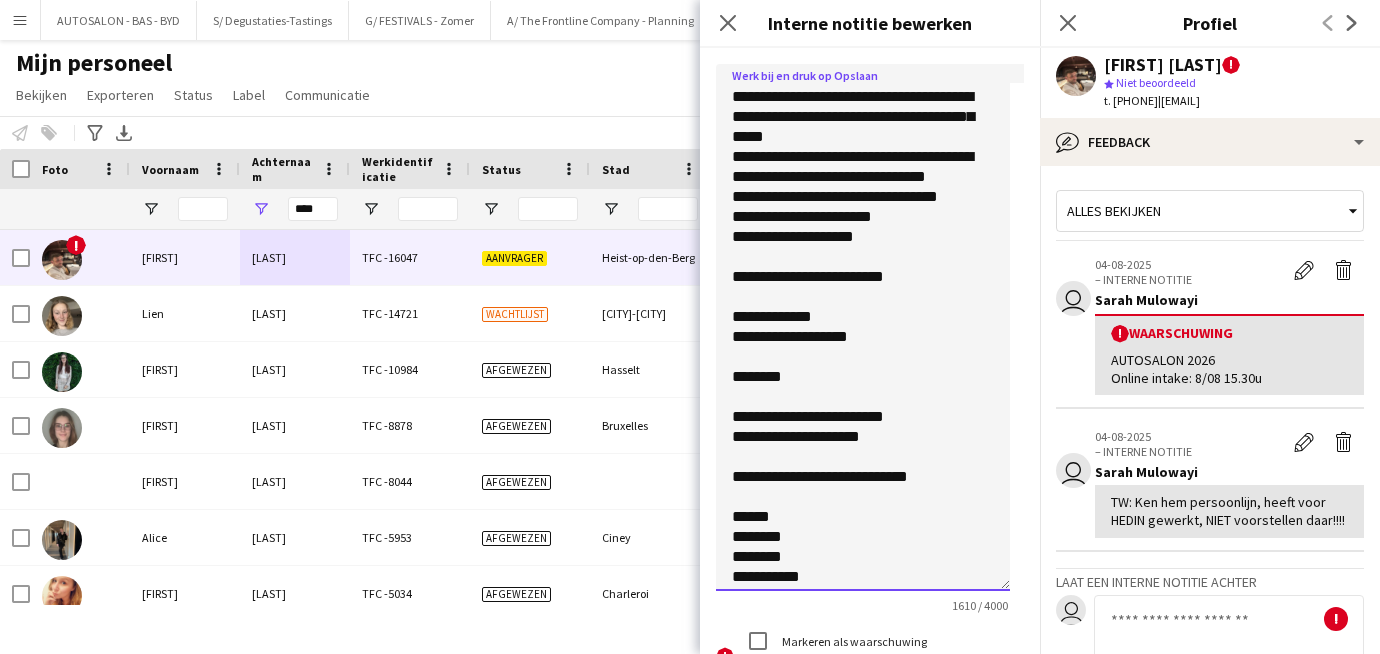 drag, startPoint x: 853, startPoint y: 415, endPoint x: 720, endPoint y: 418, distance: 133.03383 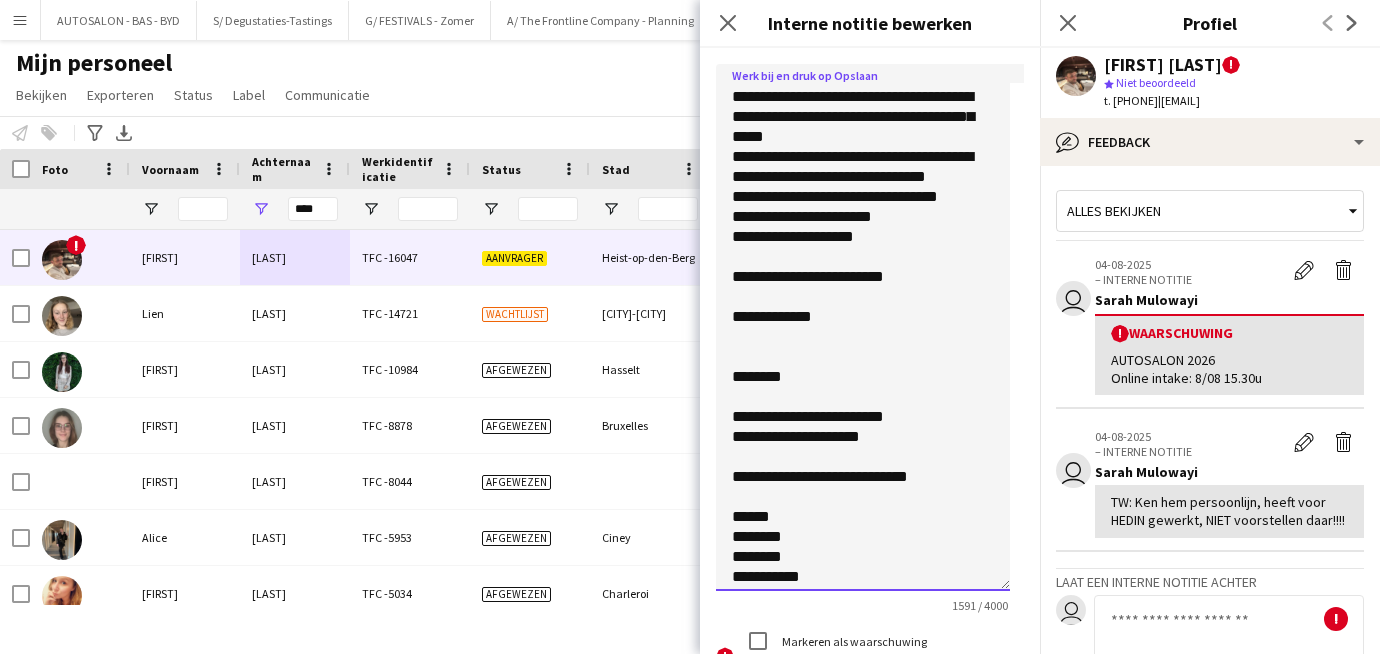 click 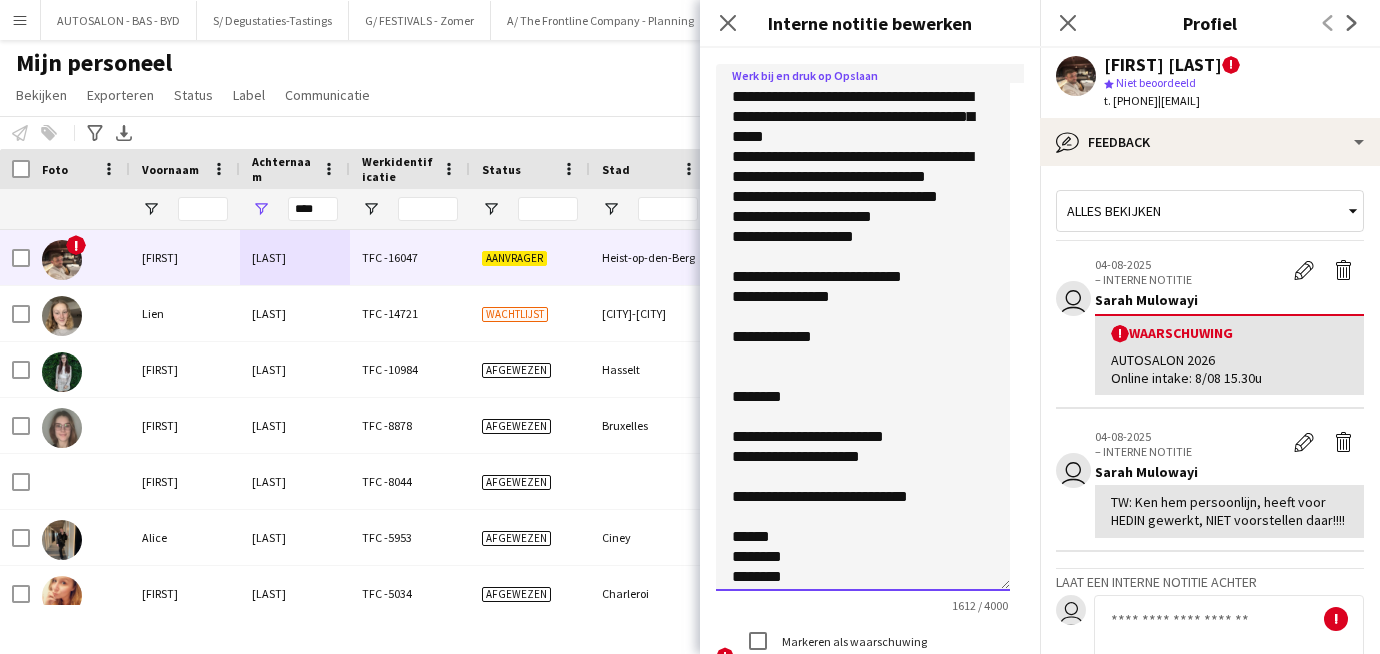 drag, startPoint x: 773, startPoint y: 372, endPoint x: 710, endPoint y: 375, distance: 63.07139 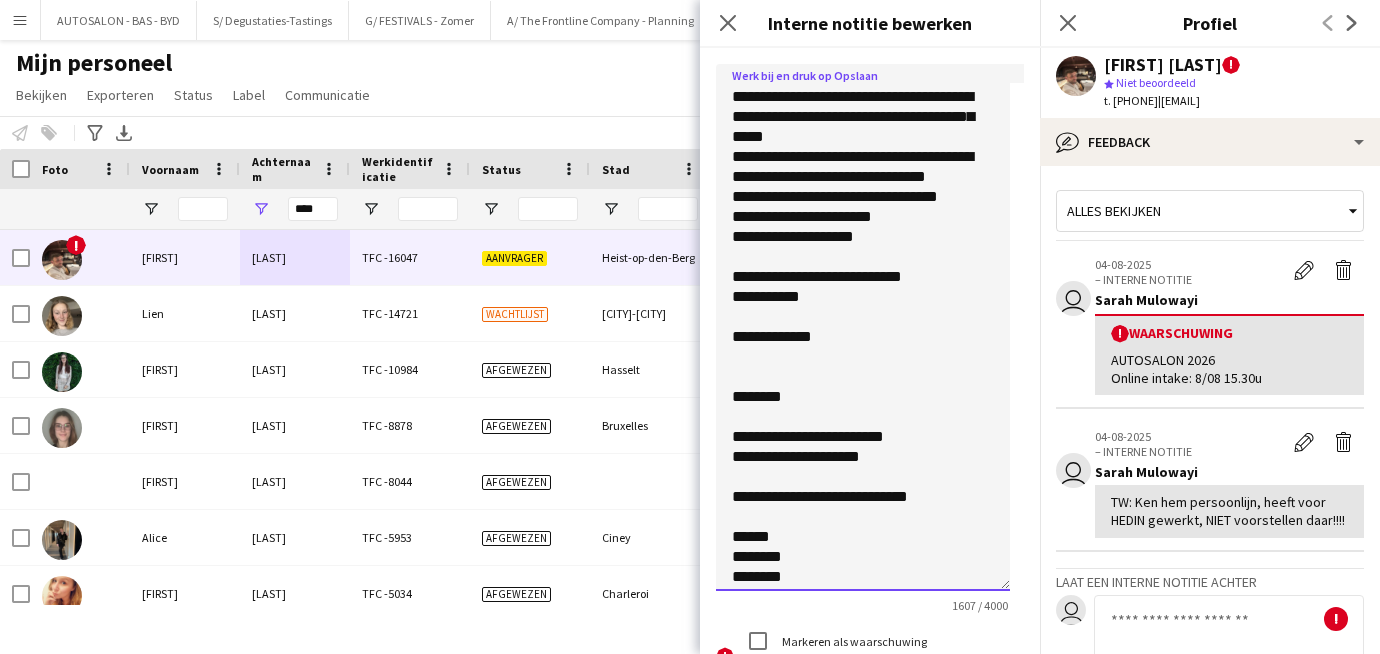 click 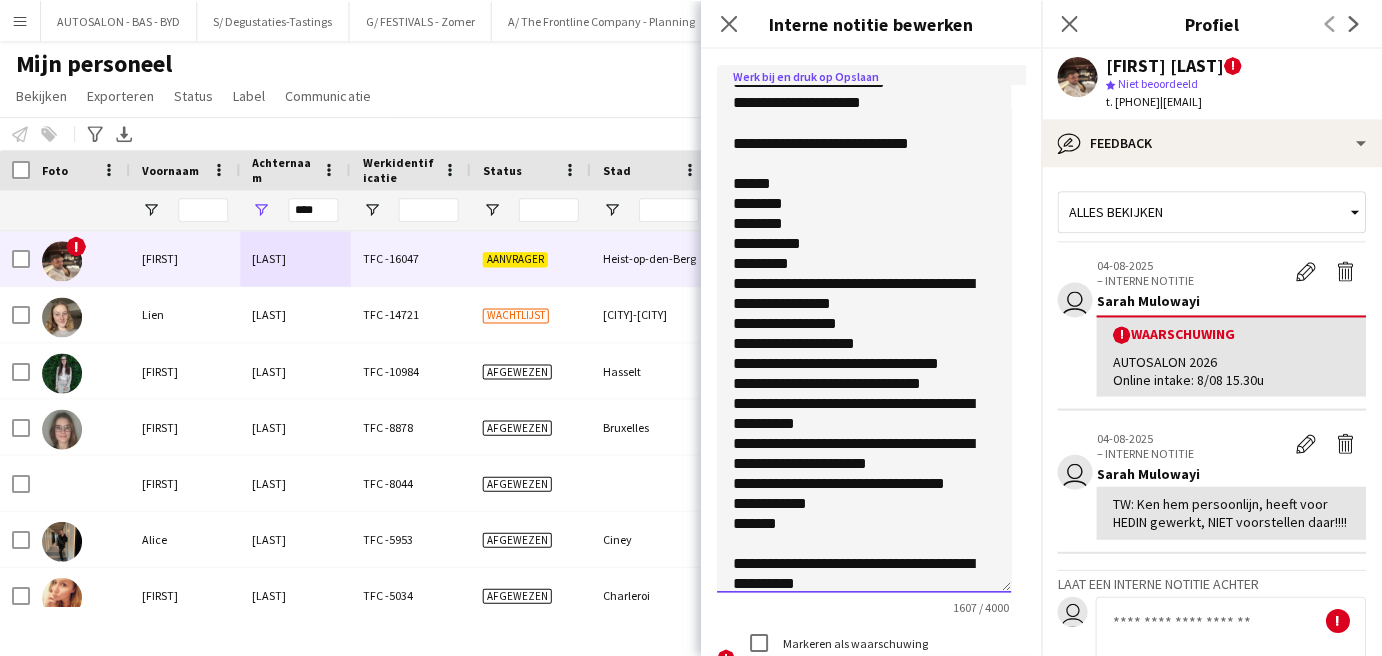 scroll, scrollTop: 975, scrollLeft: 0, axis: vertical 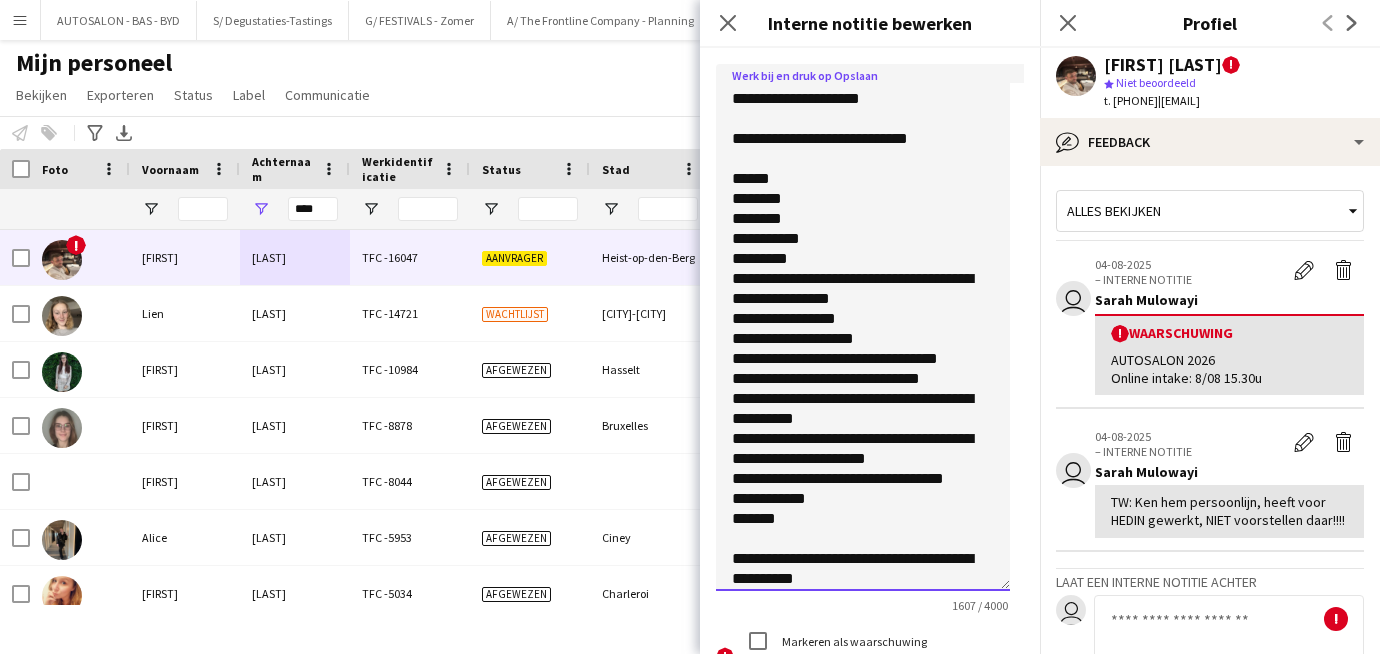drag, startPoint x: 951, startPoint y: 216, endPoint x: 711, endPoint y: 215, distance: 240.00209 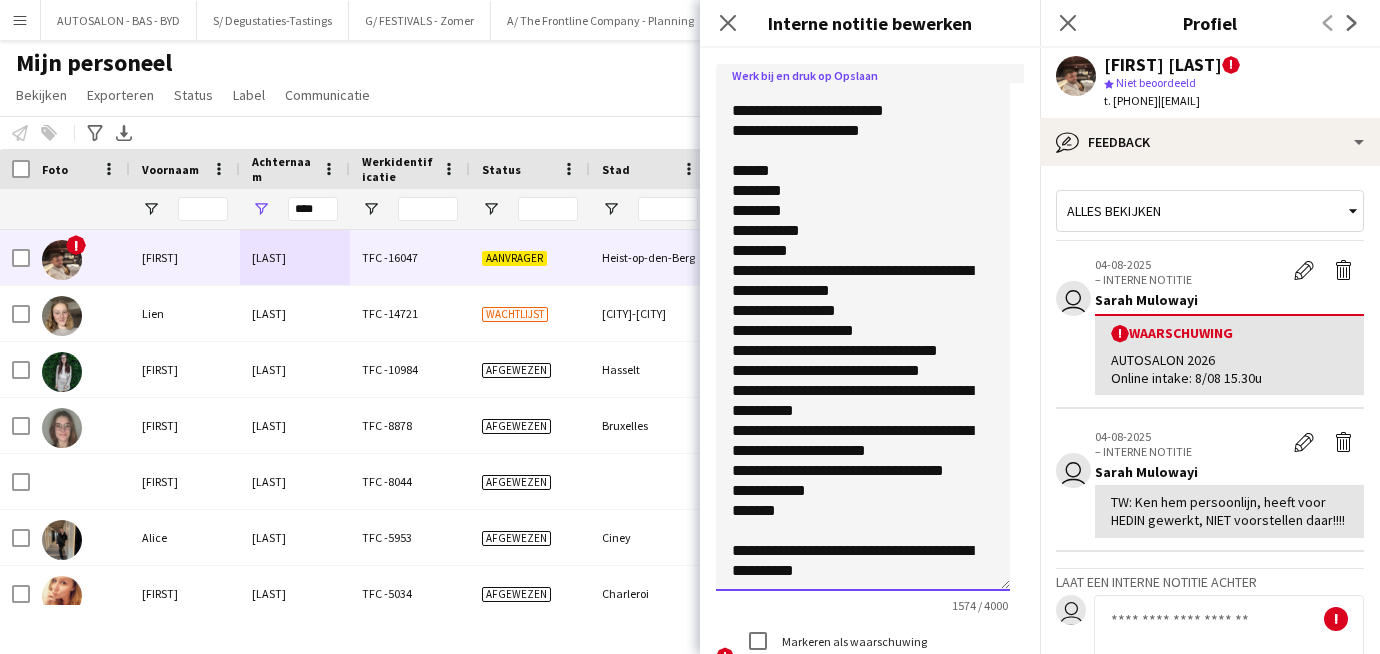 click 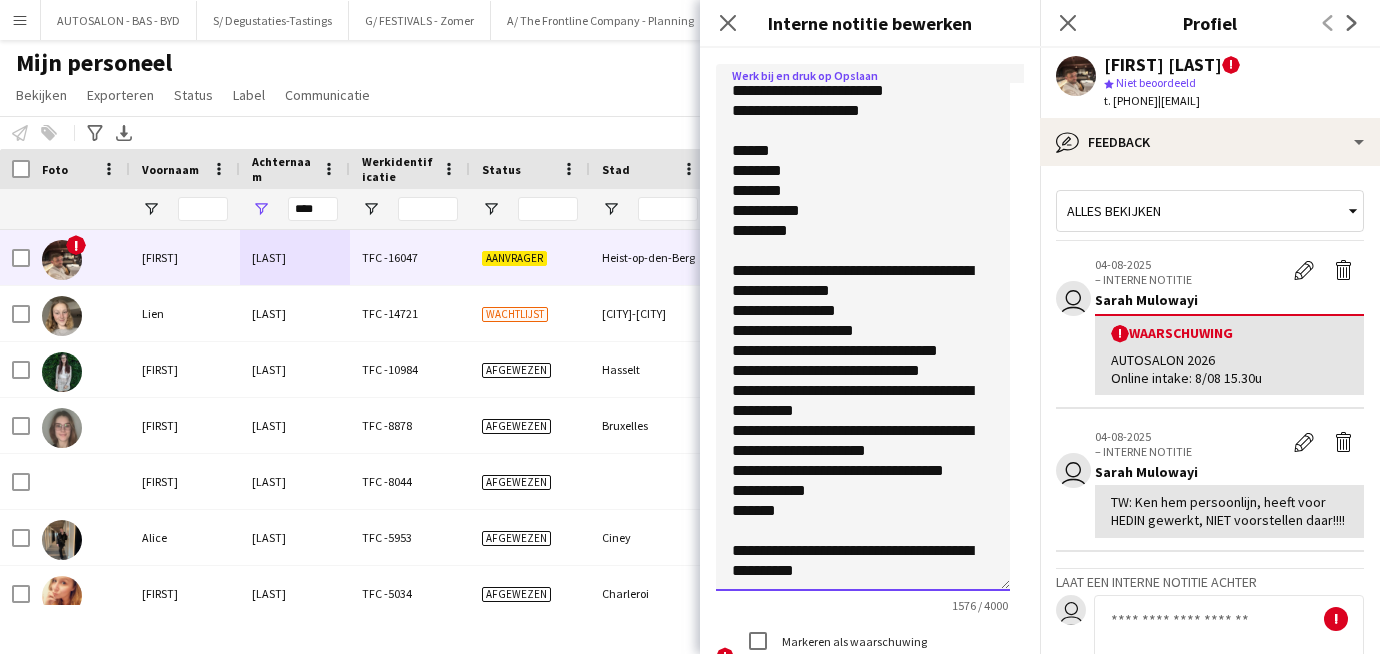 click 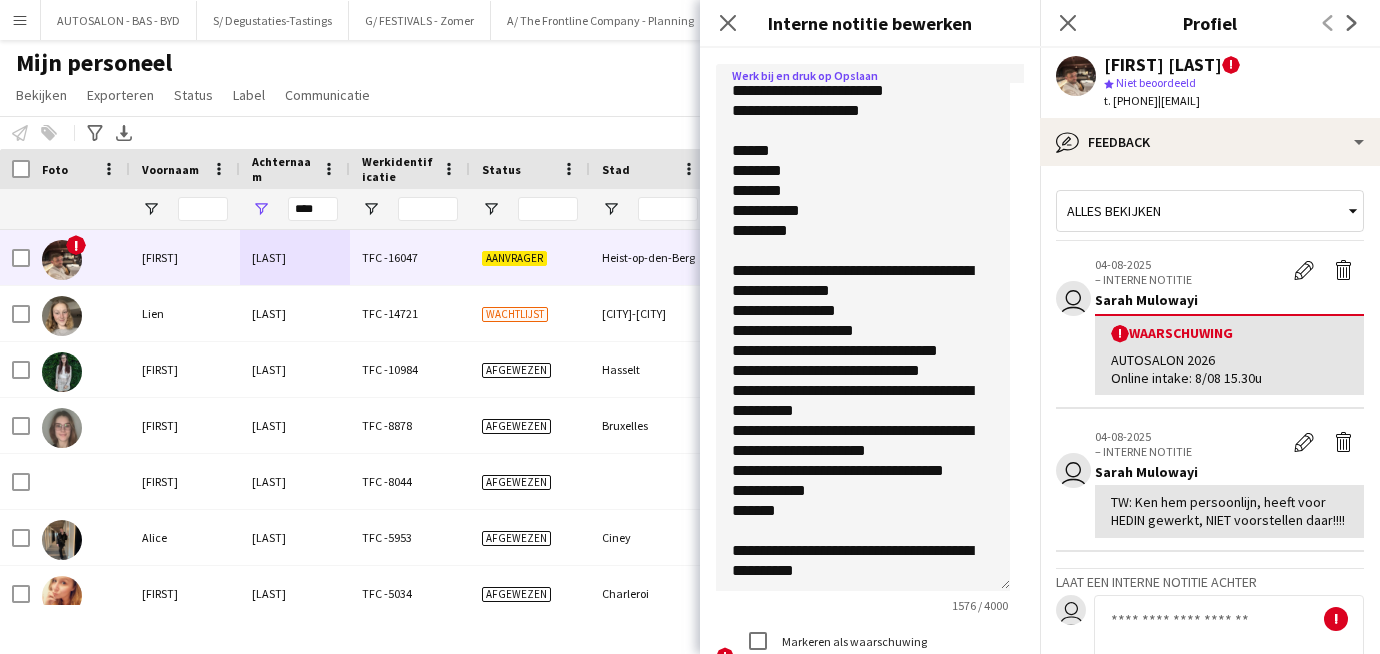 click on "Mijn personeel   Bekijken   Weergaven  Standaardweergave Nieuwe weergave Bekijk bijwerken Weergave verwijderen Naam bewerken Weergave aanpassen Filters aanpassen Filters resetten Weergave resetten Alles resetten  Exporteren  Nieuwe startersrapport Exporteren als XLSX Exporteren als PDF  Status  Bewerken  Label  Nieuwe tag  Tag bewerken  Autosalon (201) Duits - basis (10) Duits - Goed (6) Duits - Zeer Goed (3) Engels - Basis (264) Engels - Goed (230) Engels - Zeer Goed (138) Frans - Basis (246) Frans - Goed (190) Frans - Zeer Goed (148) Nederlands - Basis (266) Nederlands - Goed (261) Nederlands - Zeer Goed (254) NIET GEVALIDEERD (163) NONA TEAM Degustaties (46) Steylaerts (10) SYSTEEM UITLEGGEN (20) Team Biertappen - vat vervangen (2) Team Capitole (0) Team Chiefs (7) Team Eventmodels (0) Team Festivals Zomer (7) Team Horeca (12) Team LIDL (1) Team Maasmechelen Village (8) TEAM SmartLab Waasland Automotive (5) Team Up Your Bizz (18) Via student.be (te verwerken) (3)  Toevoegen aan label  Autosalon (201)" 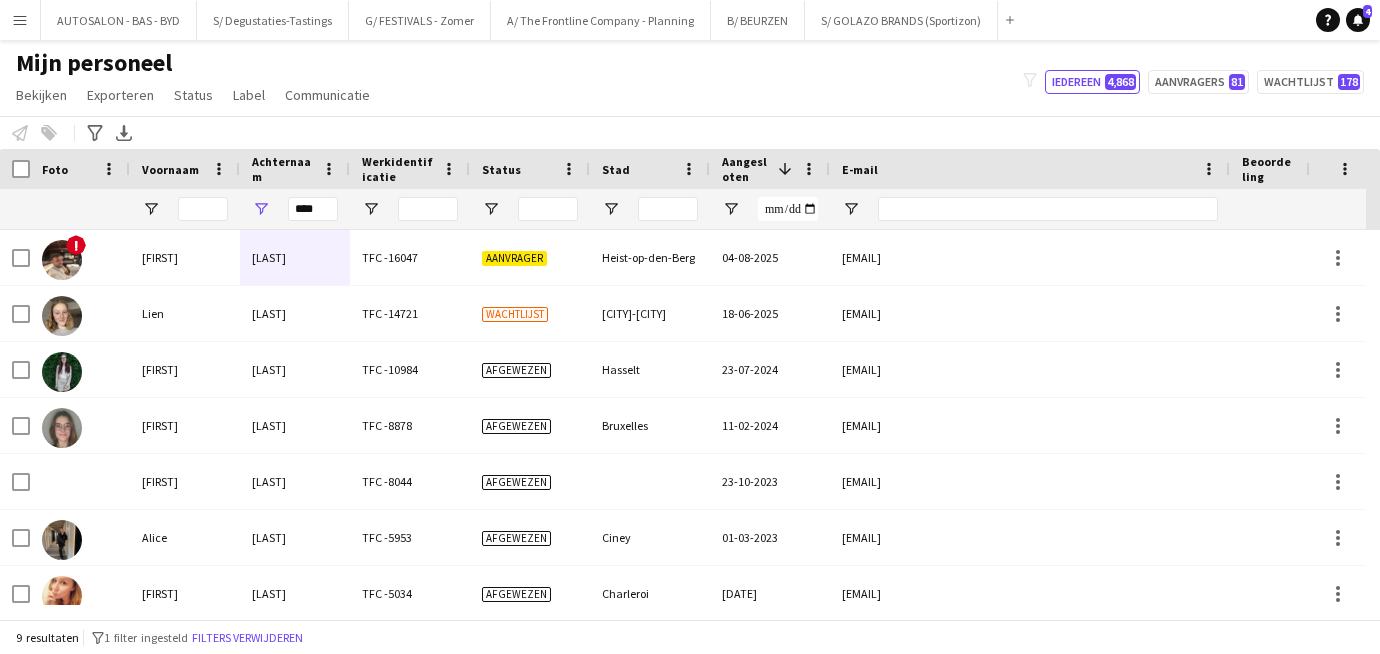 click on "Mijn personeel   Bekijken   Weergaven  Standaardweergave Nieuwe weergave Bekijk bijwerken Weergave verwijderen Naam bewerken Weergave aanpassen Filters aanpassen Filters resetten Weergave resetten Alles resetten  Exporteren  Nieuwe startersrapport Exporteren als XLSX Exporteren als PDF  Status  Bewerken  Label  Nieuwe tag  Tag bewerken  Autosalon (201) Duits - basis (10) Duits - Goed (6) Duits - Zeer Goed (3) Engels - Basis (264) Engels - Goed (230) Engels - Zeer Goed (138) Frans - Basis (246) Frans - Goed (190) Frans - Zeer Goed (148) Nederlands - Basis (266) Nederlands - Goed (261) Nederlands - Zeer Goed (254) NIET GEVALIDEERD (163) NONA TEAM Degustaties (46) Steylaerts (10) SYSTEEM UITLEGGEN (20) Team Biertappen - vat vervangen (2) Team Capitole (0) Team Chiefs (7) Team Eventmodels (0) Team Festivals Zomer (7) Team Horeca (12) Team LIDL (1) Team Maasmechelen Village (8) TEAM SmartLab Waasland Automotive (5) Team Up Your Bizz (18) Via student.be (te verwerken) (3)  Toevoegen aan label  Autosalon (201)" 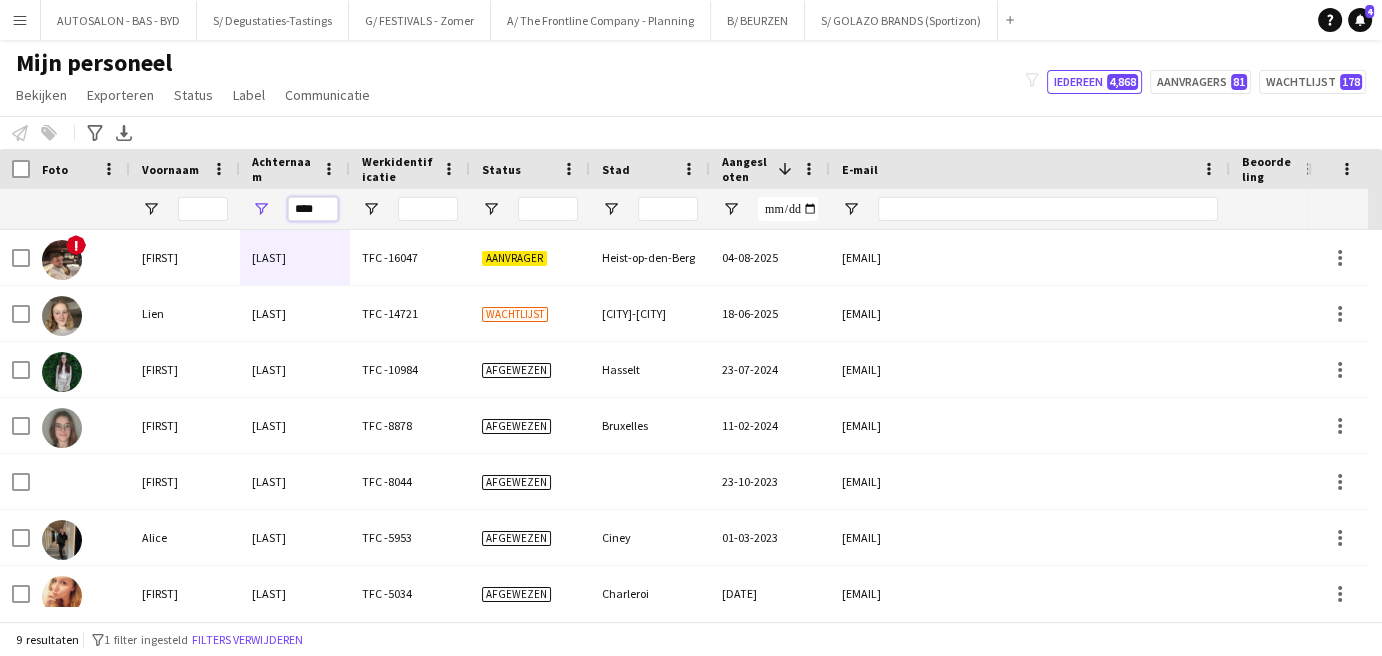click on "****" at bounding box center (313, 209) 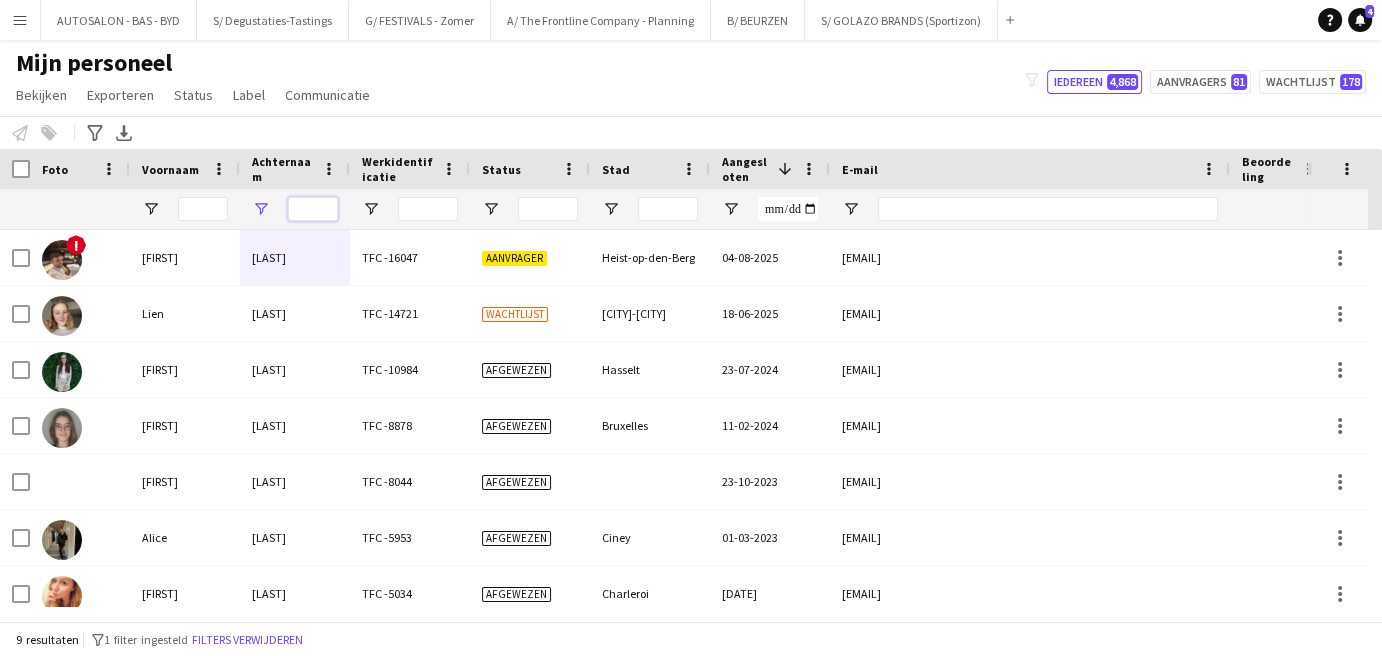 type on "*" 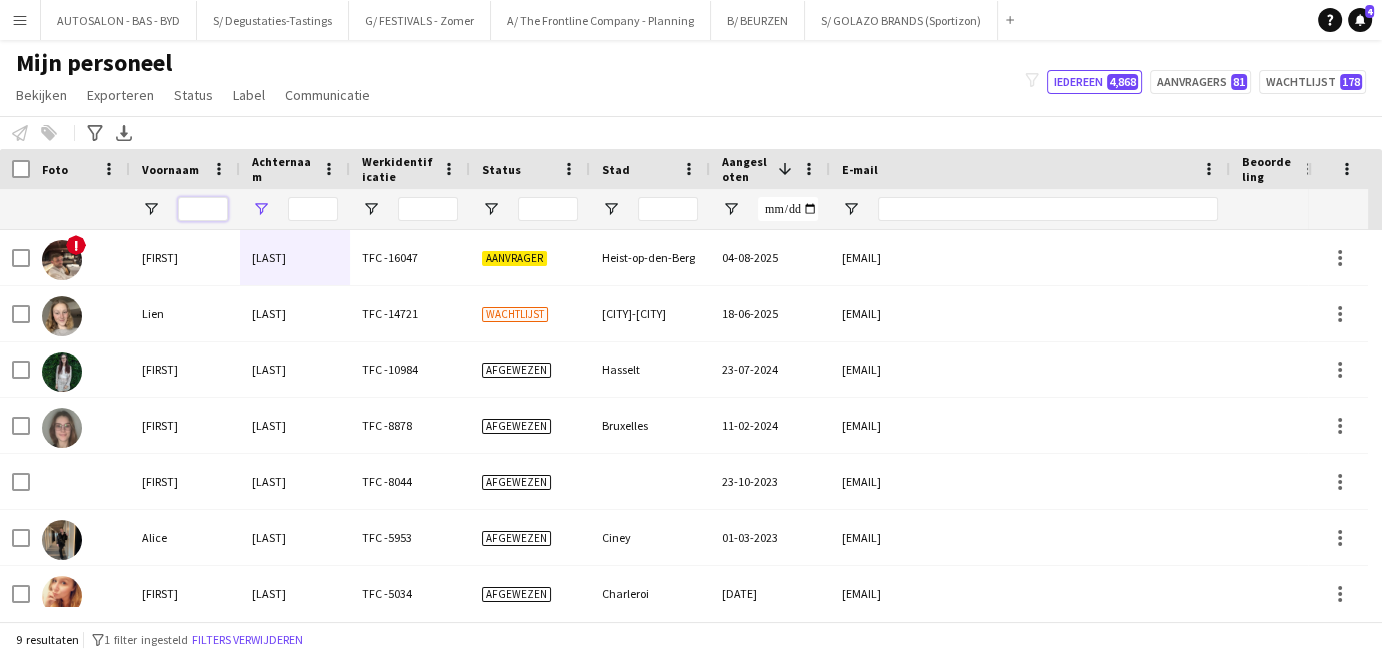 click at bounding box center (203, 209) 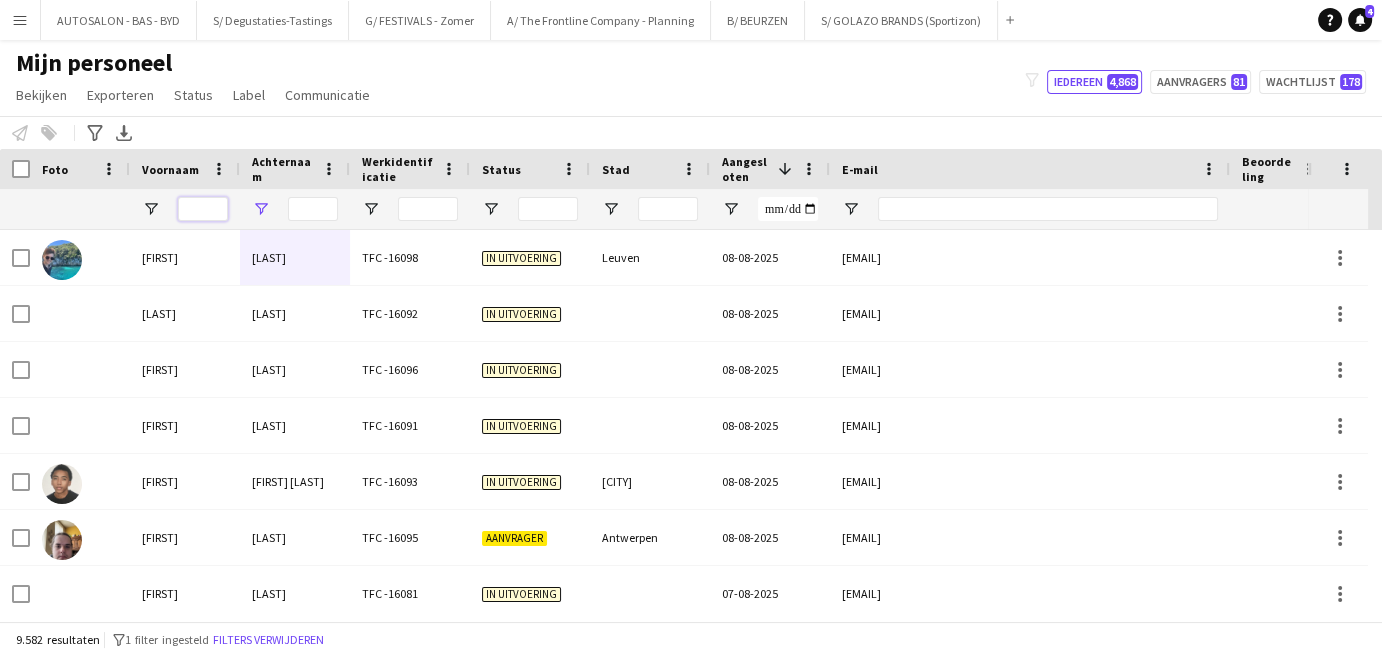 click at bounding box center [203, 209] 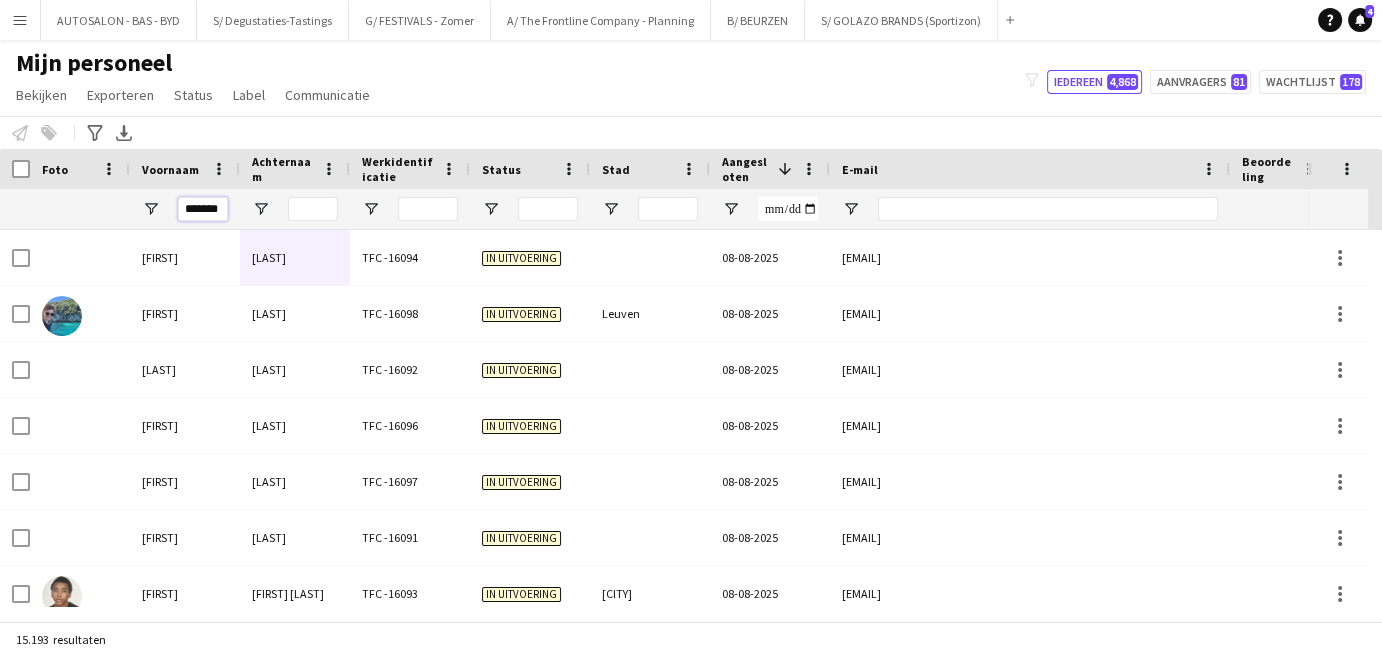 scroll, scrollTop: 0, scrollLeft: 3, axis: horizontal 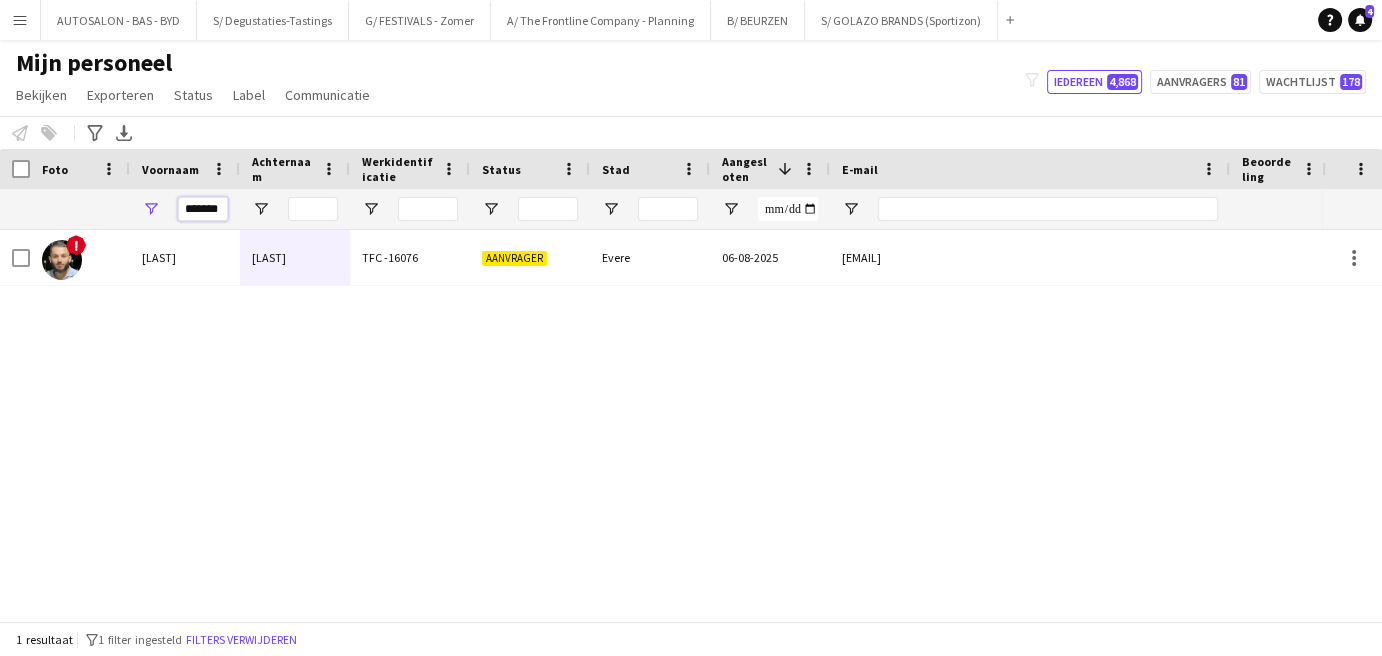 type on "*******" 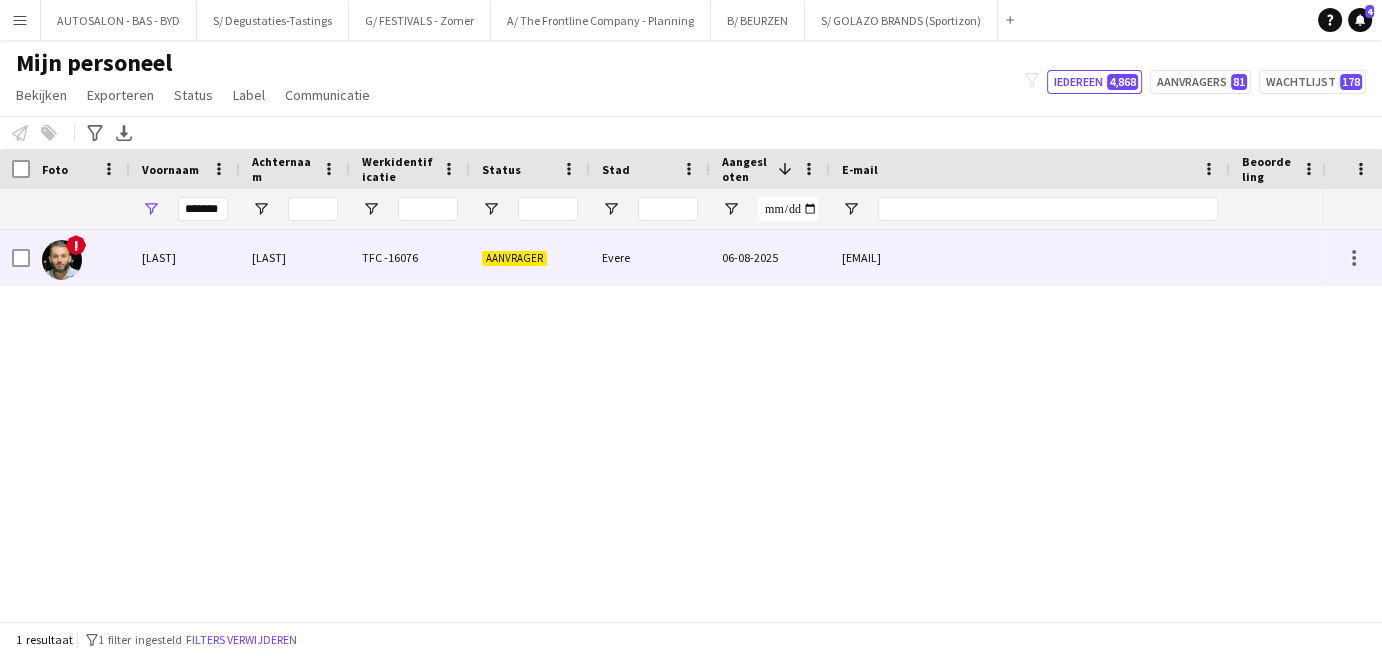 click on "TFC -16076" at bounding box center (410, 257) 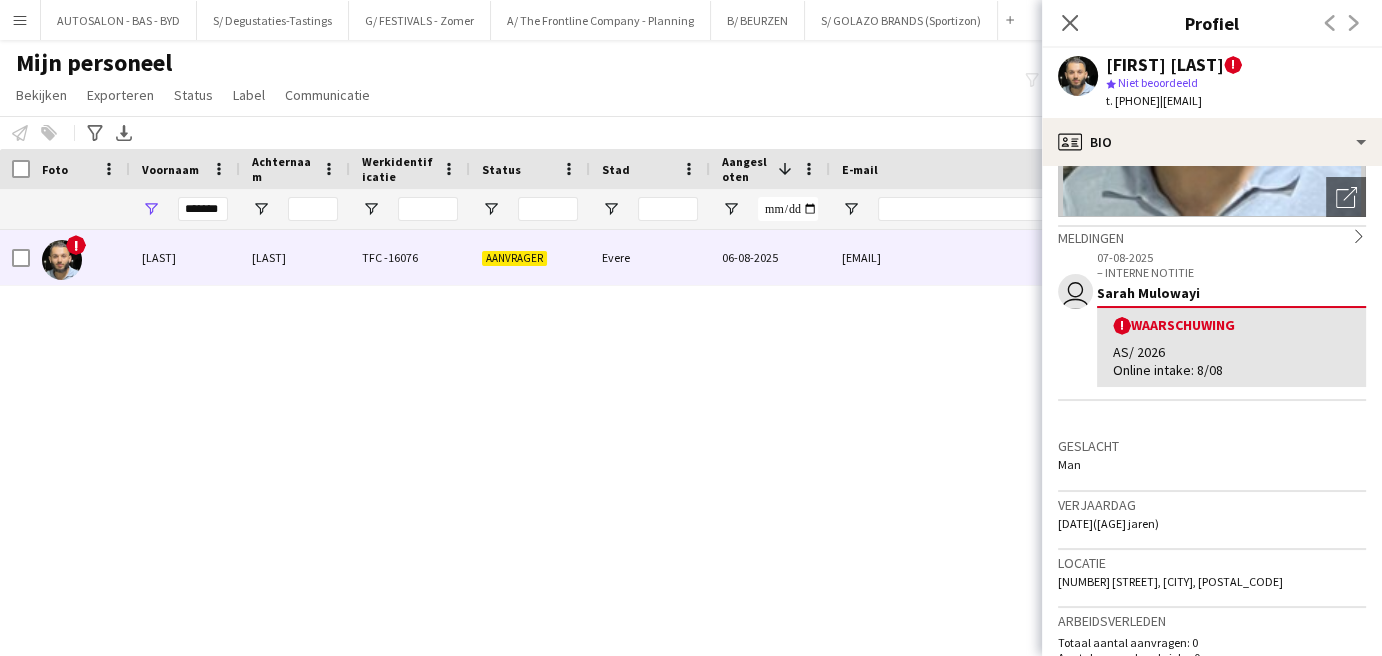 scroll, scrollTop: 0, scrollLeft: 0, axis: both 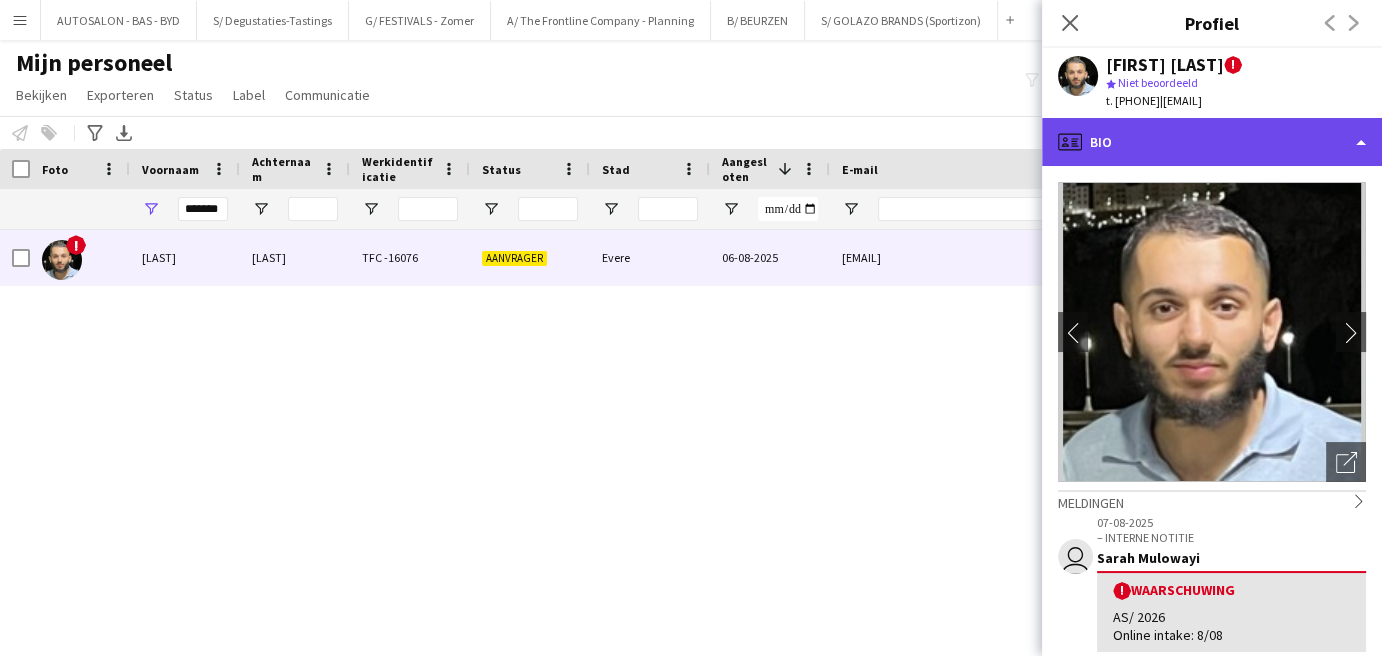 click on "profile
Bio" 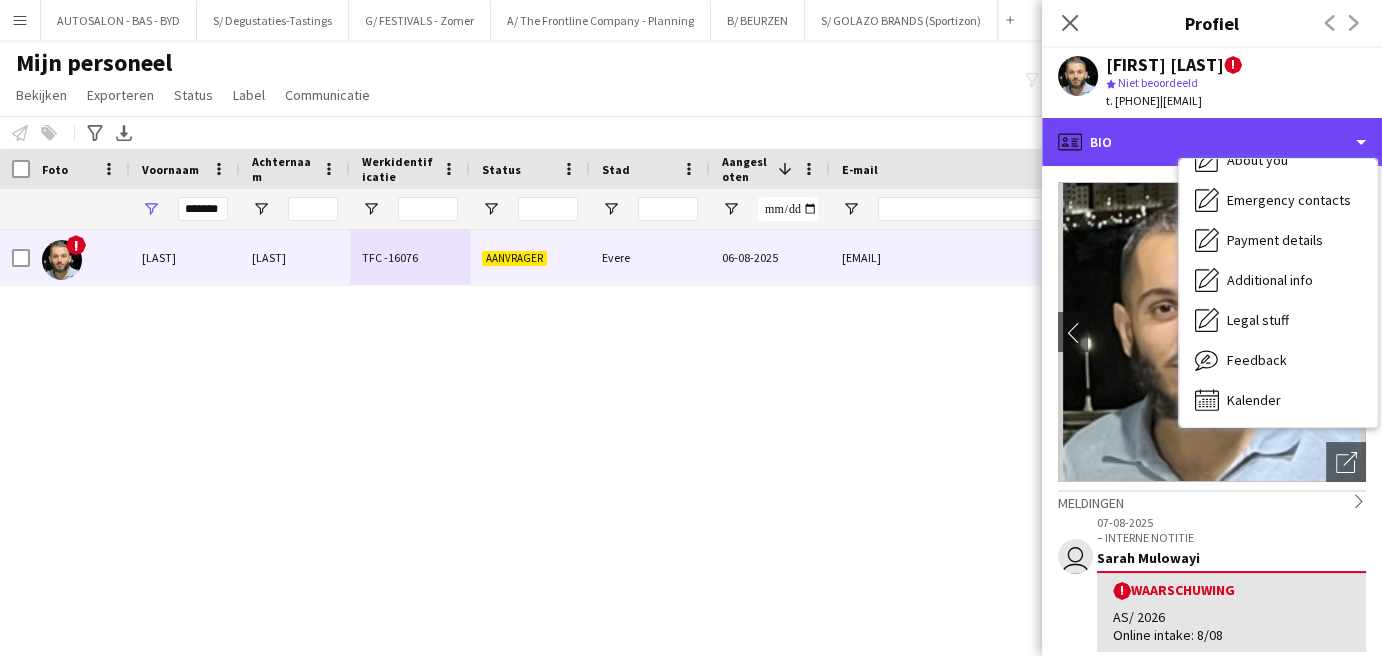 scroll, scrollTop: 0, scrollLeft: 0, axis: both 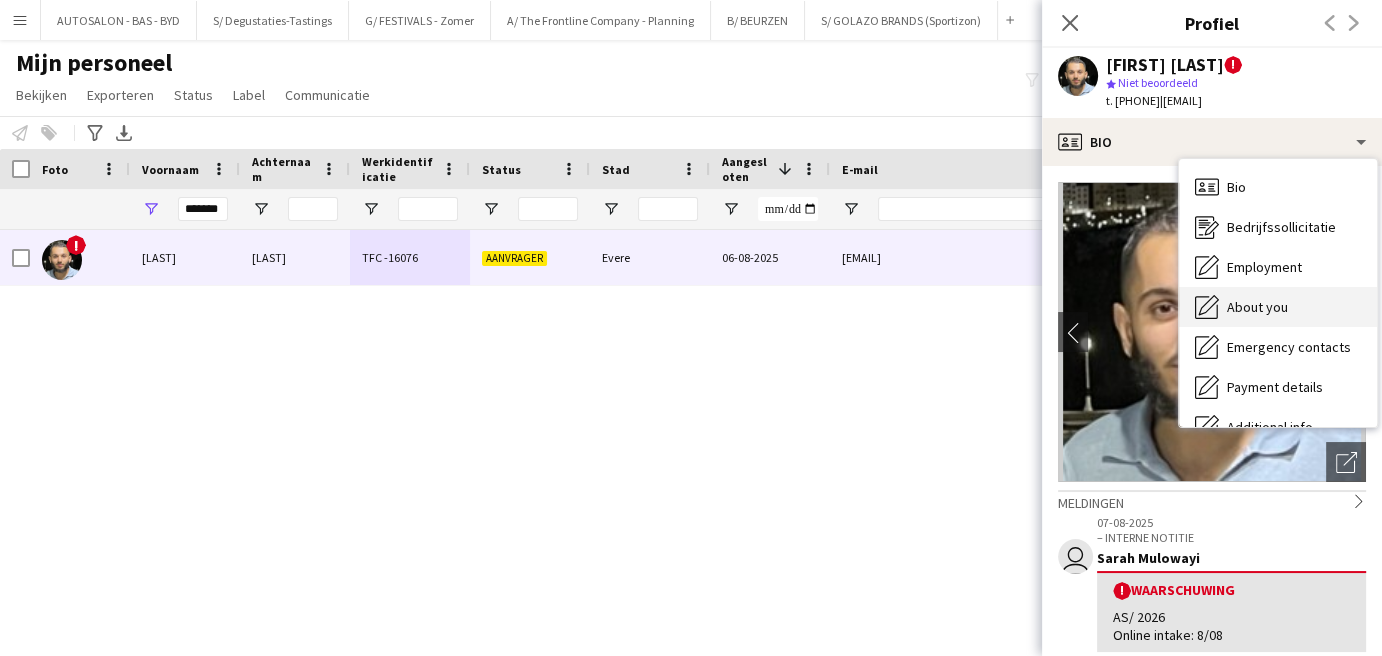 click on "About you
About you" at bounding box center [1278, 307] 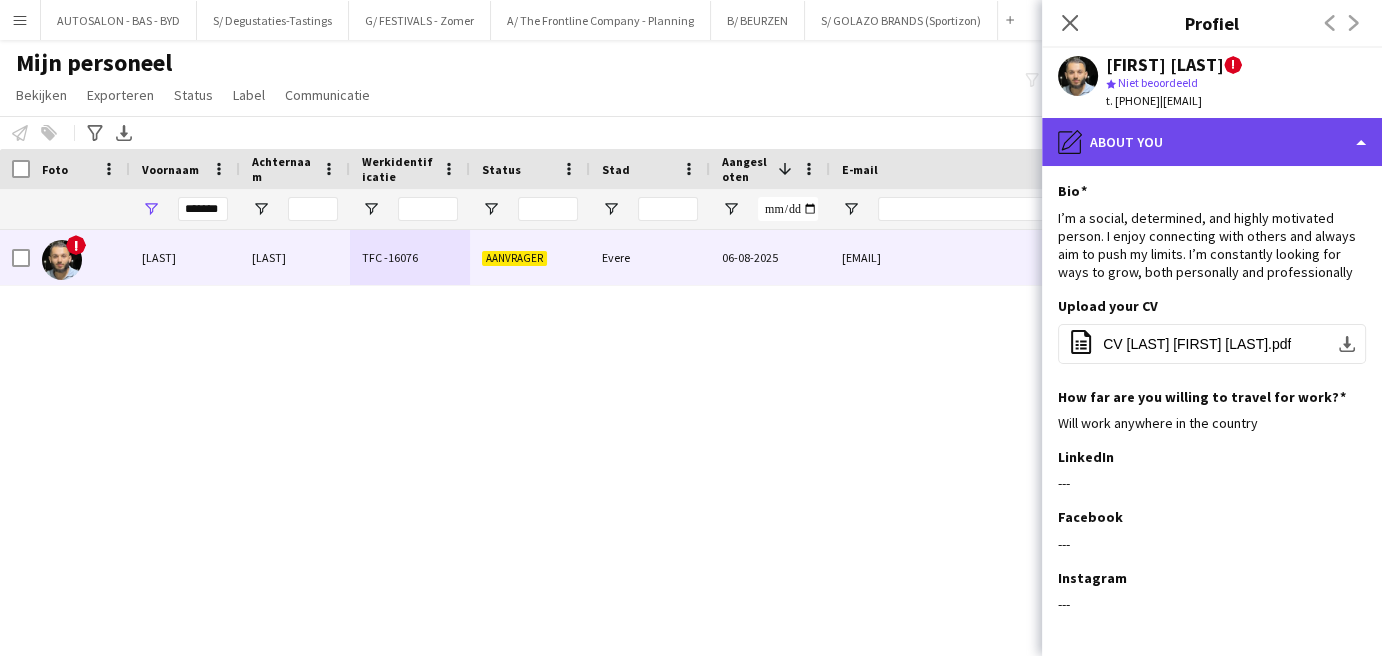 click on "pencil4
About you" 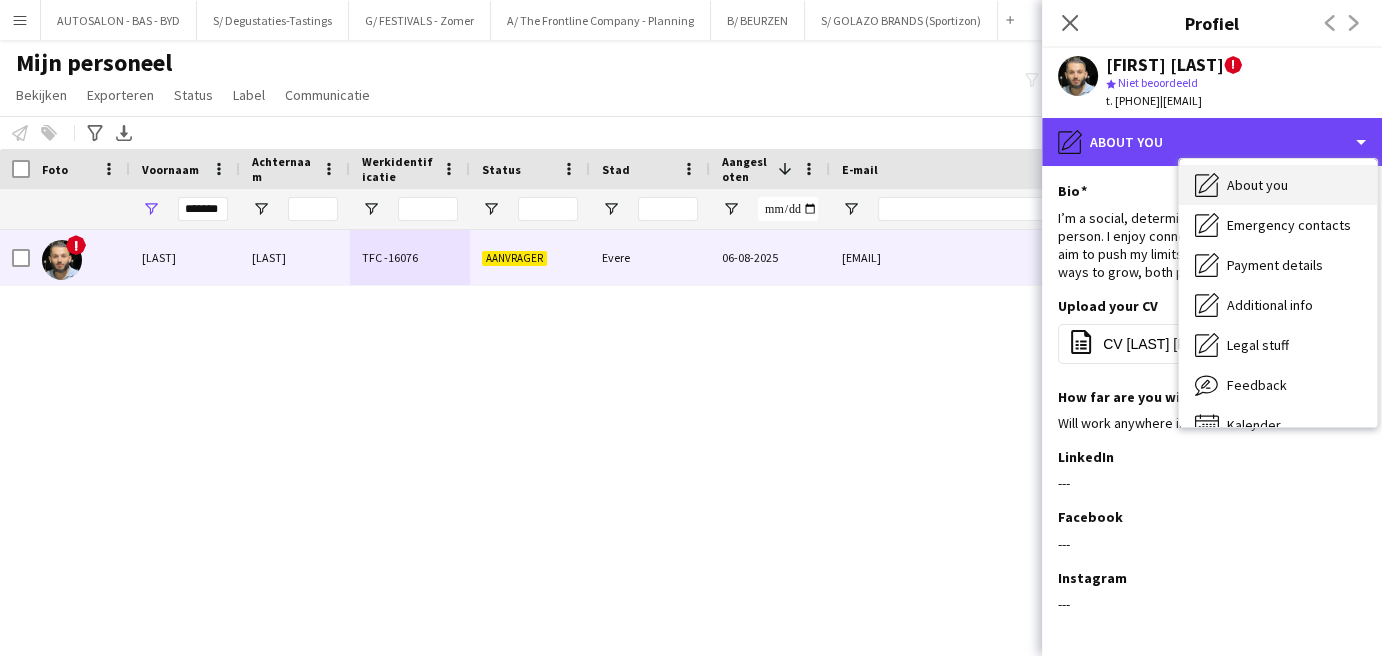 scroll, scrollTop: 123, scrollLeft: 0, axis: vertical 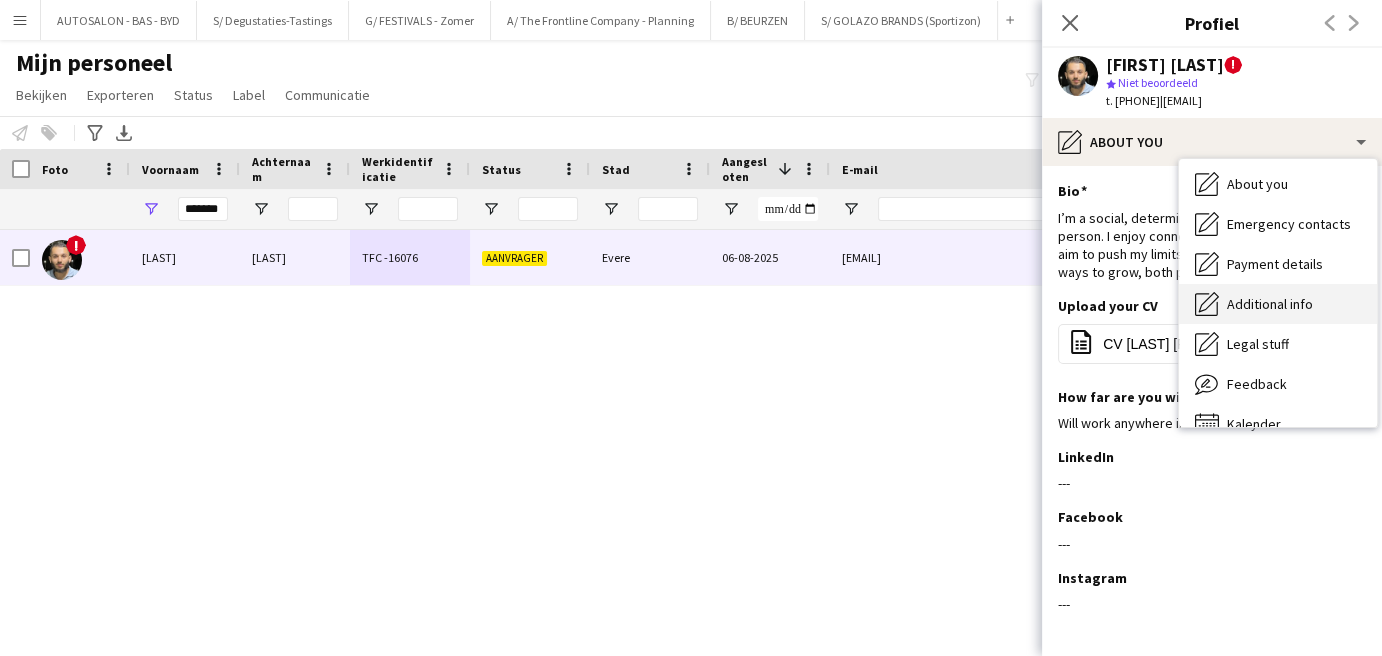 click on "Additional info" at bounding box center [1270, 304] 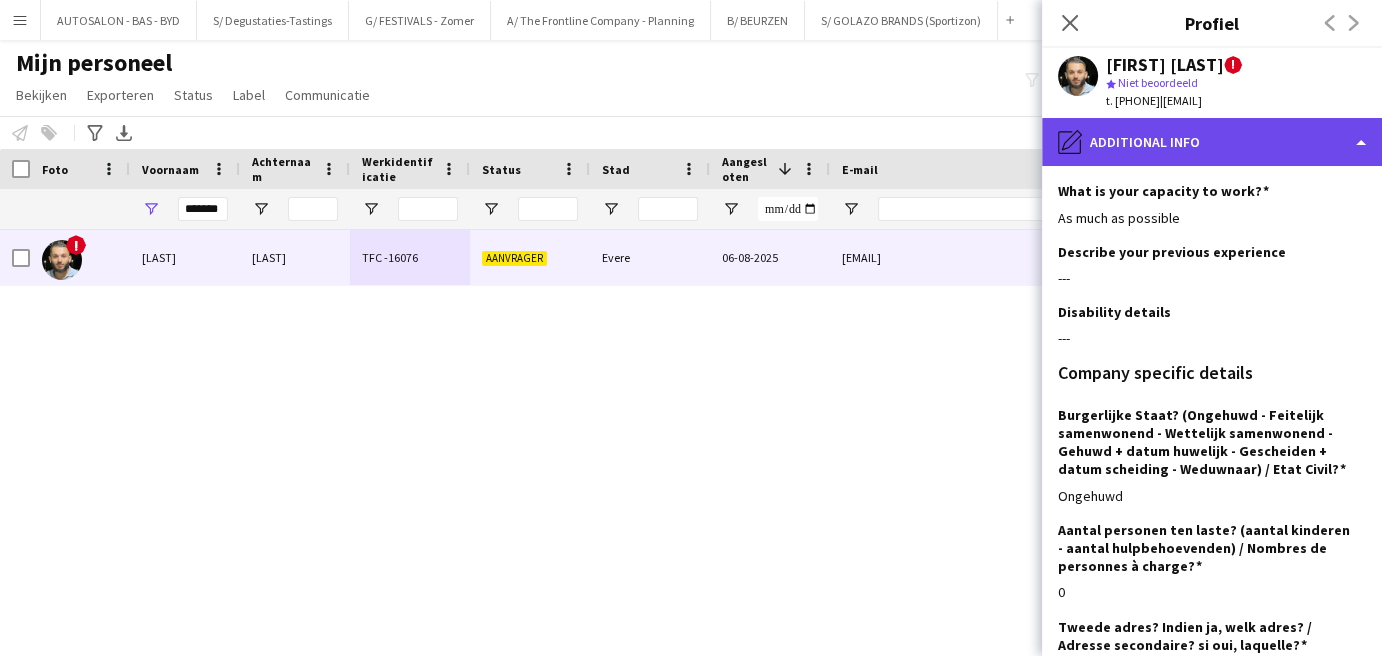 click on "pencil4
Additional info" 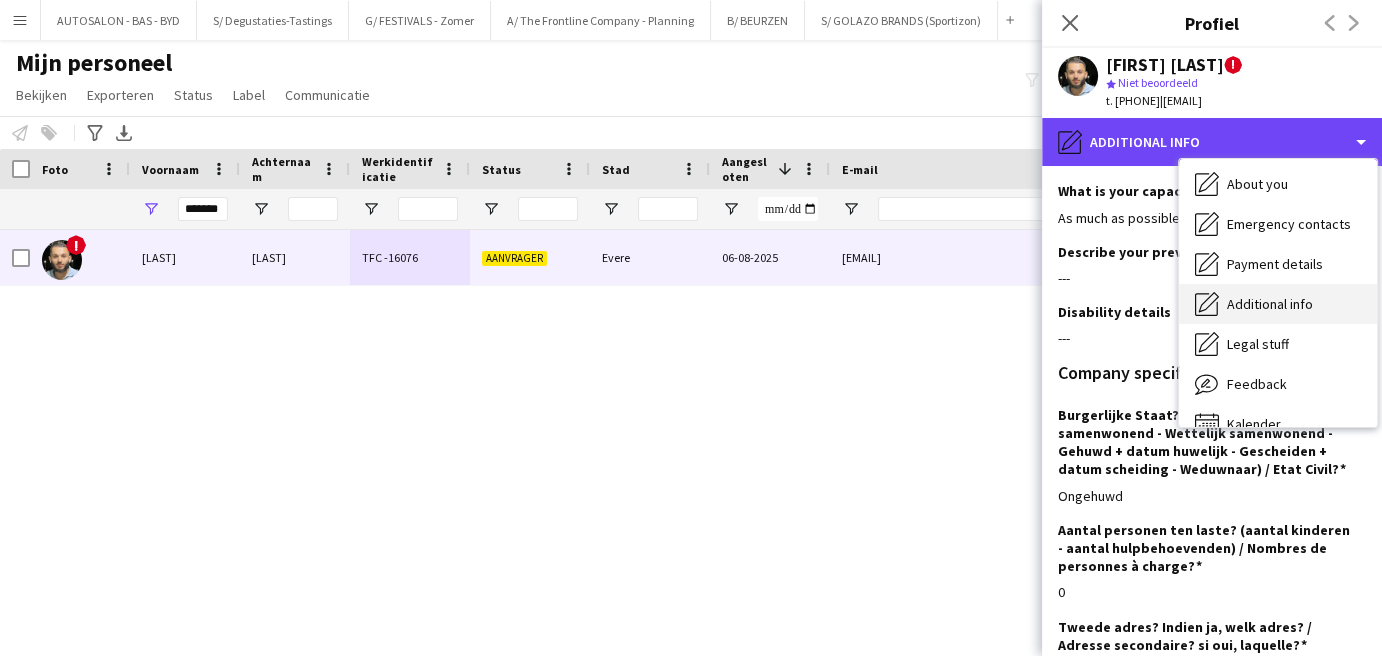 scroll, scrollTop: 147, scrollLeft: 0, axis: vertical 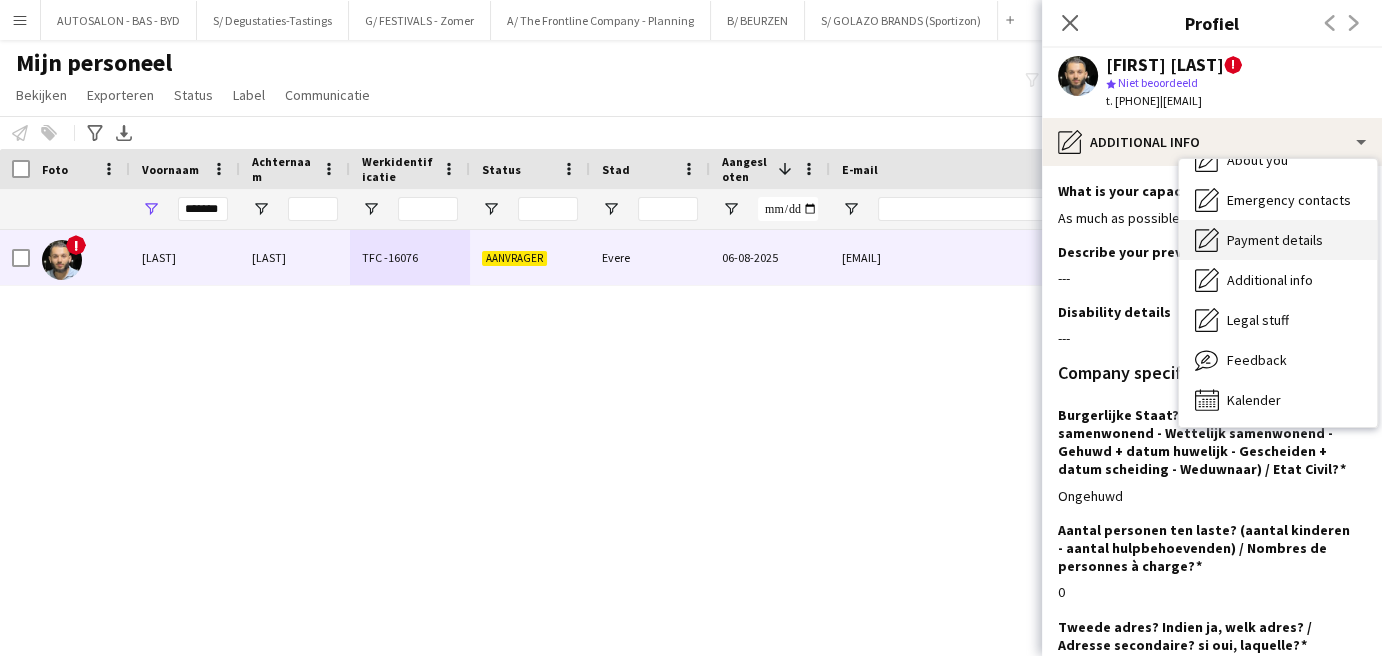 click on "Payment details" at bounding box center [1275, 240] 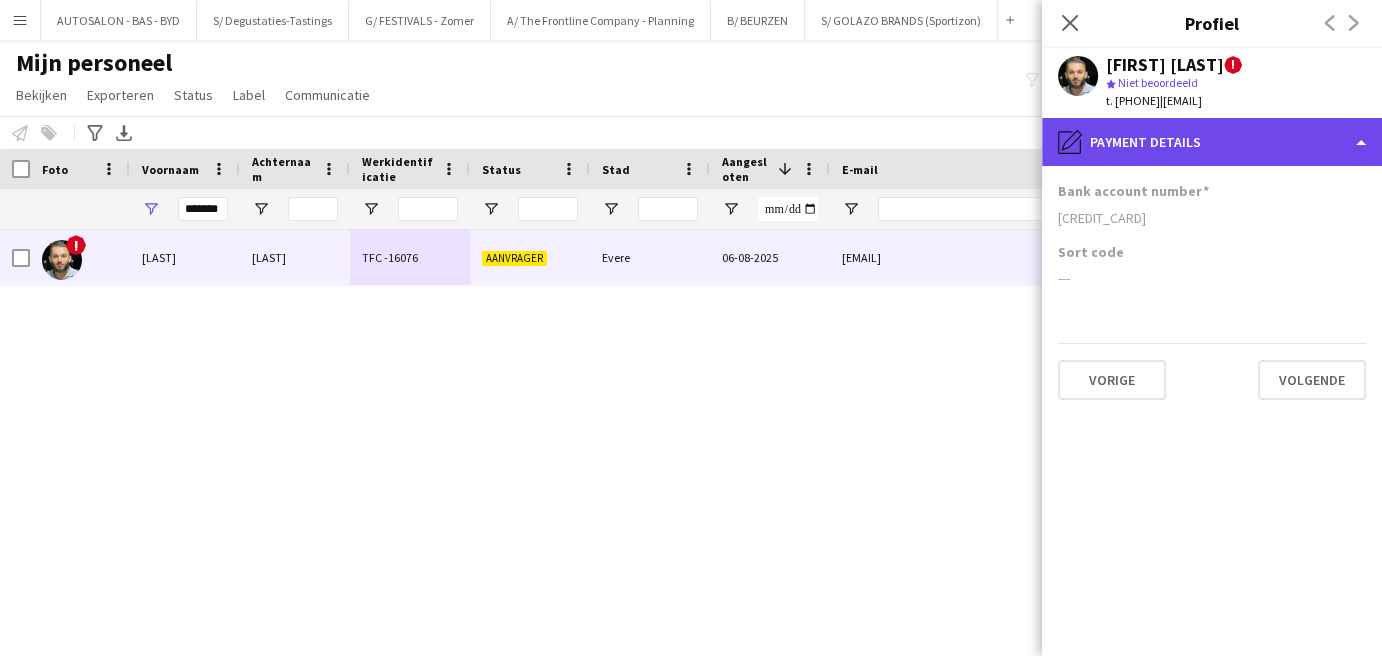 click on "pencil4
Payment details" 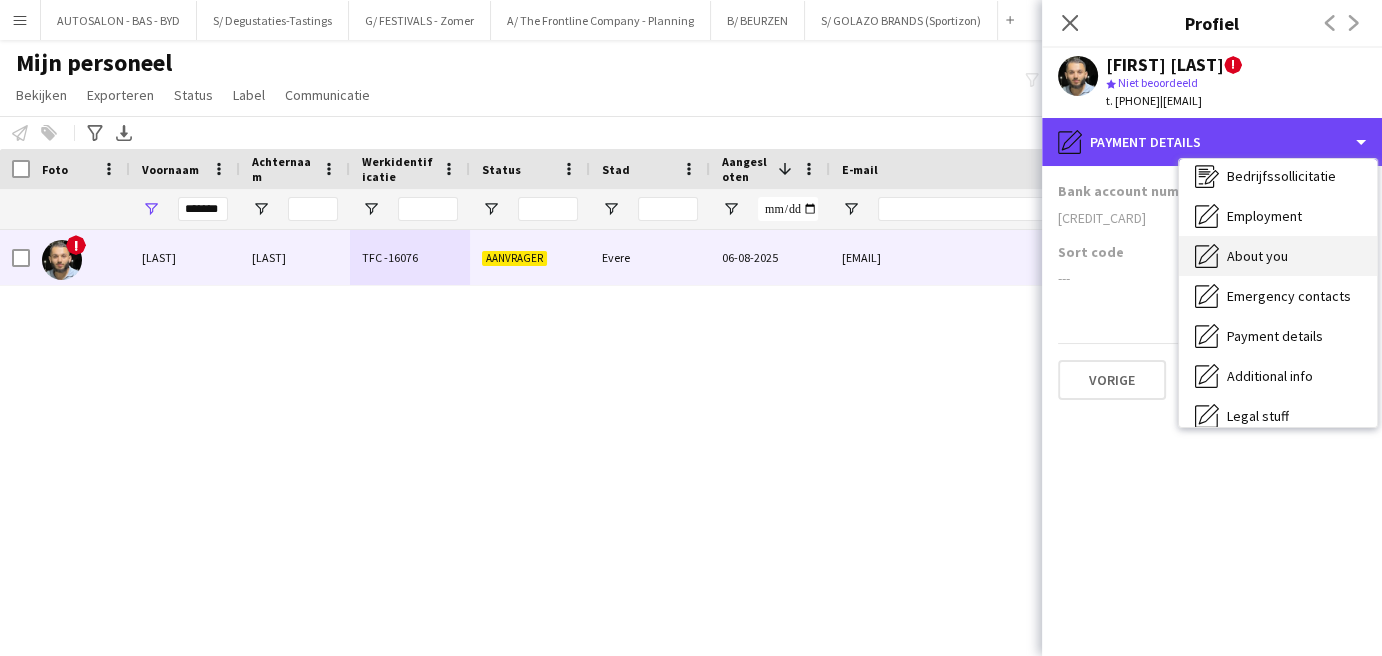 scroll, scrollTop: 49, scrollLeft: 0, axis: vertical 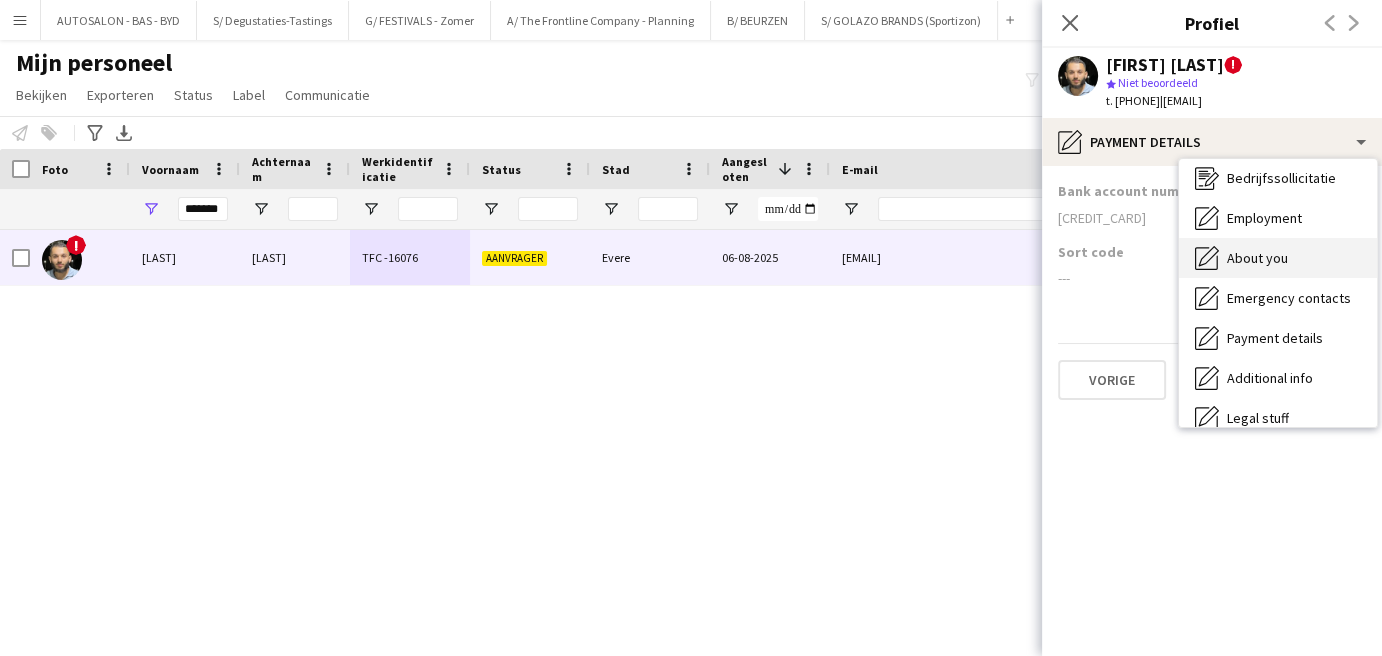 click on "About you" at bounding box center (1257, 258) 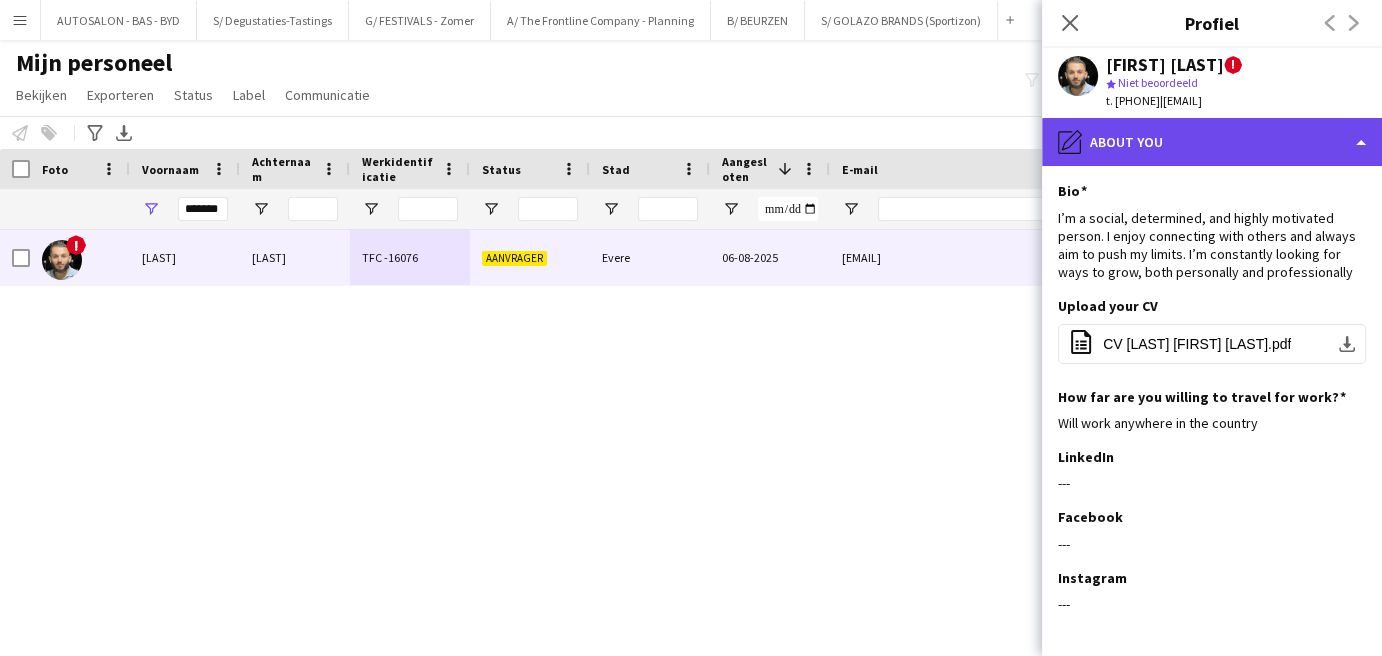 click on "pencil4
About you" 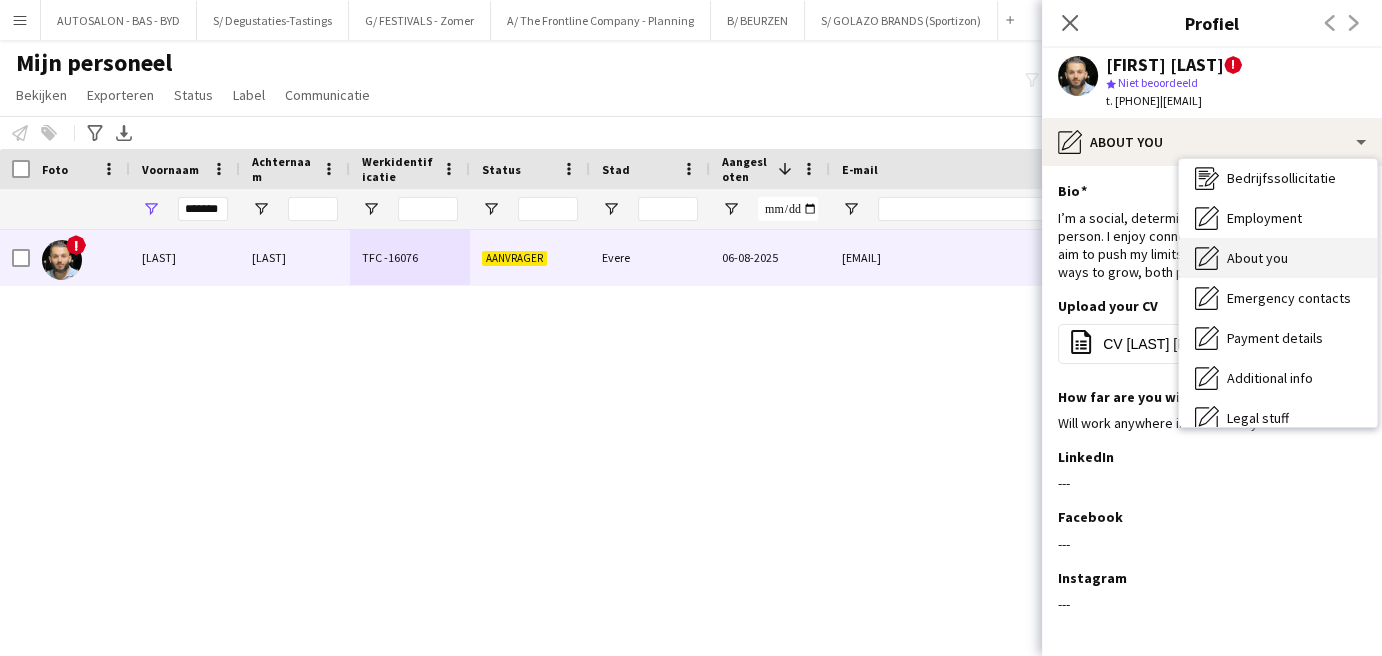 click on "About you
About you" at bounding box center (1278, 258) 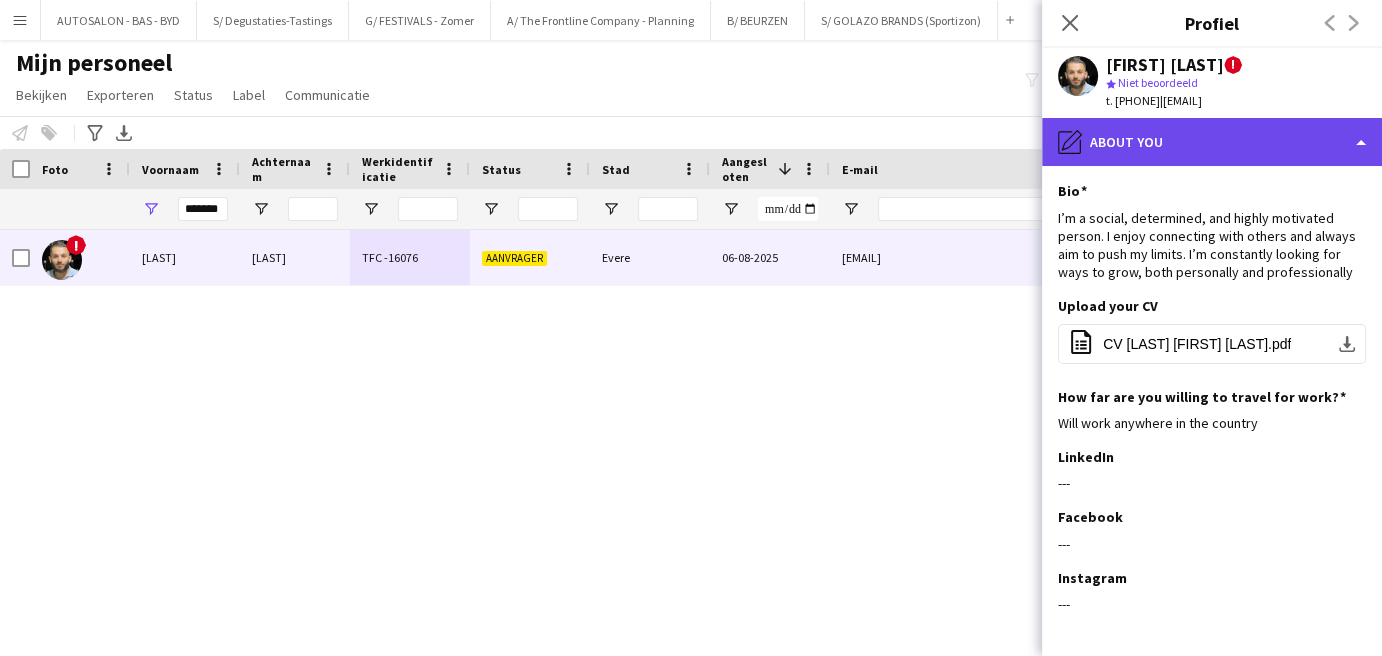 click on "pencil4
About you" 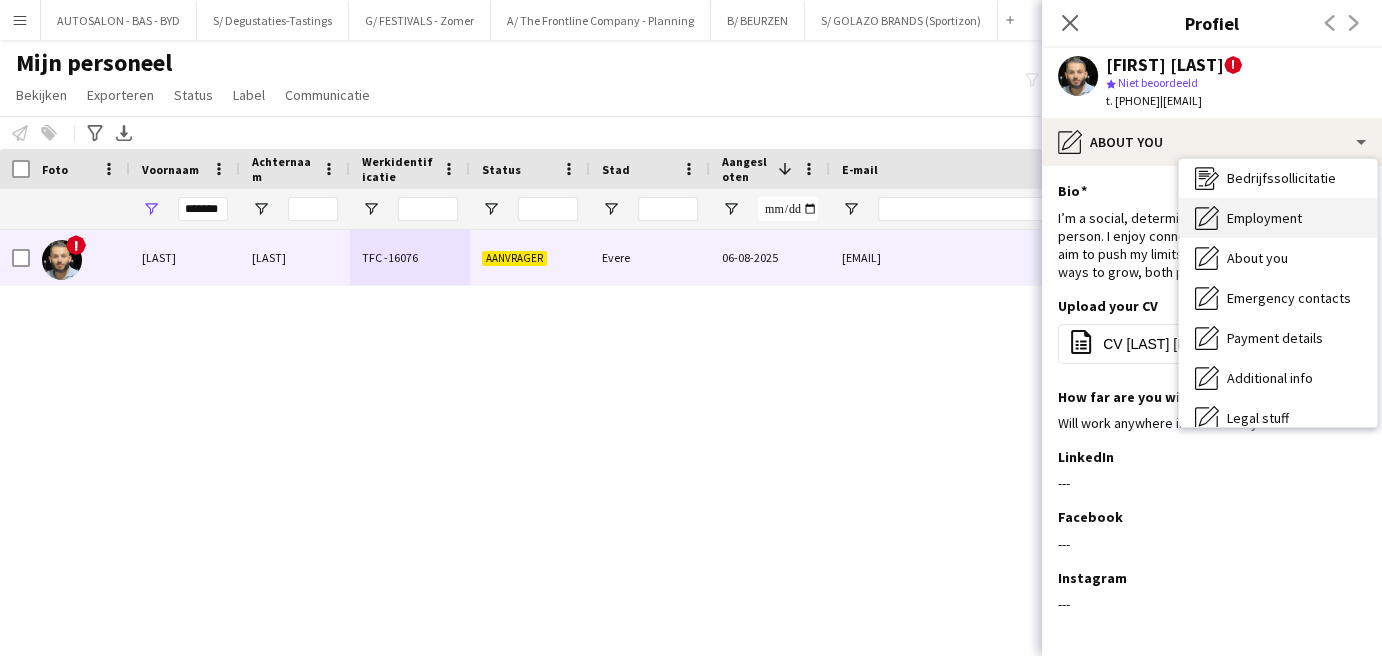 click on "Employment
Employment" at bounding box center (1278, 218) 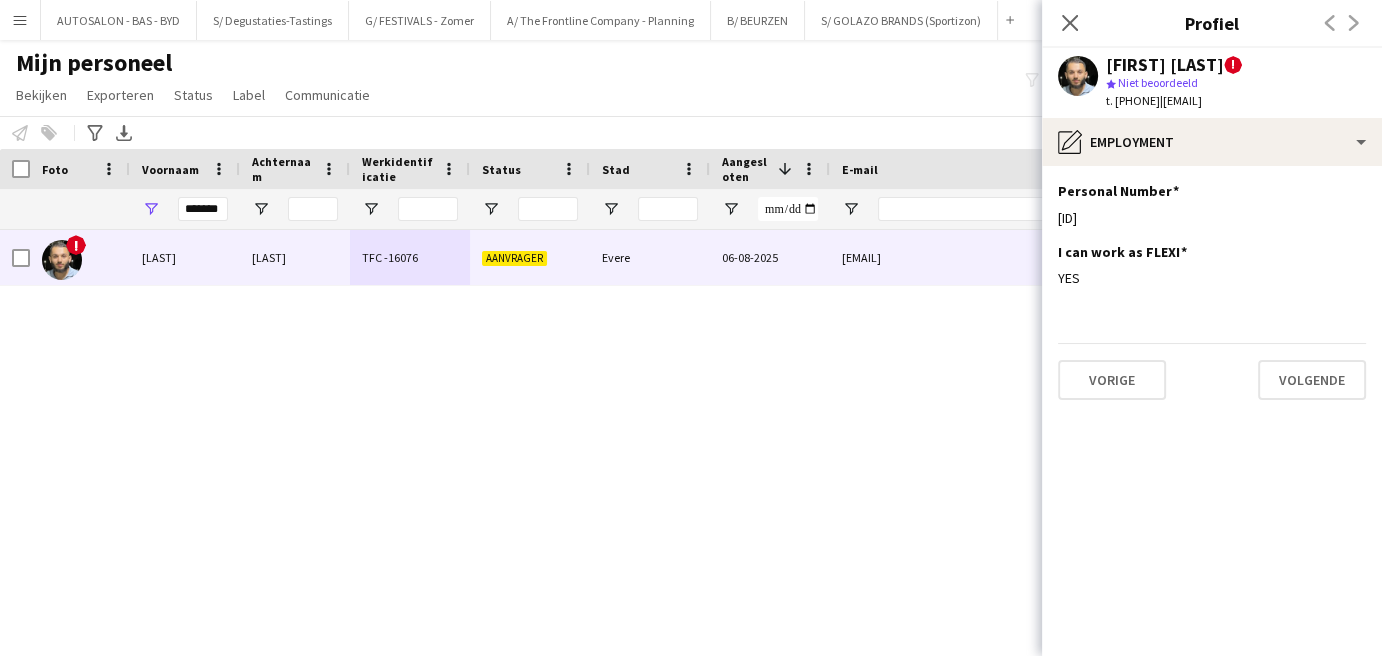 click on "!
Aboubakr El Asri TFC -16076 Aanvrager Evere 06-08-2025 elasri.abou@hotmail.com 0" at bounding box center [661, 418] 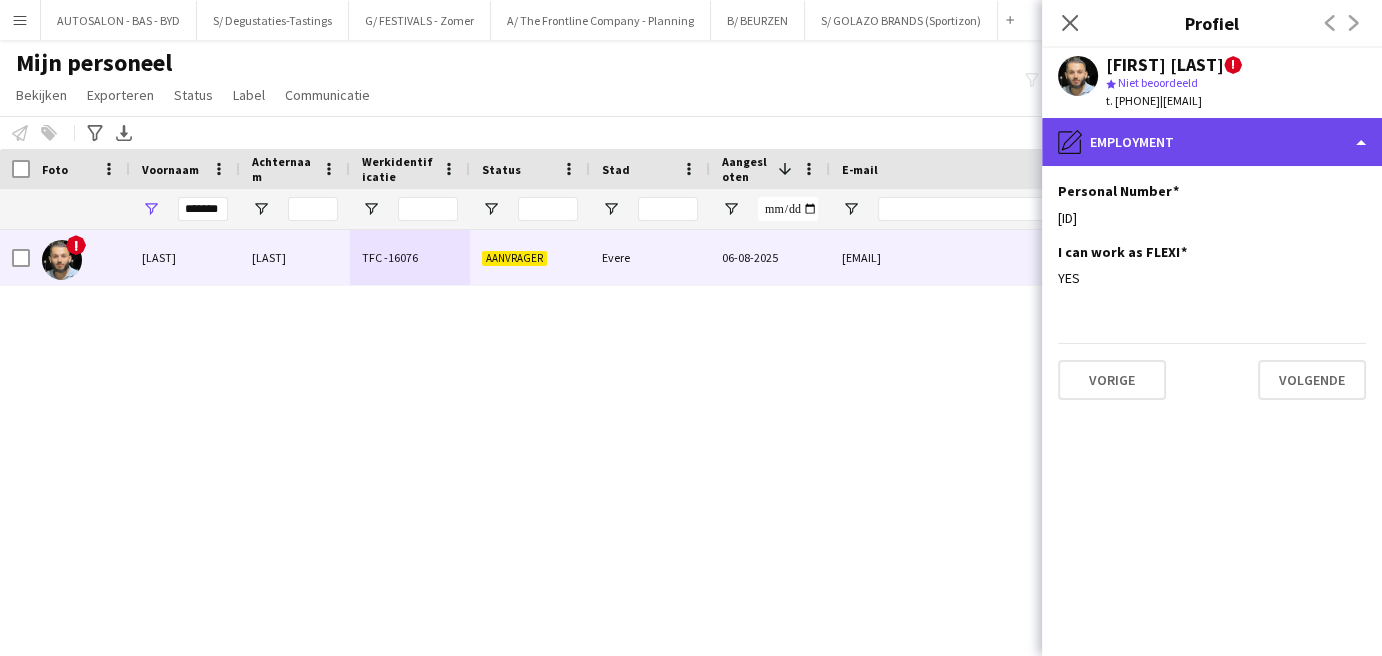 click on "pencil4
Employment" 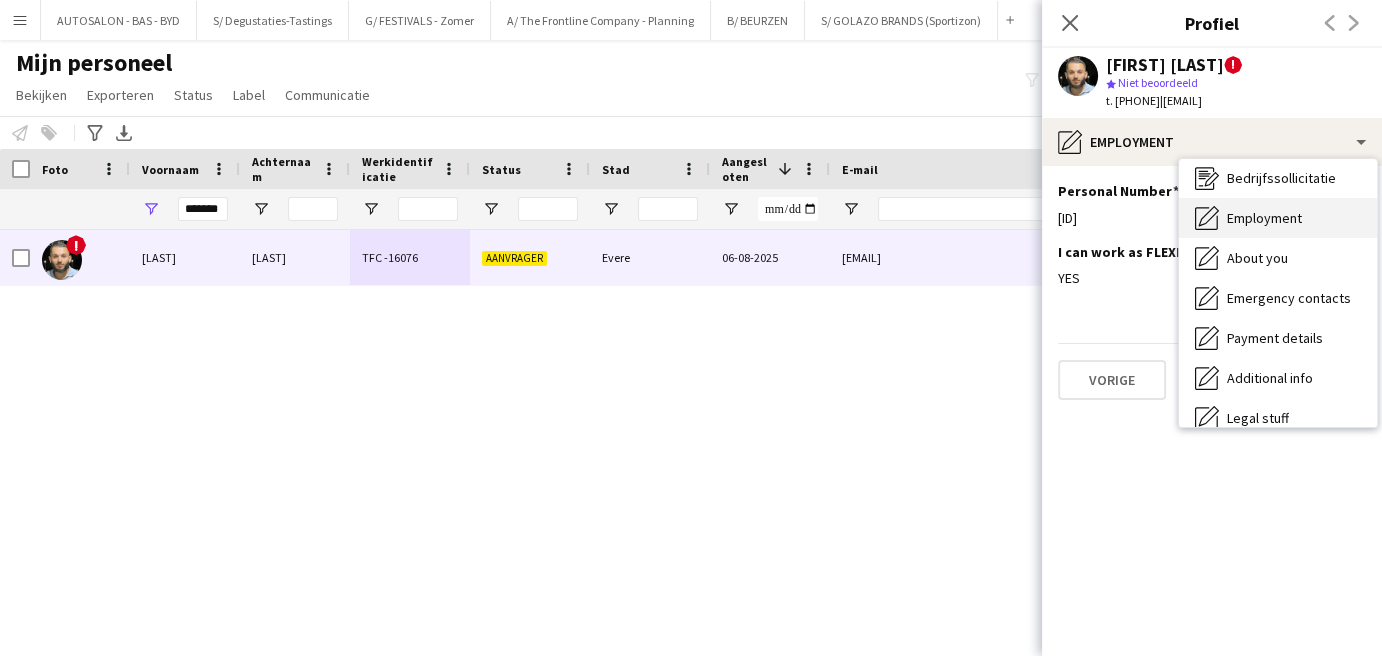 click on "Employment
Employment" at bounding box center (1278, 218) 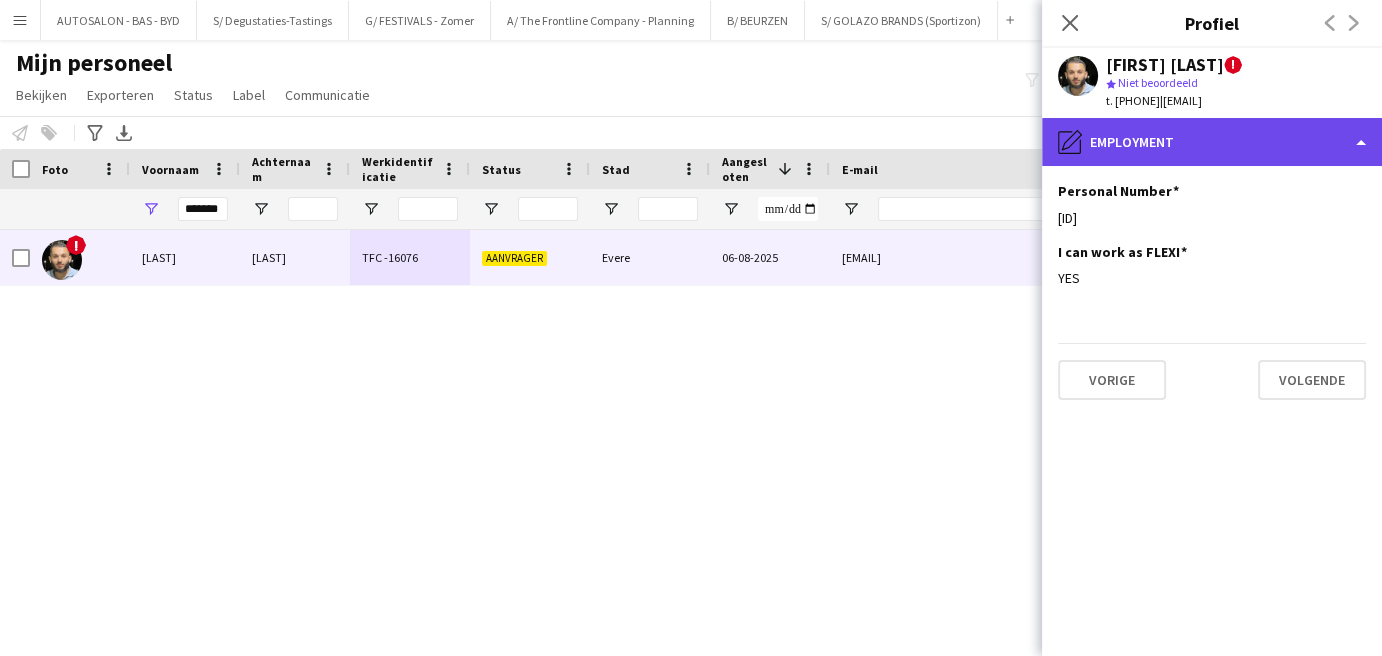 click on "pencil4
Employment" 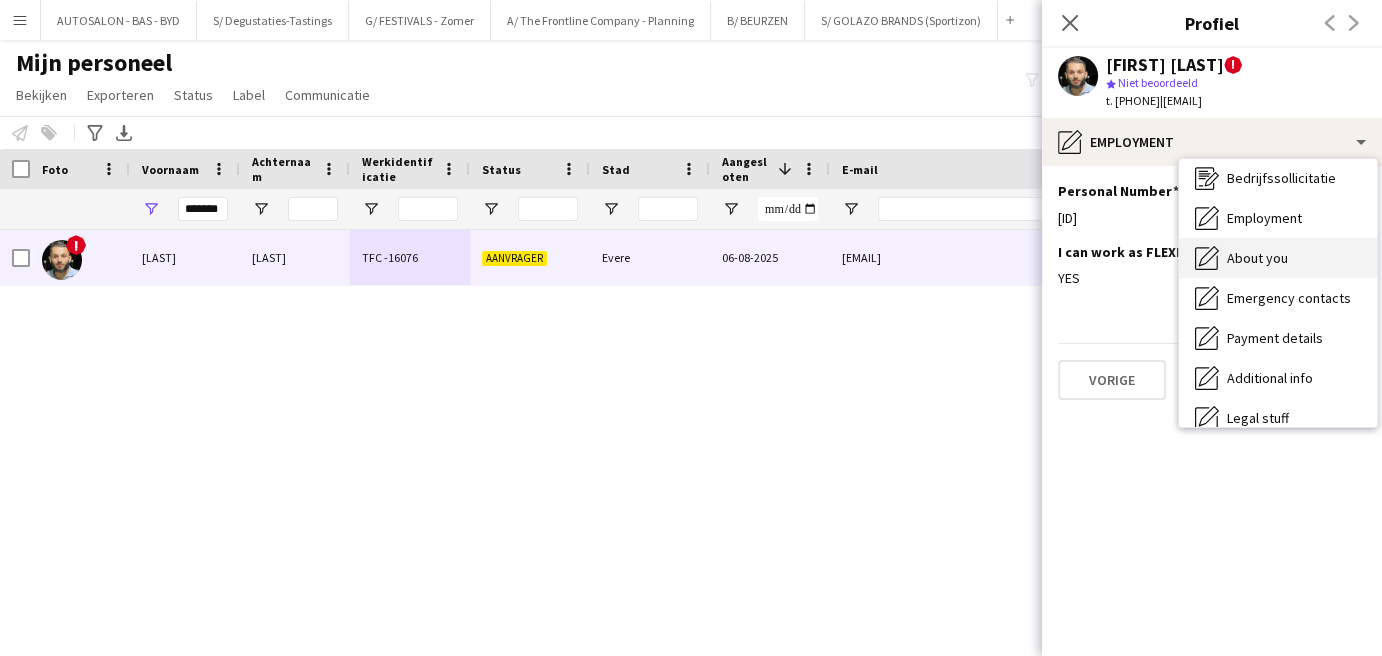 click on "About you
About you" at bounding box center [1278, 258] 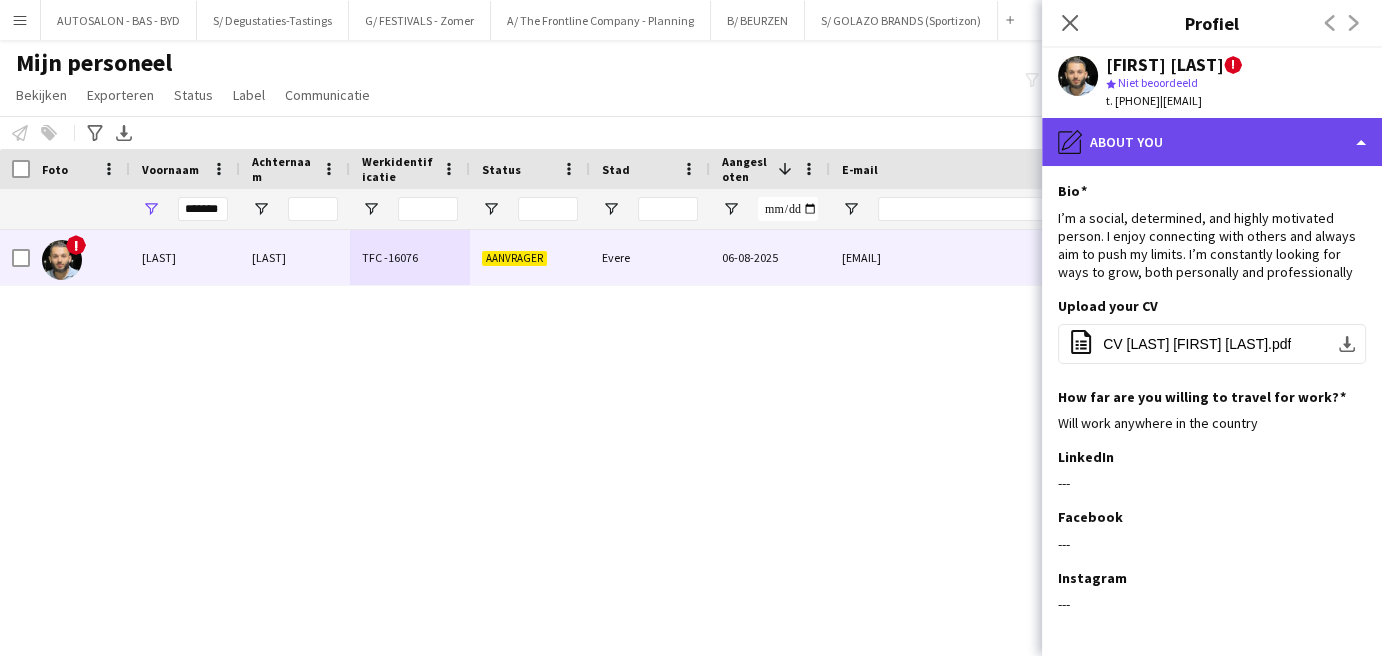 click on "pencil4
About you" 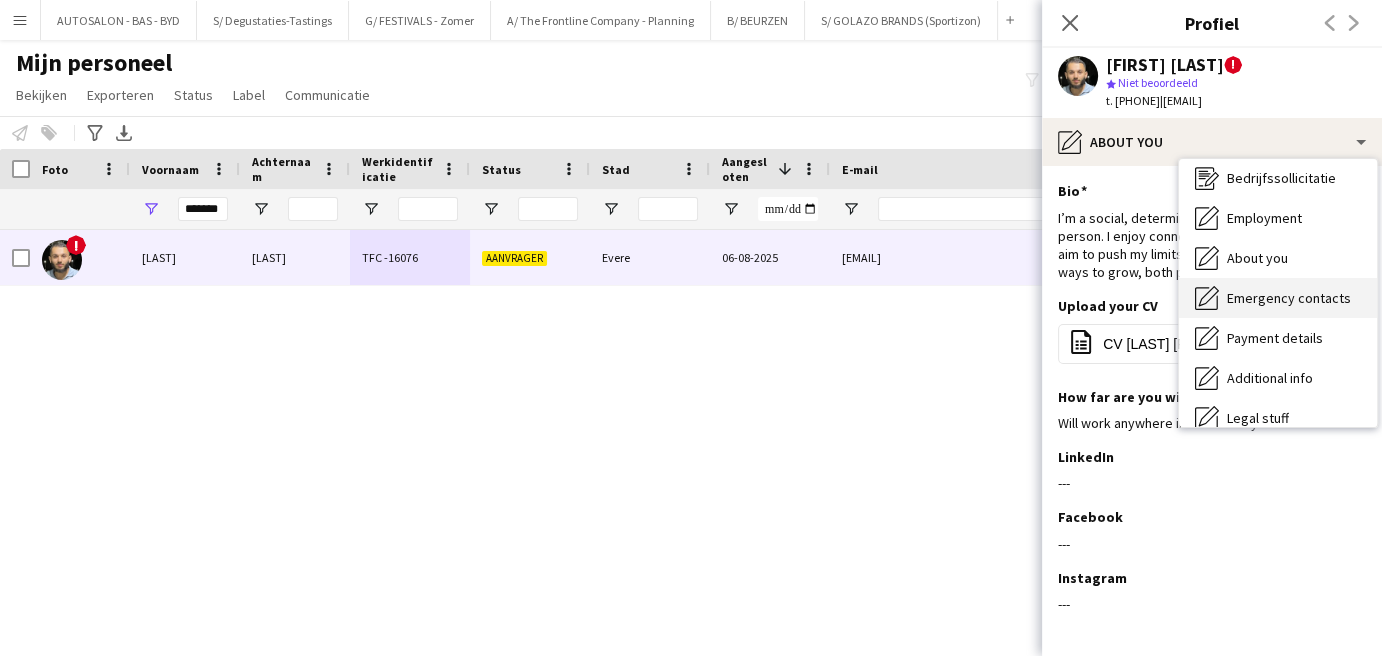 drag, startPoint x: 1250, startPoint y: 313, endPoint x: 1306, endPoint y: 291, distance: 60.166435 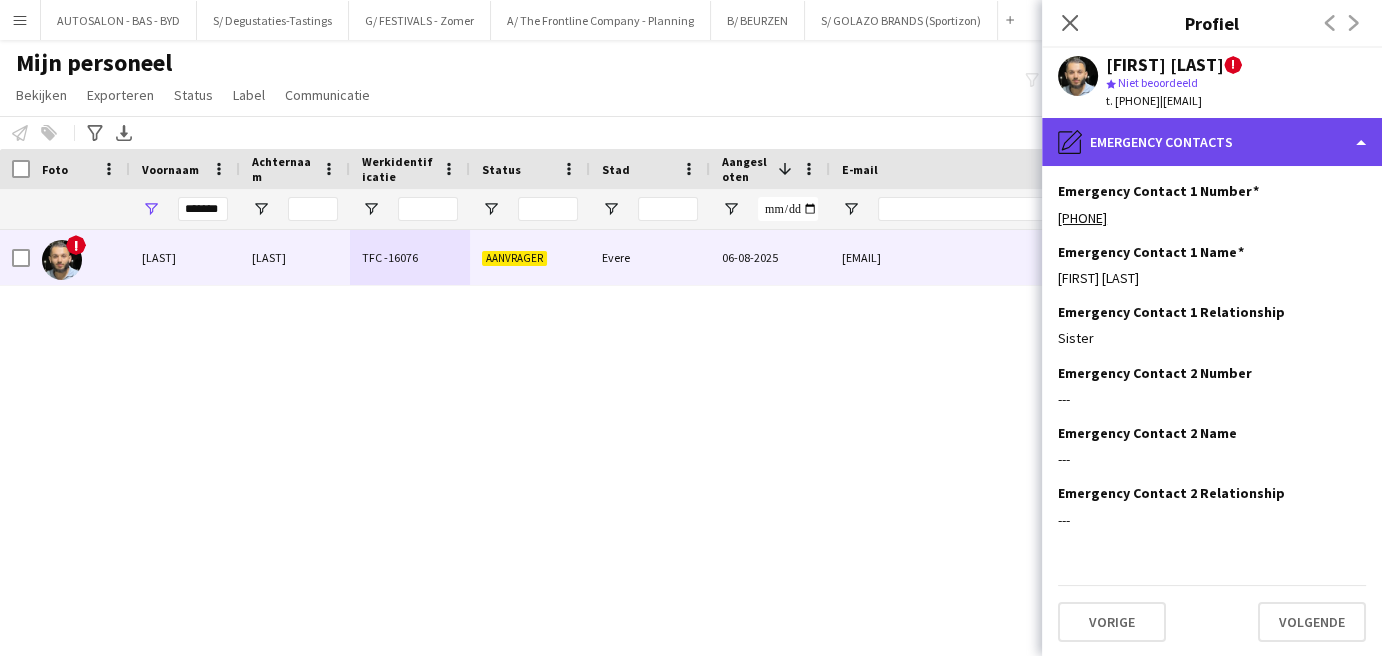 click on "pencil4
Emergency contacts" 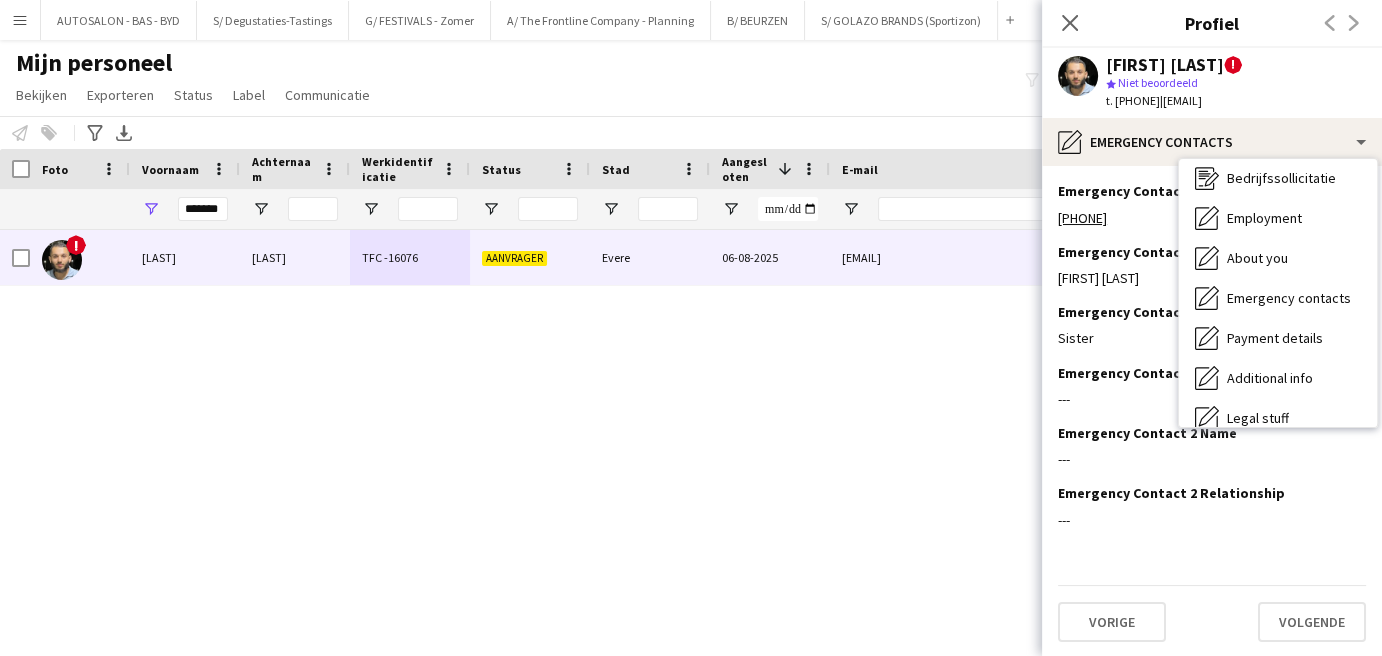 click on "!
Aboubakr El Asri TFC -16076 Aanvrager Evere 06-08-2025 elasri.abou@hotmail.com 0" at bounding box center (661, 418) 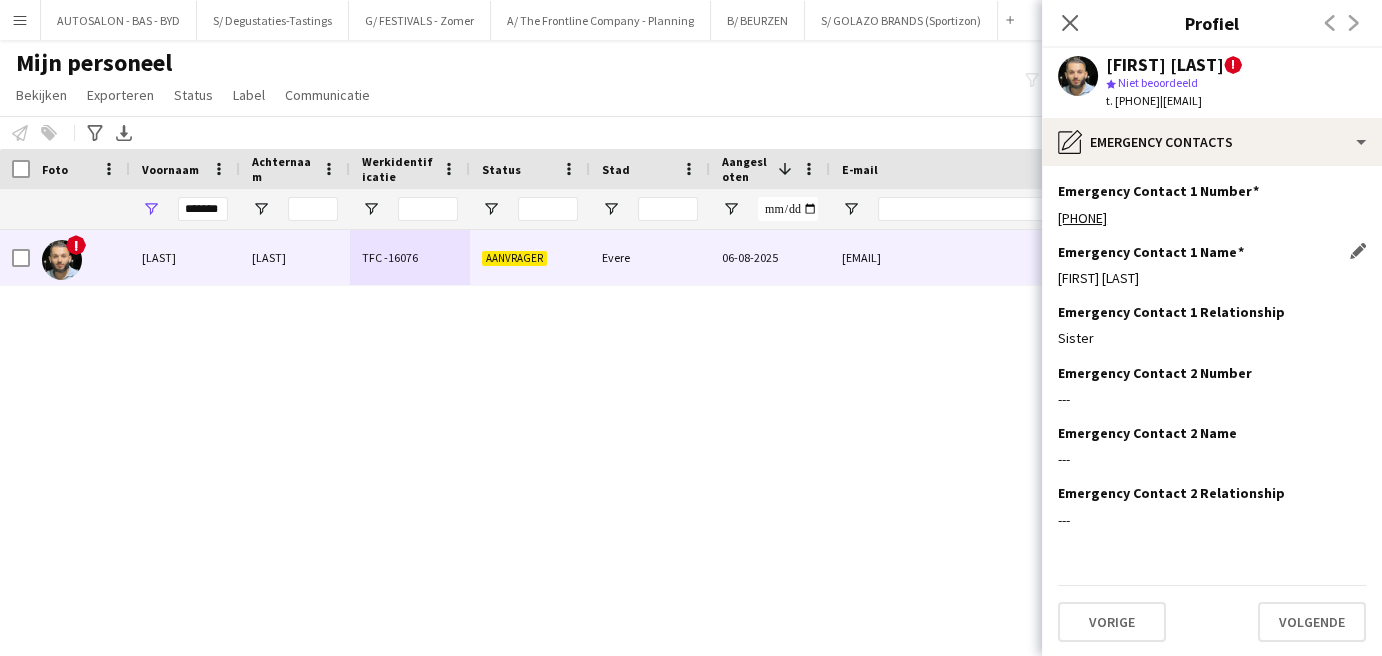 click on "Soumaya El Asri" 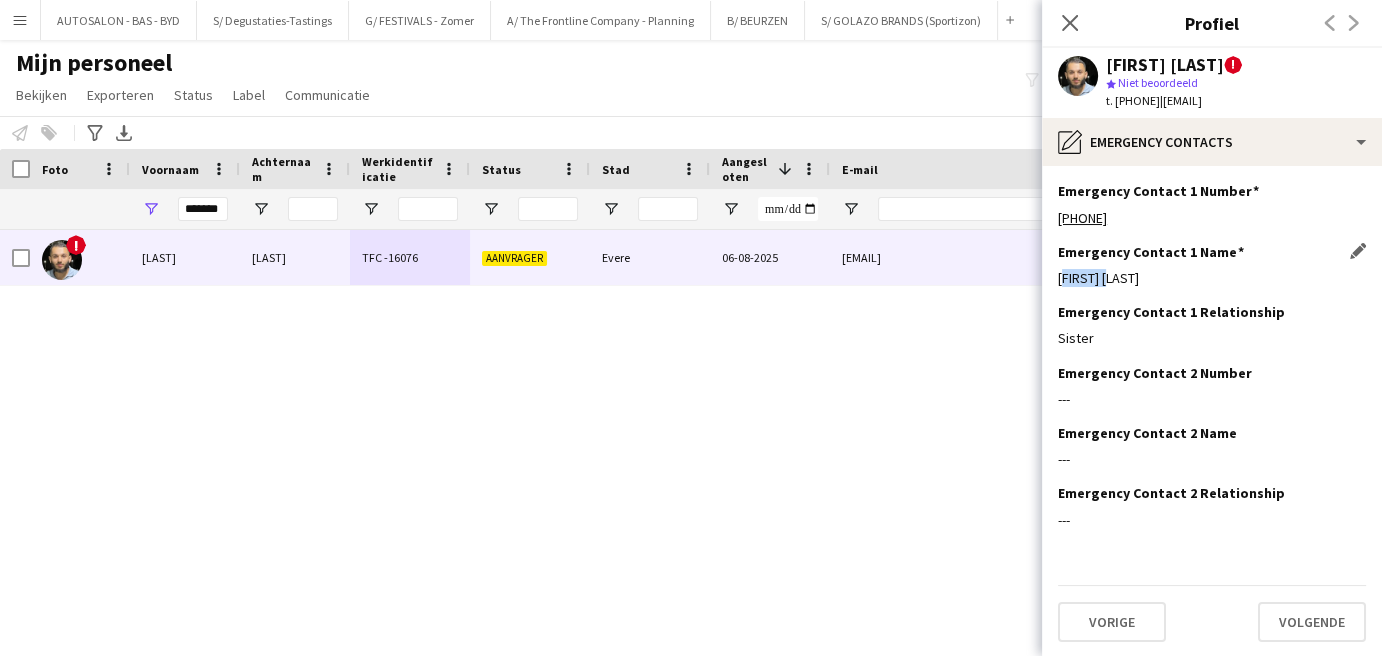 click on "Soumaya El Asri" 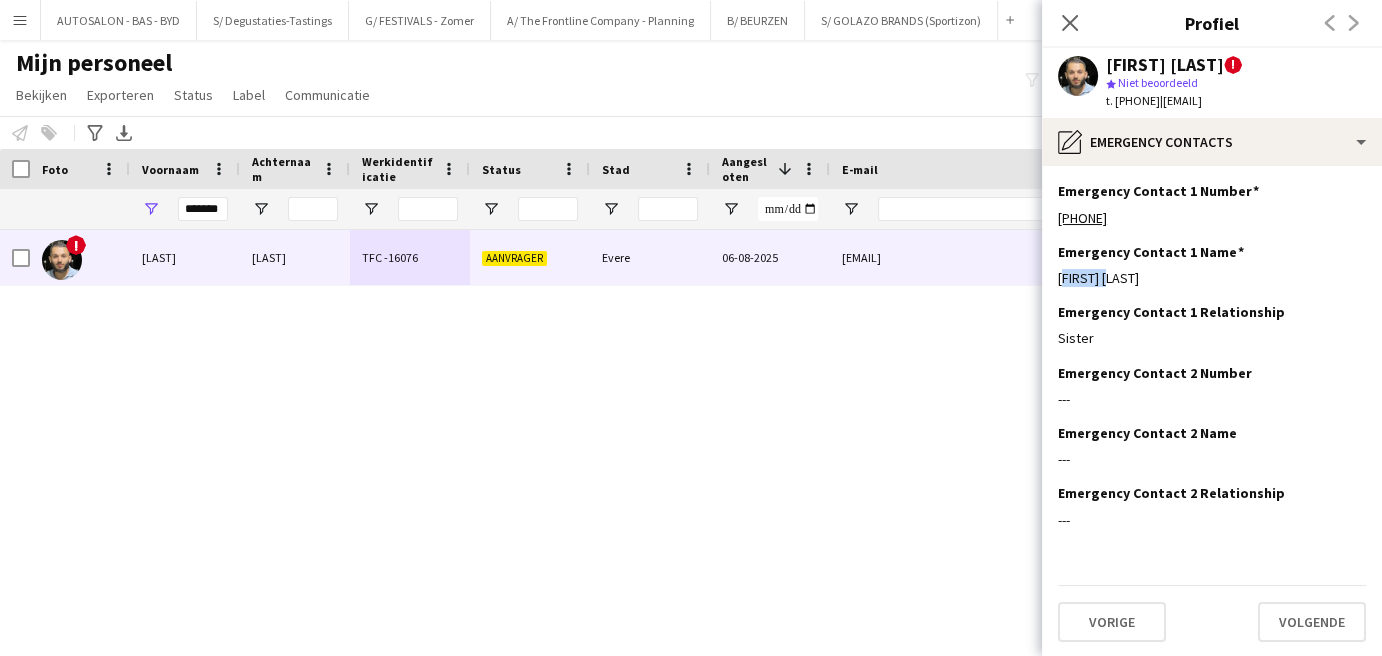 click on "!
Aboubakr El Asri TFC -16076 Aanvrager Evere 06-08-2025 elasri.abou@hotmail.com 0" at bounding box center [661, 418] 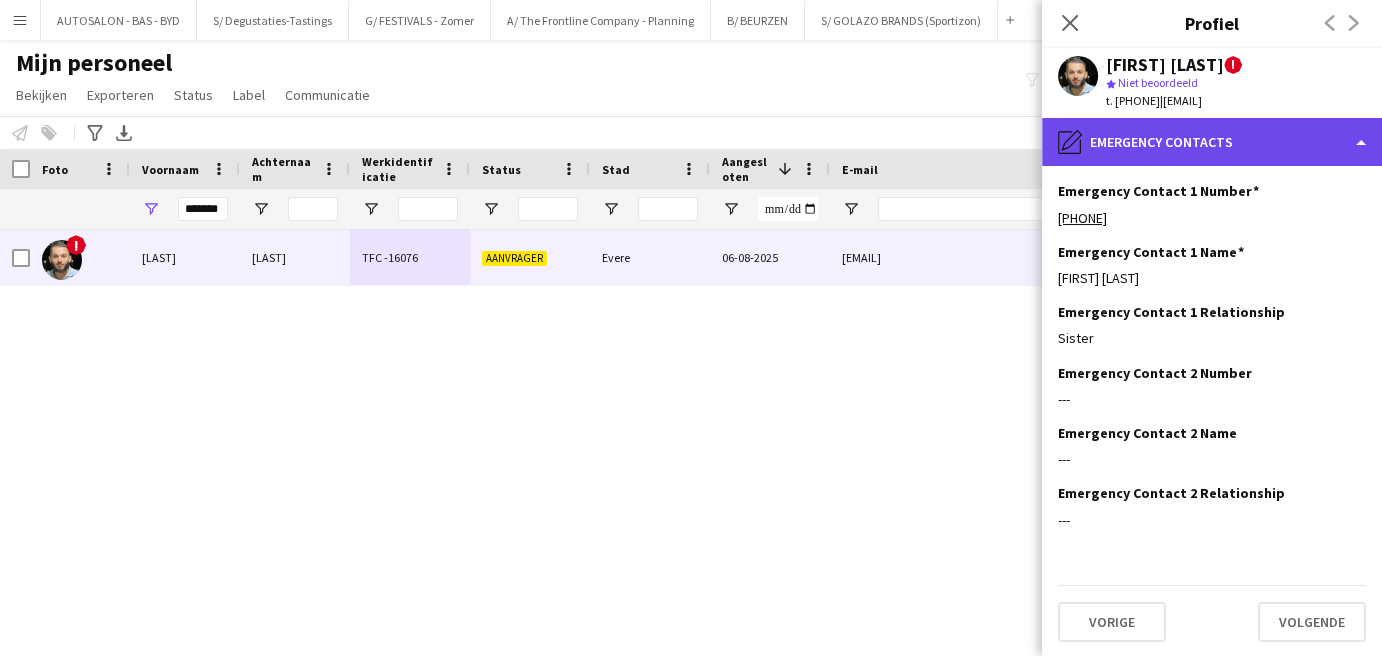 click on "pencil4
Emergency contacts" 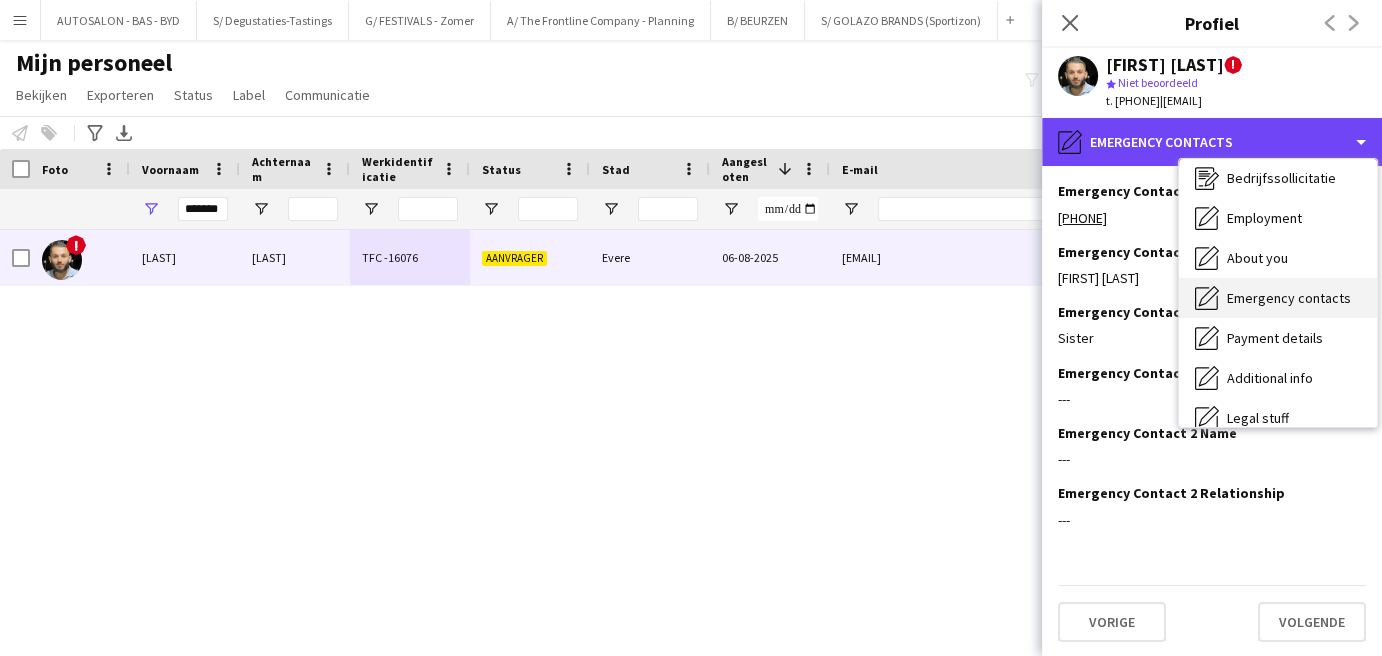 scroll, scrollTop: 147, scrollLeft: 0, axis: vertical 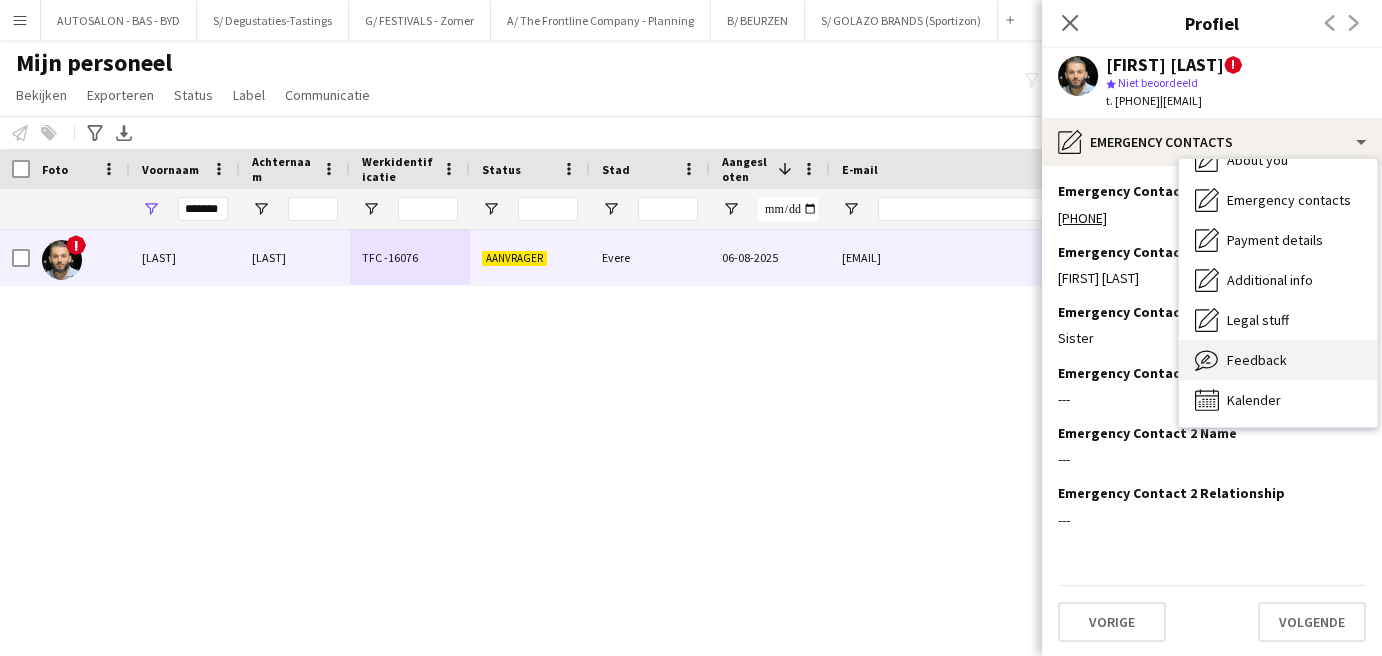 click on "Feedback
Feedback" at bounding box center [1278, 360] 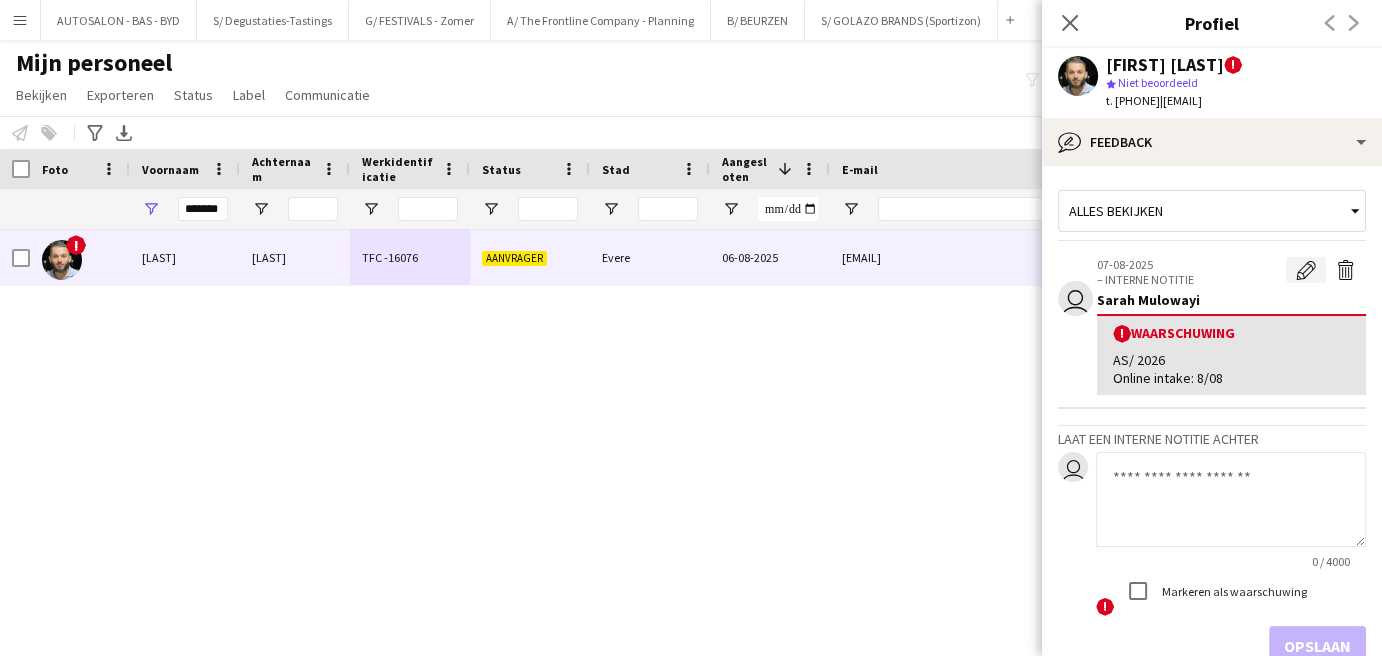 click on "Waarschuwing bewerken" 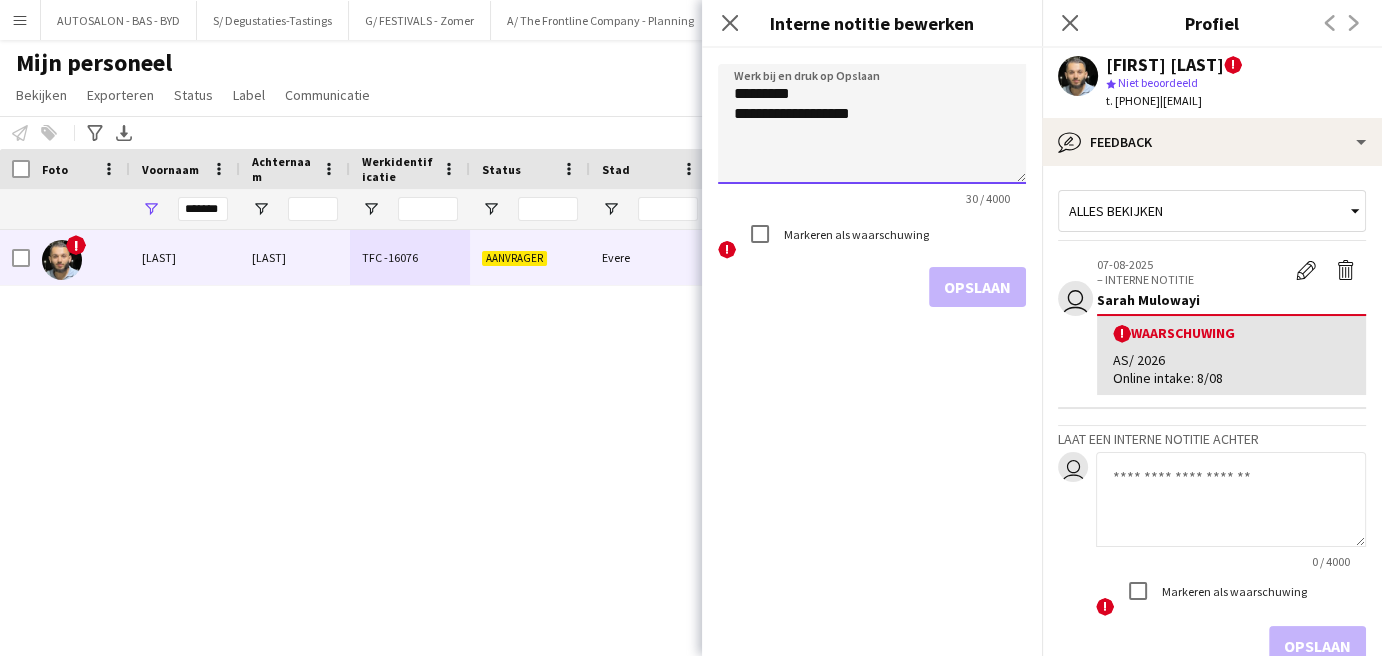 click on "**********" 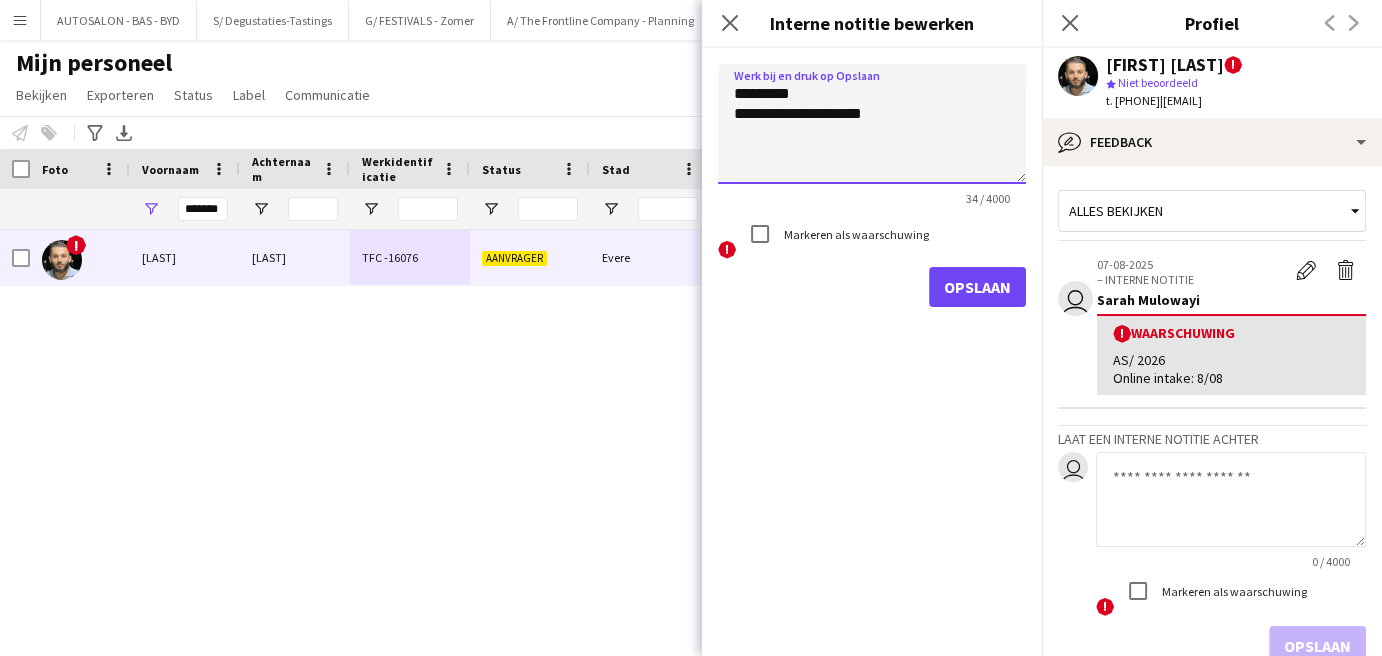 click on "**********" 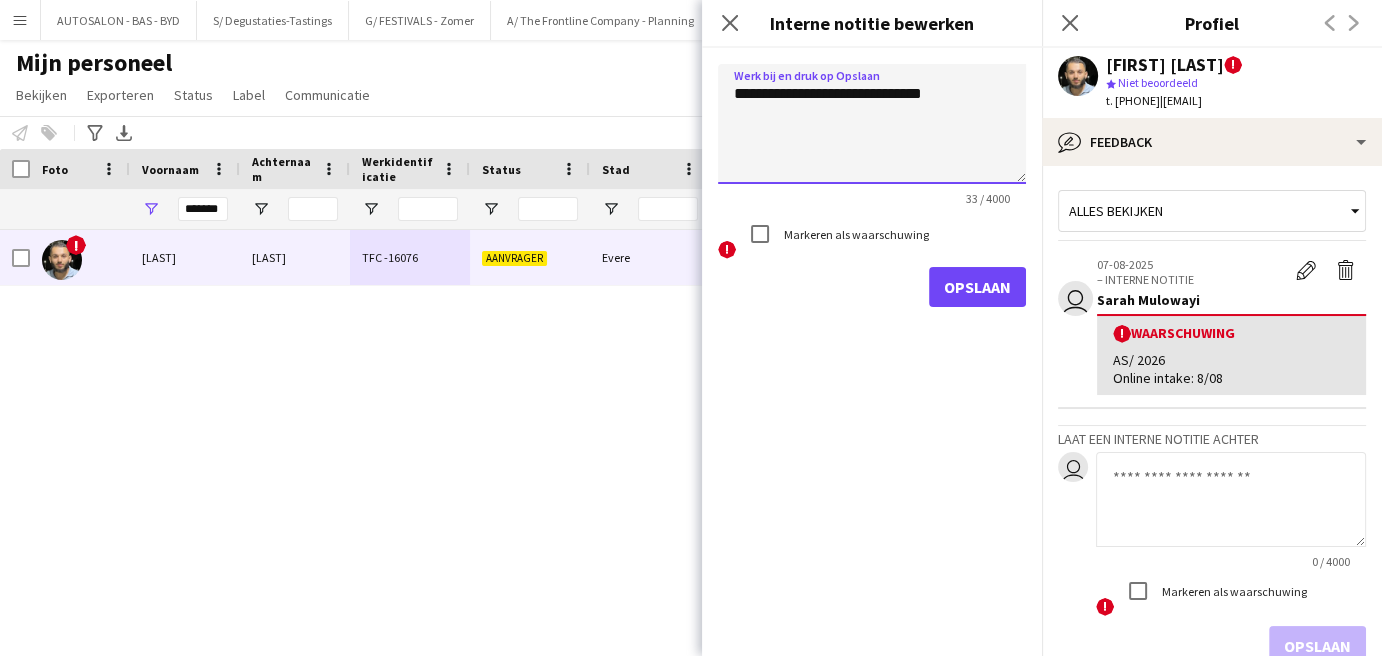 click on "**********" 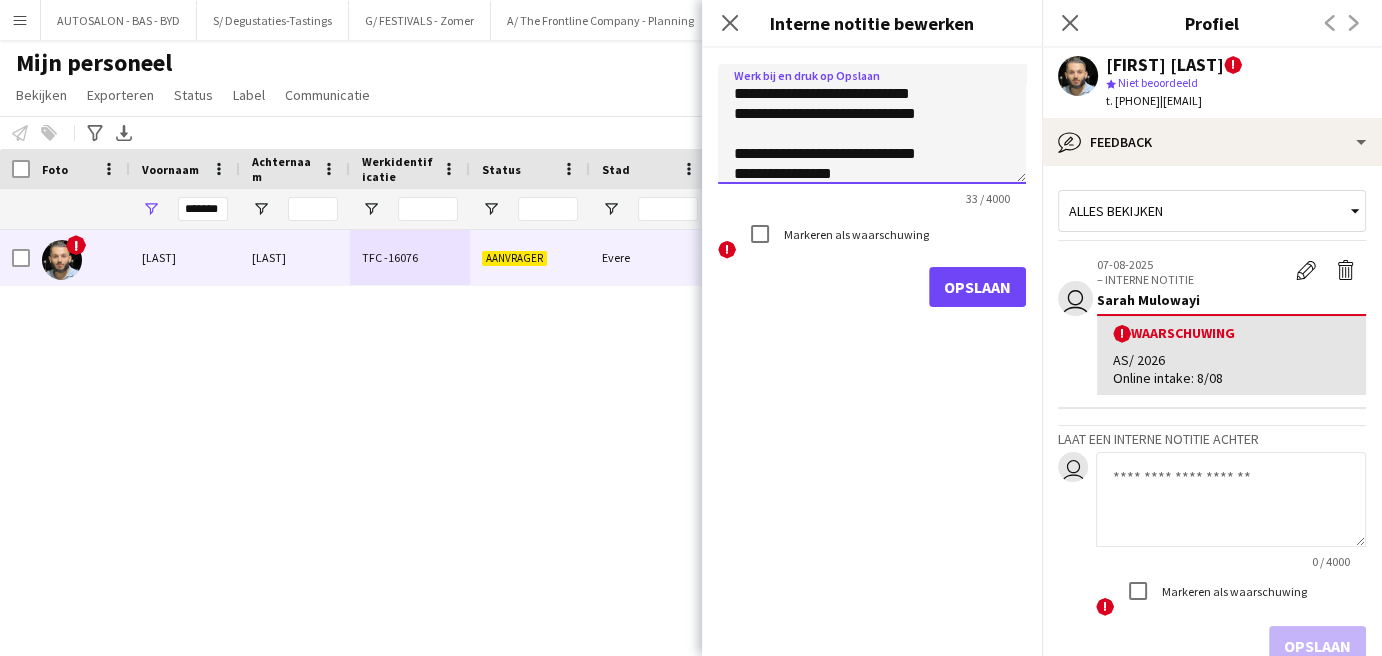 scroll, scrollTop: 1041, scrollLeft: 0, axis: vertical 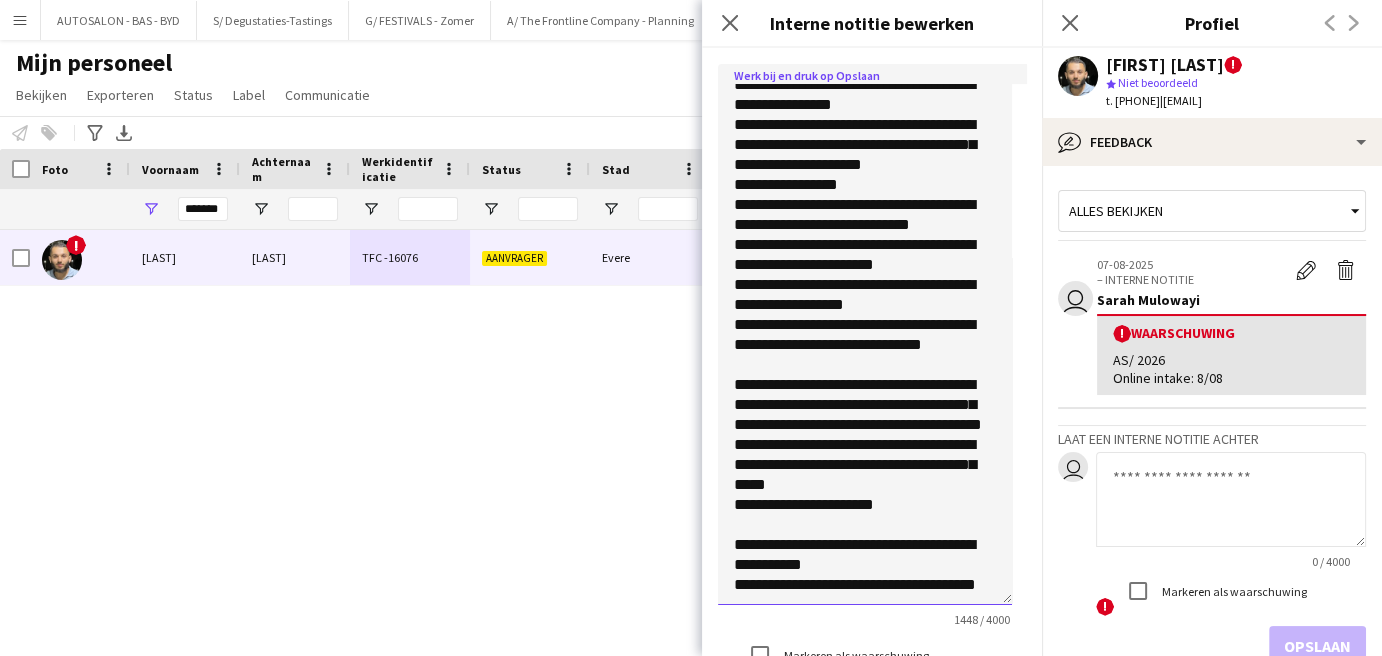 drag, startPoint x: 1018, startPoint y: 181, endPoint x: 865, endPoint y: 603, distance: 448.87973 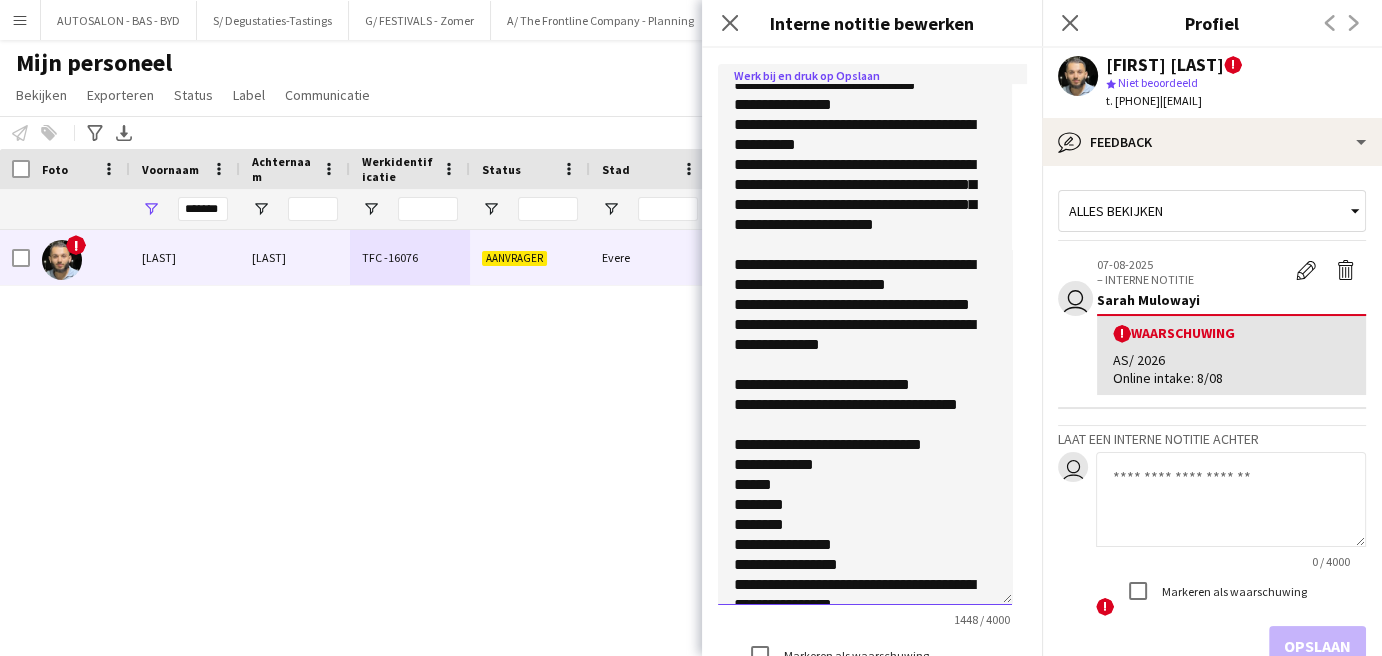 scroll, scrollTop: 0, scrollLeft: 0, axis: both 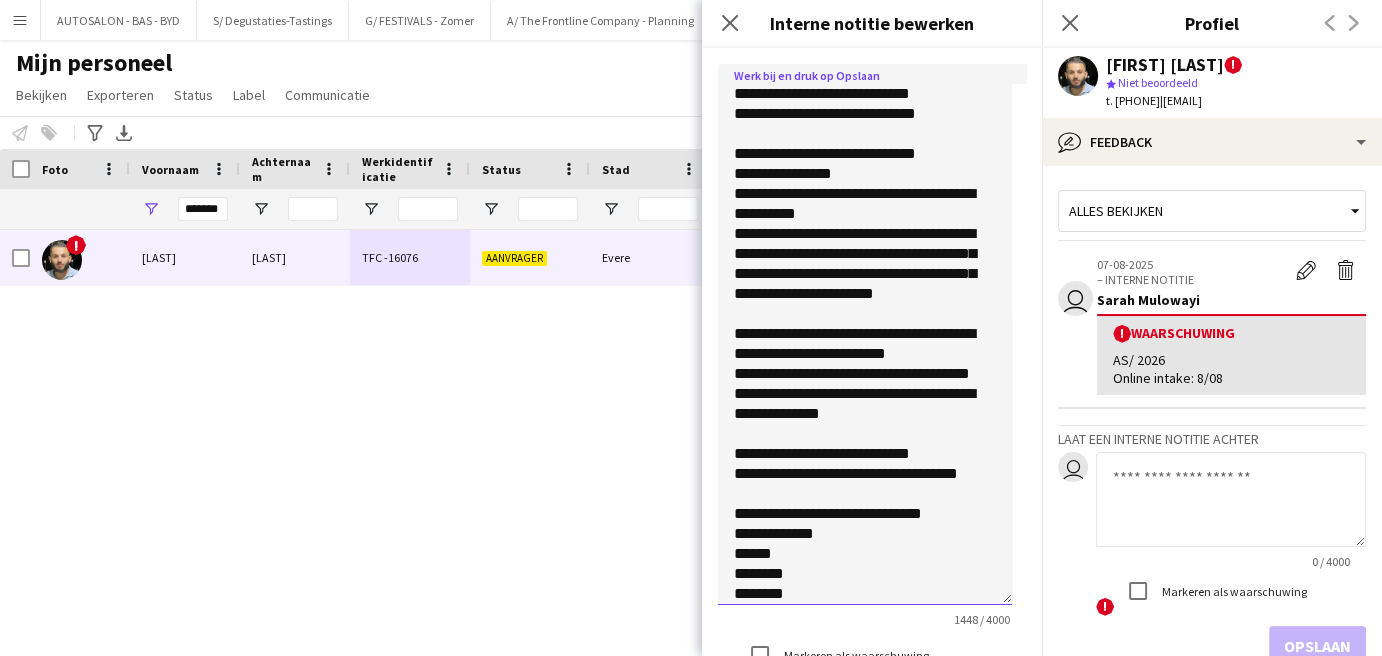 click 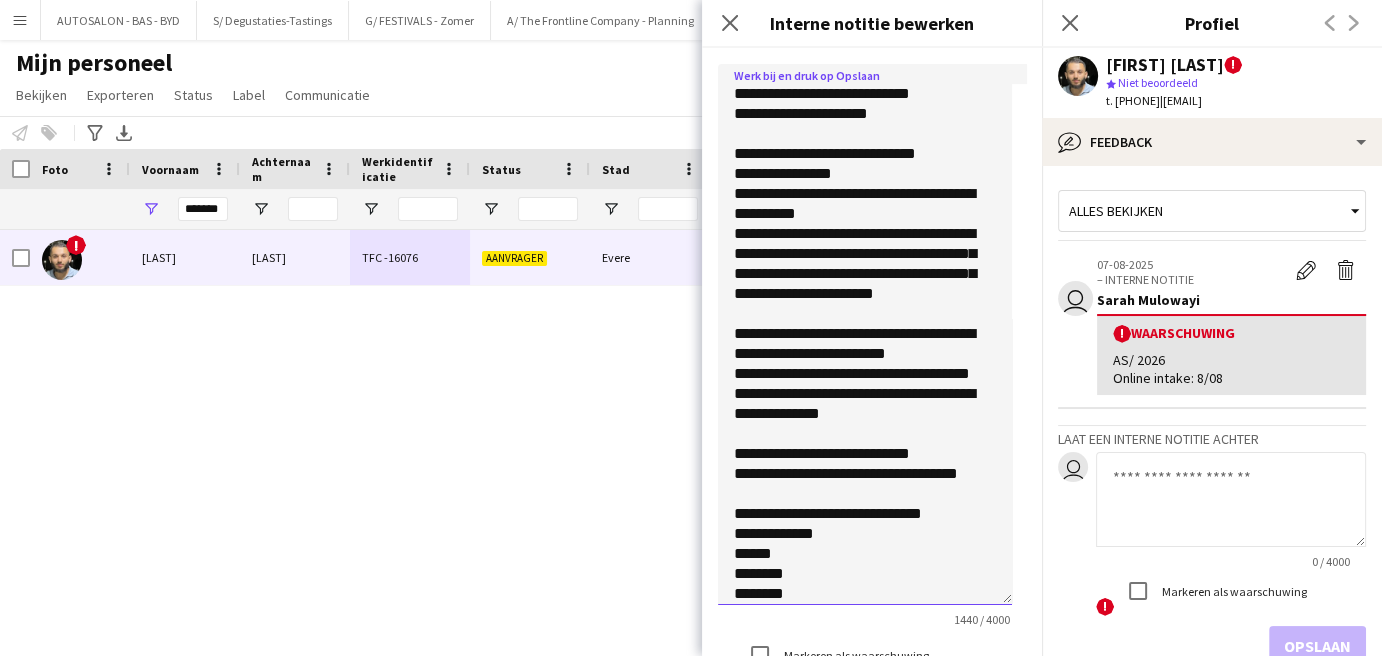 click 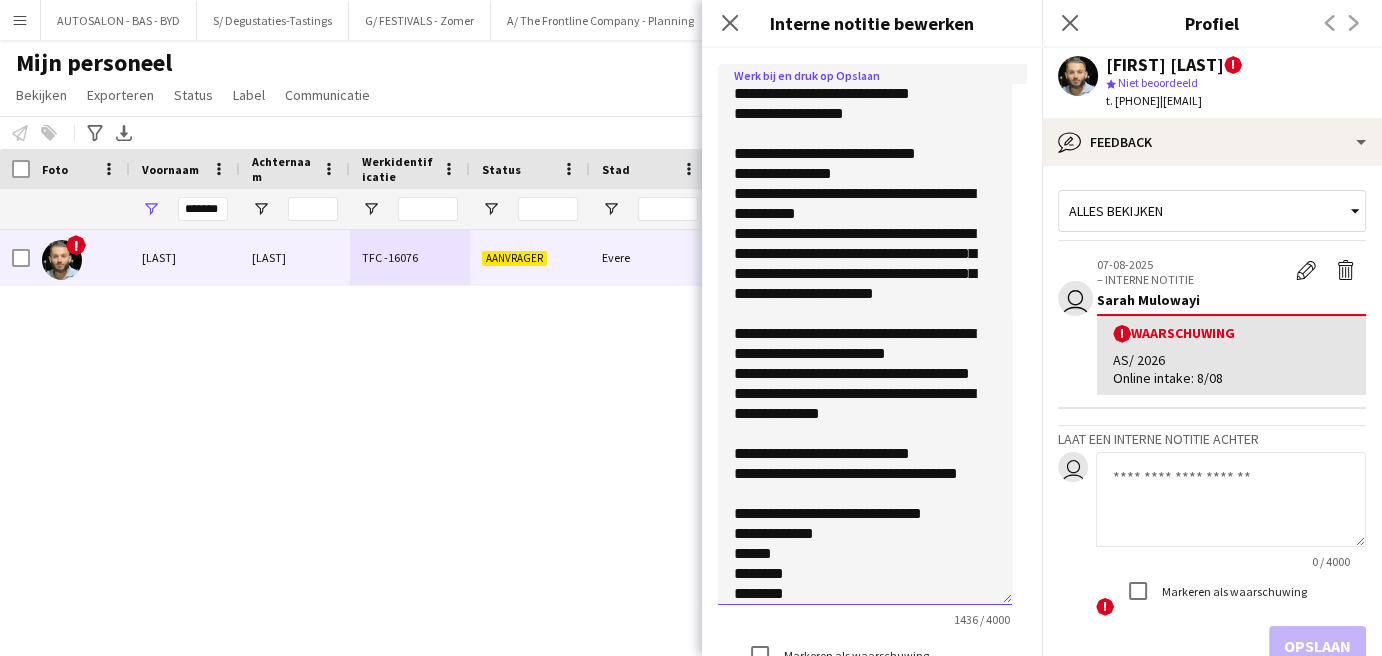 click 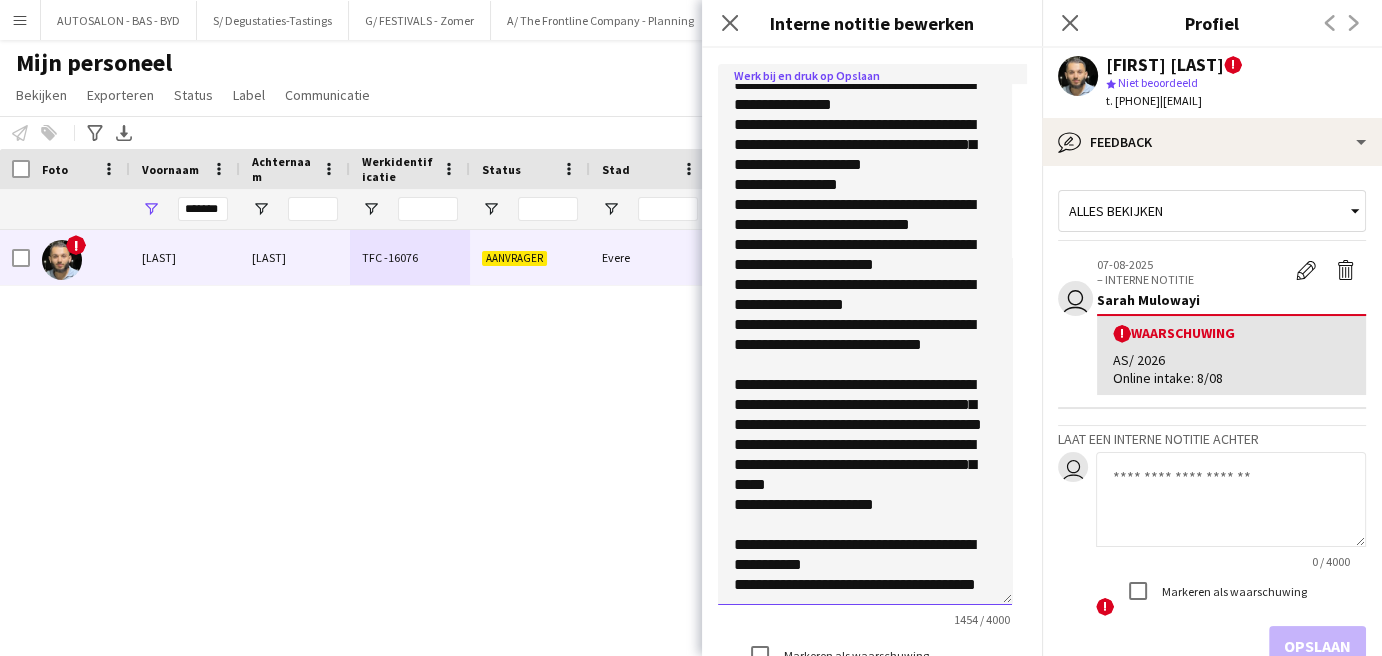 scroll, scrollTop: 748, scrollLeft: 0, axis: vertical 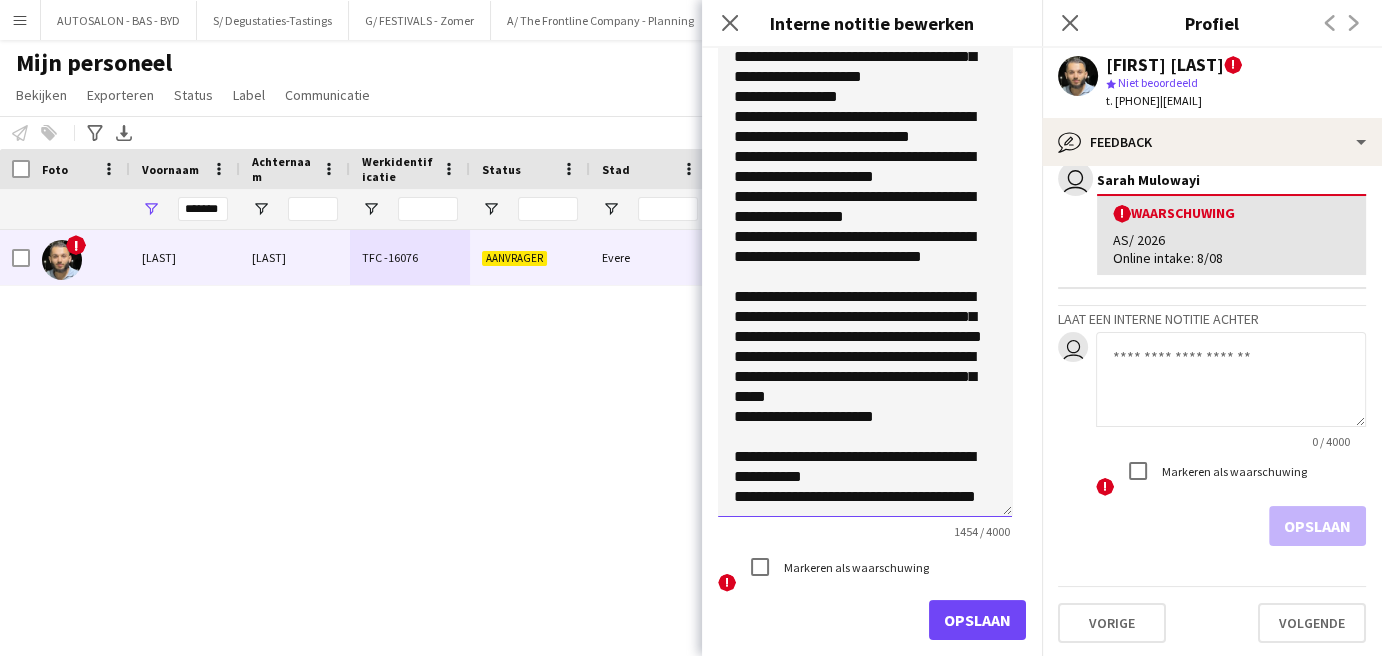 type on "**********" 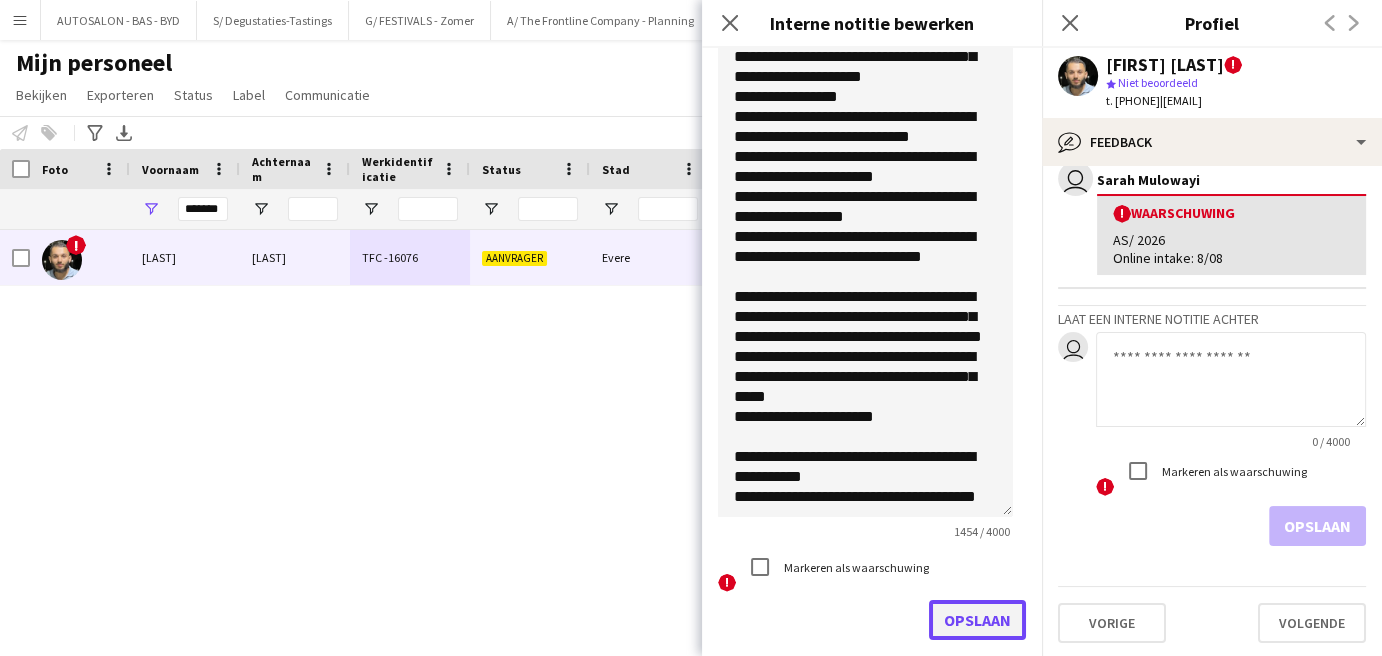 click on "Opslaan" 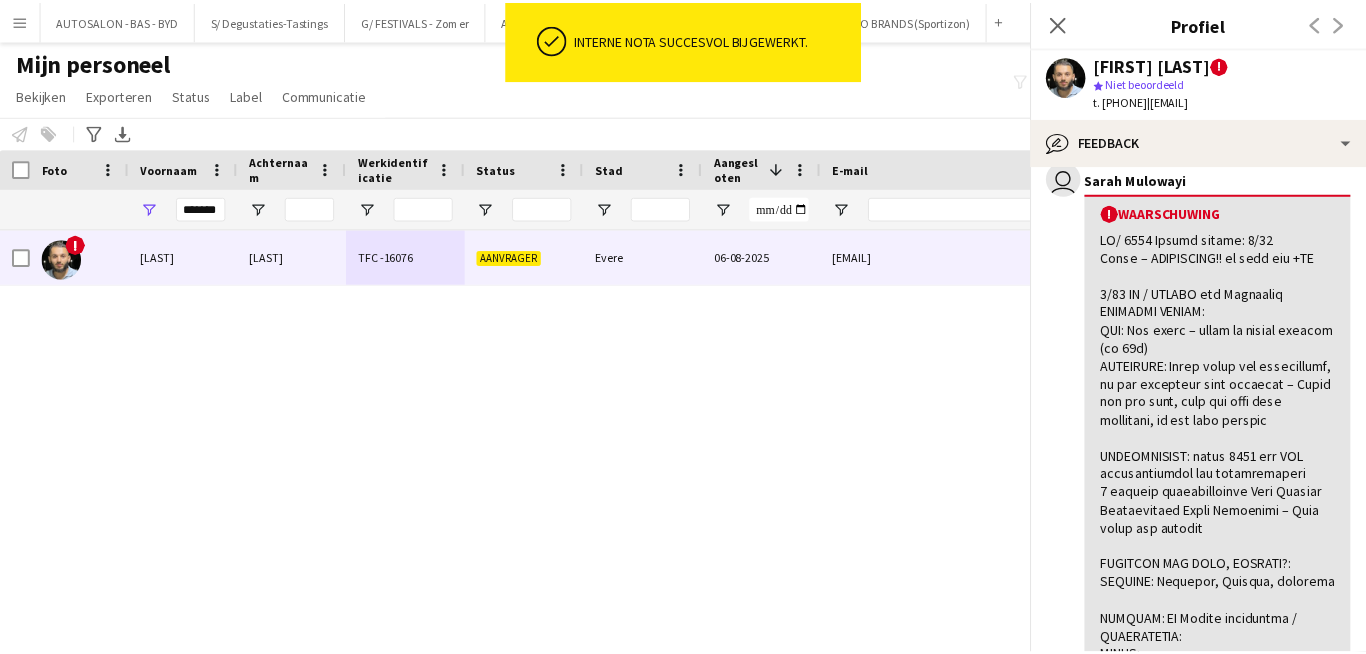 scroll, scrollTop: 1120, scrollLeft: 0, axis: vertical 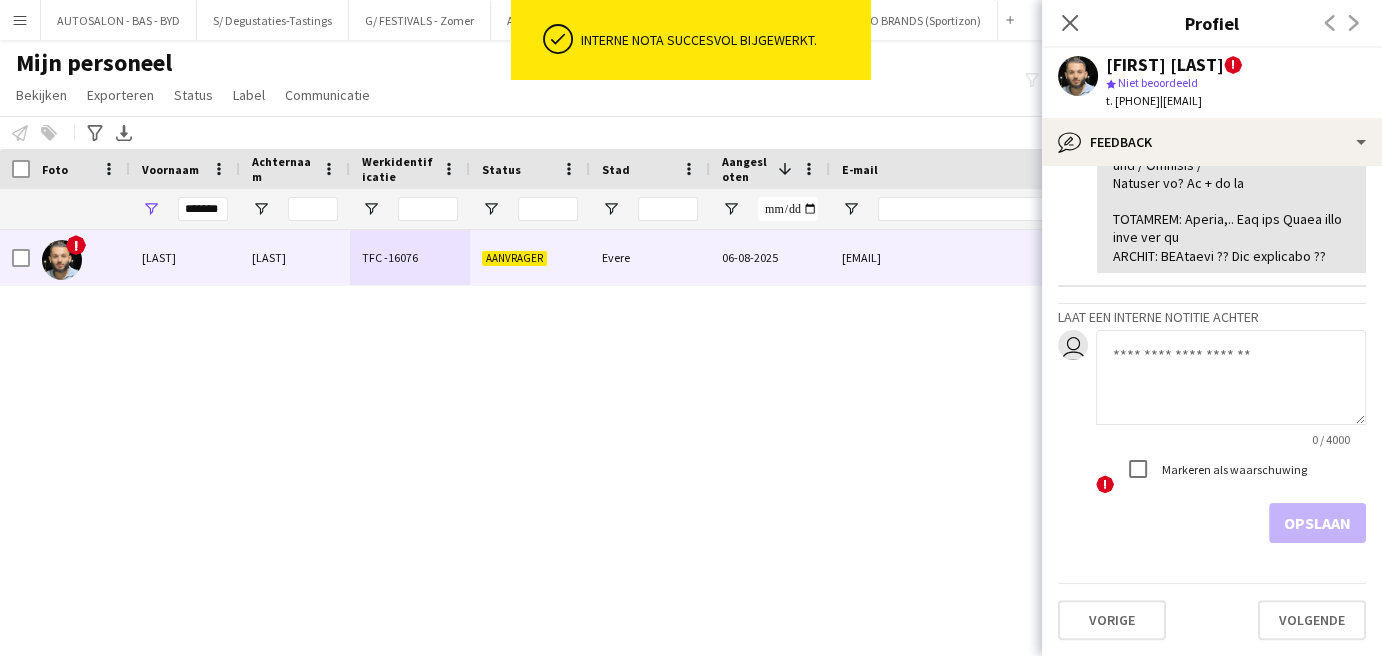 click on "!
Aboubakr El Asri TFC -16076 Aanvrager Evere 06-08-2025 elasri.abou@hotmail.com 0" at bounding box center (661, 418) 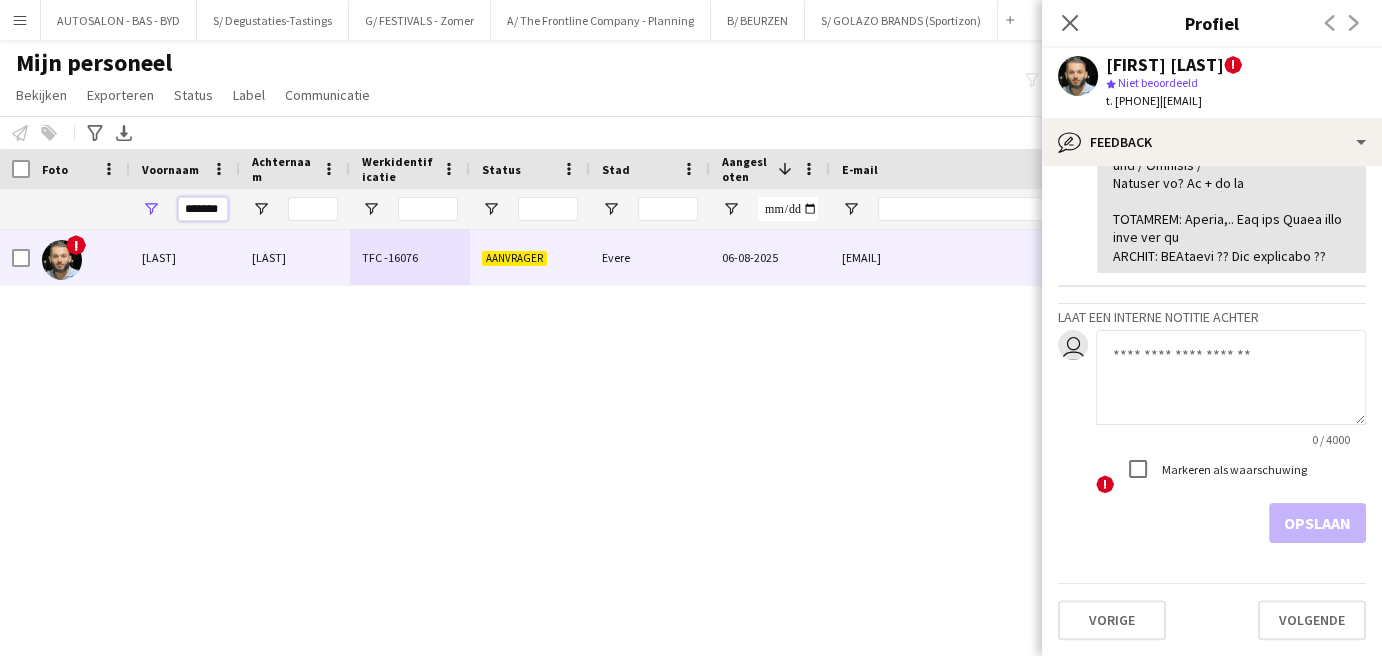 click on "*******" at bounding box center (203, 209) 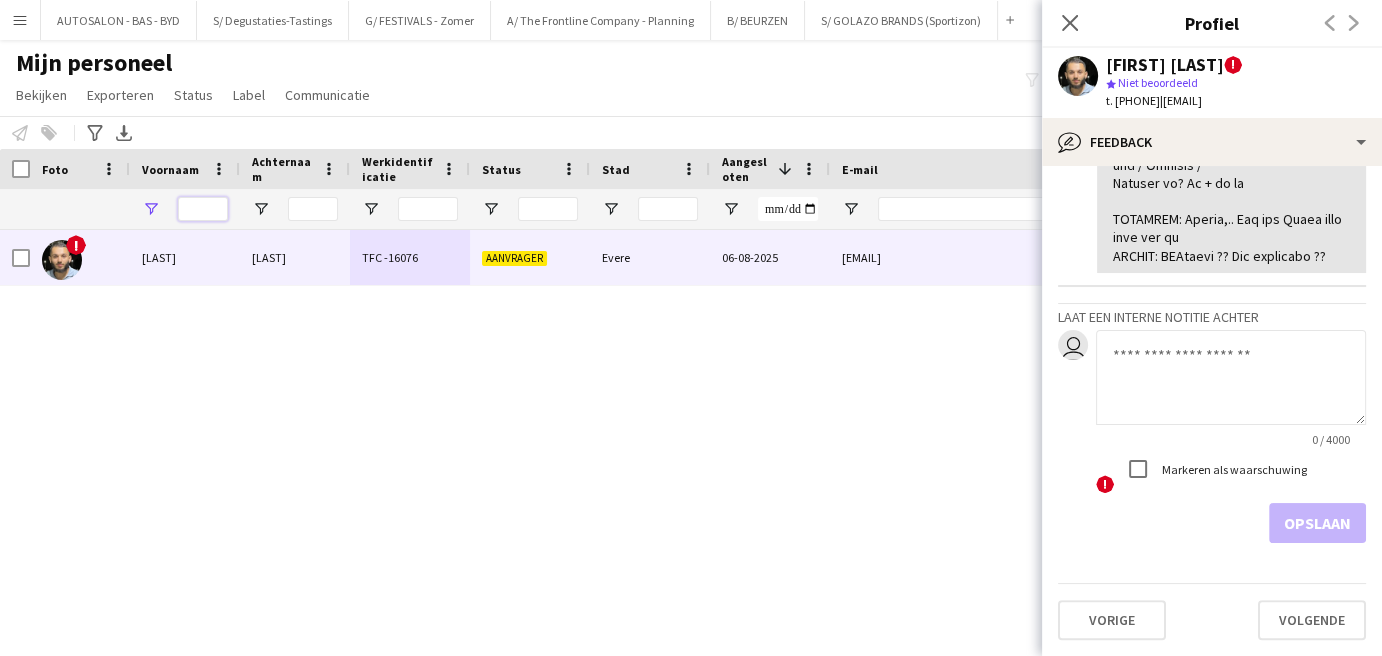 type 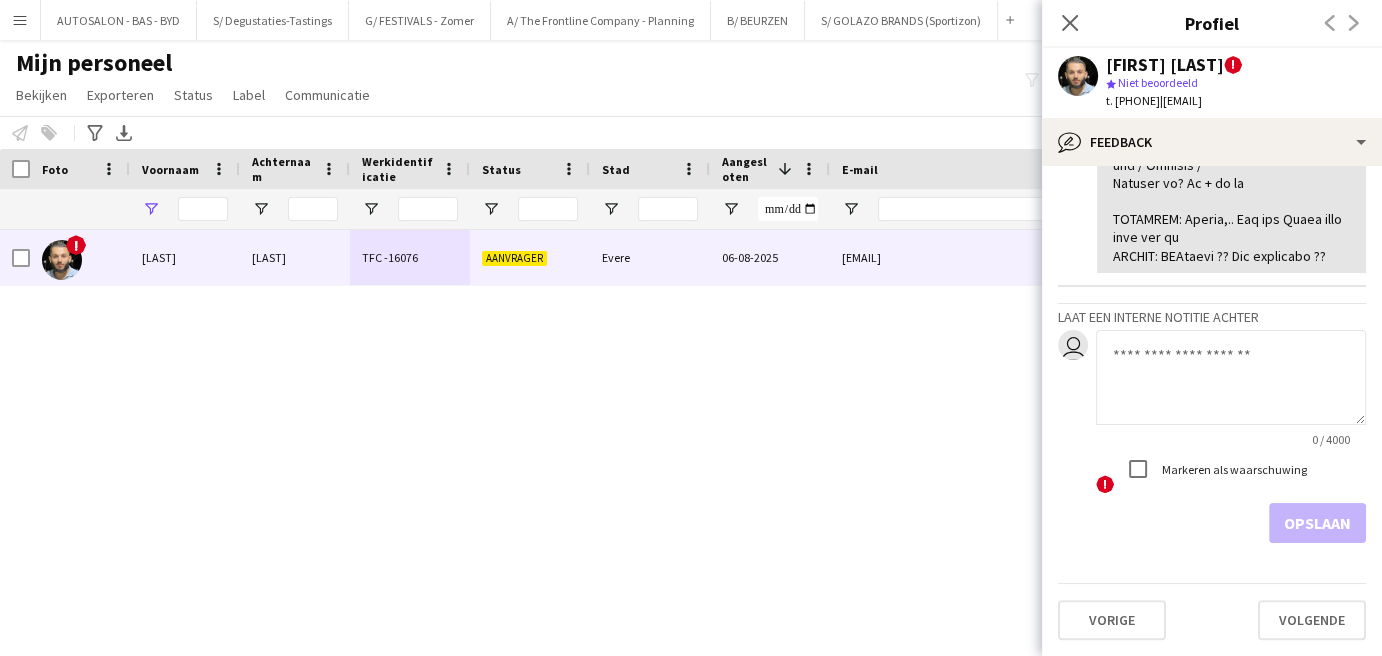 click on "t. +32489490702" 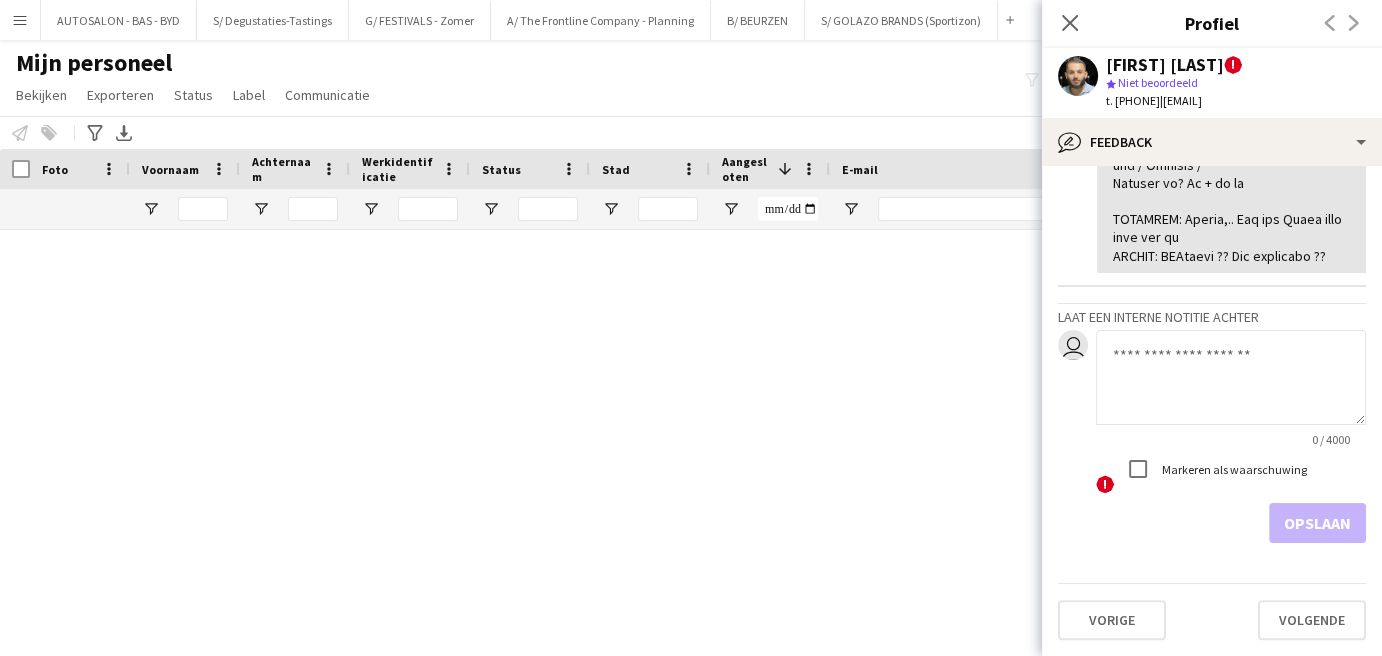 drag, startPoint x: 1109, startPoint y: 108, endPoint x: 1157, endPoint y: 107, distance: 48.010414 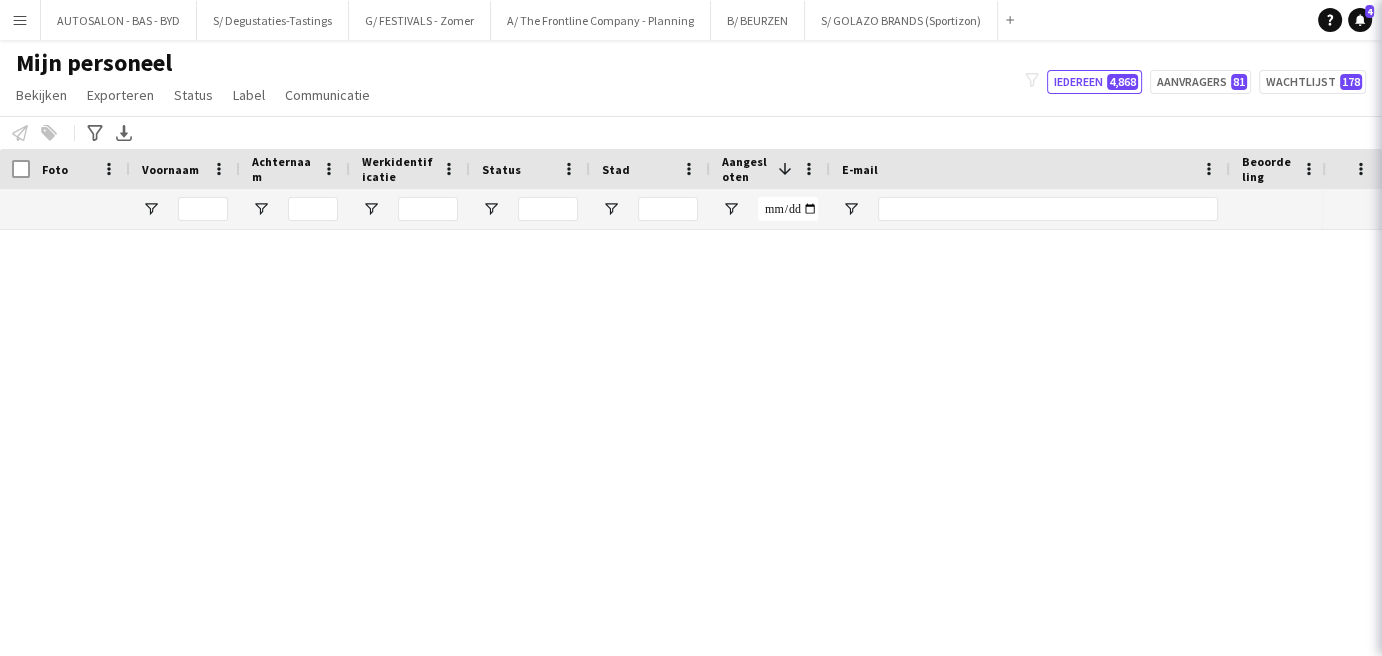 click on "t. +32489490702" 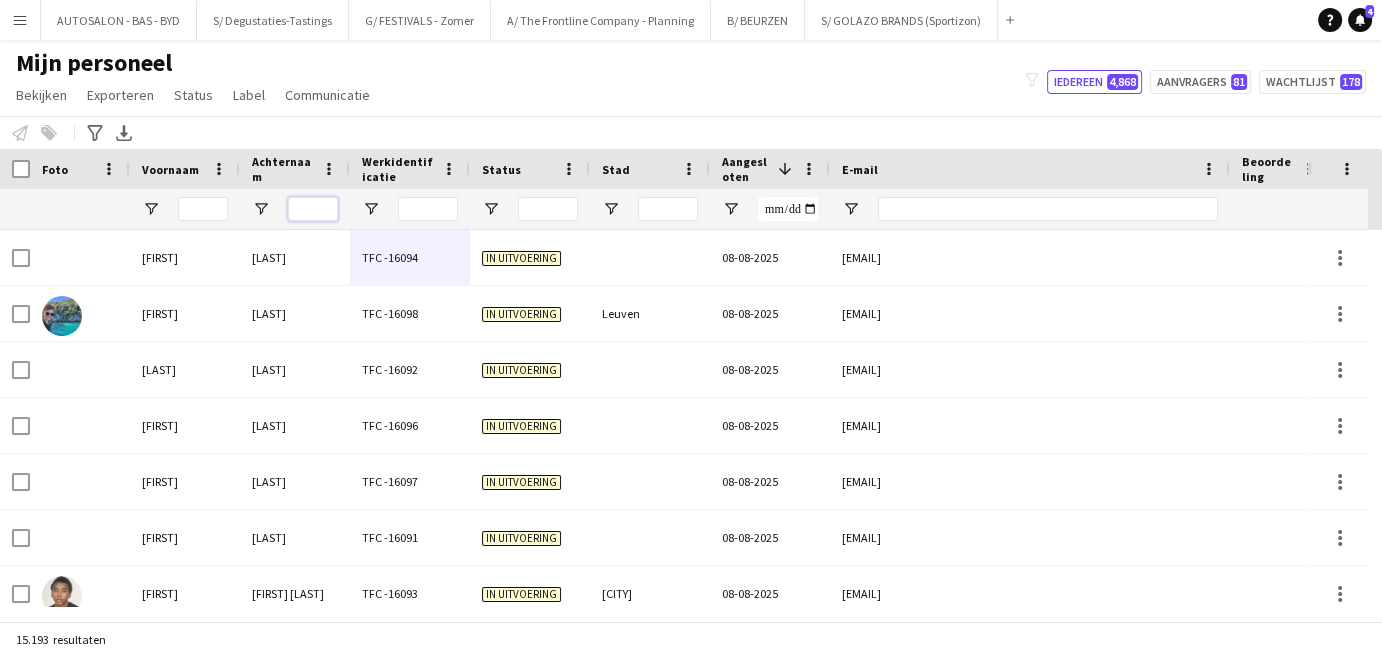 click at bounding box center (313, 209) 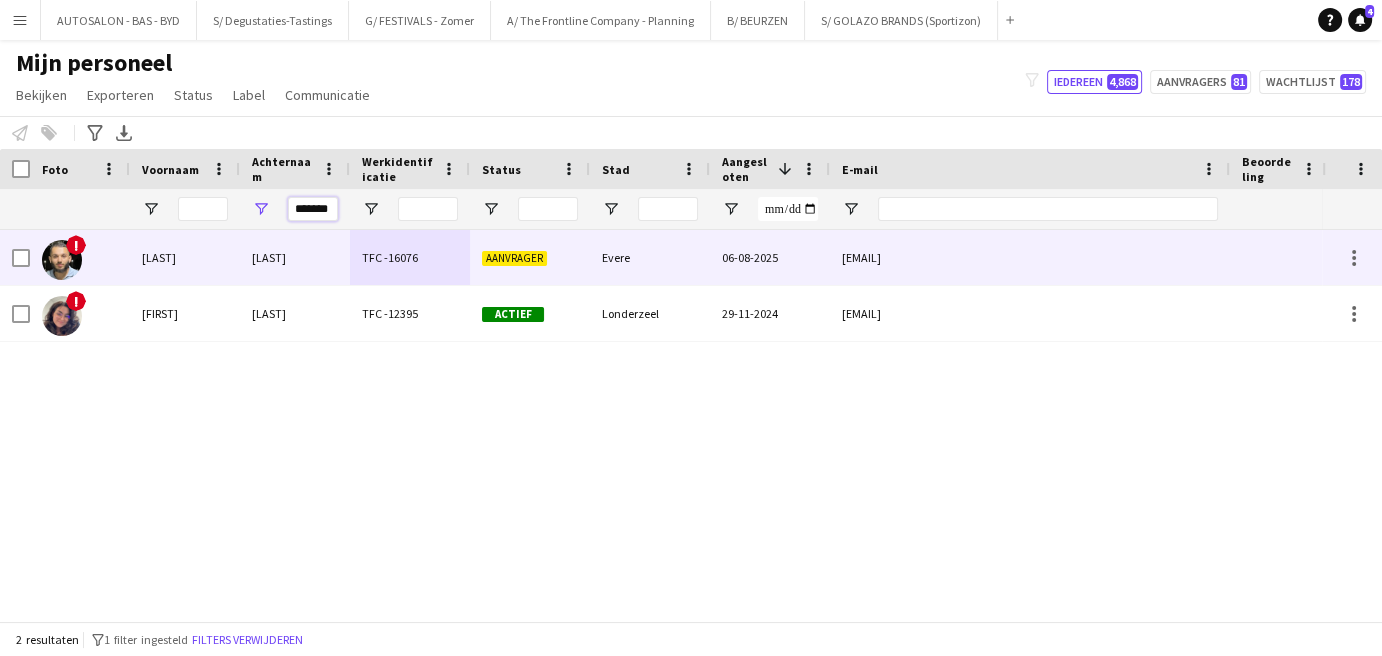 type on "*******" 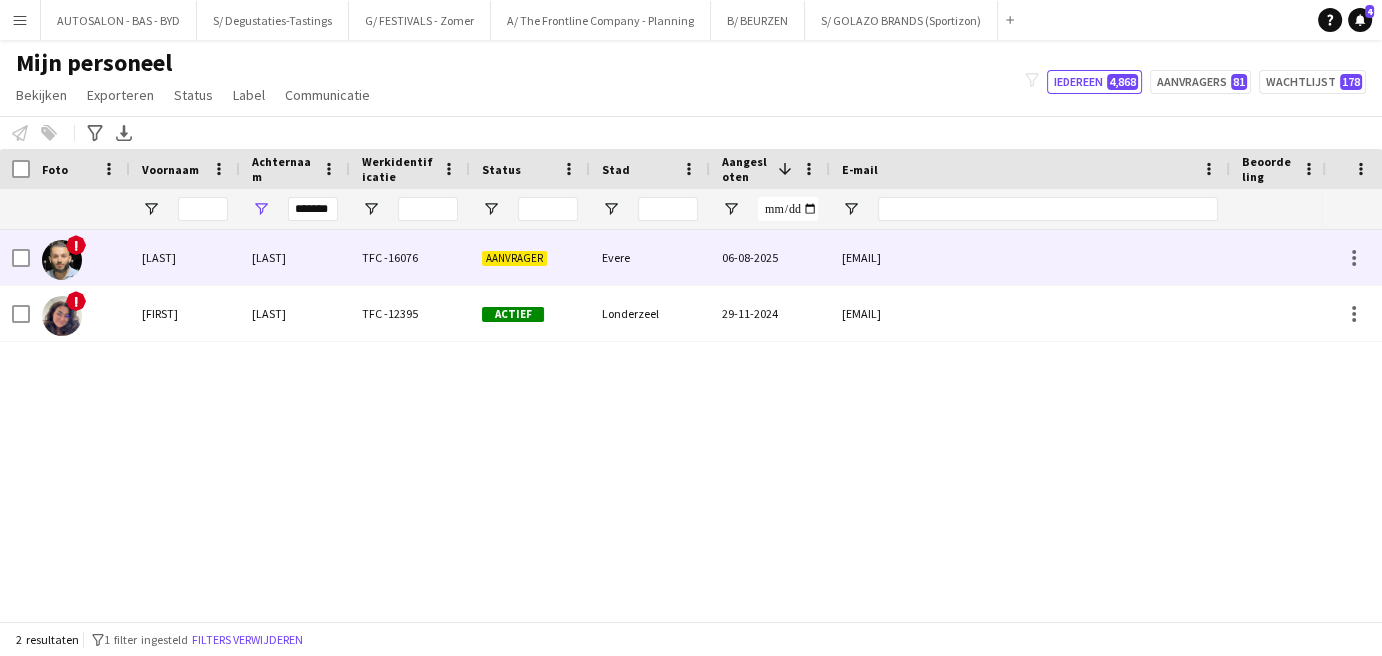 click on "[LAST]" at bounding box center (295, 257) 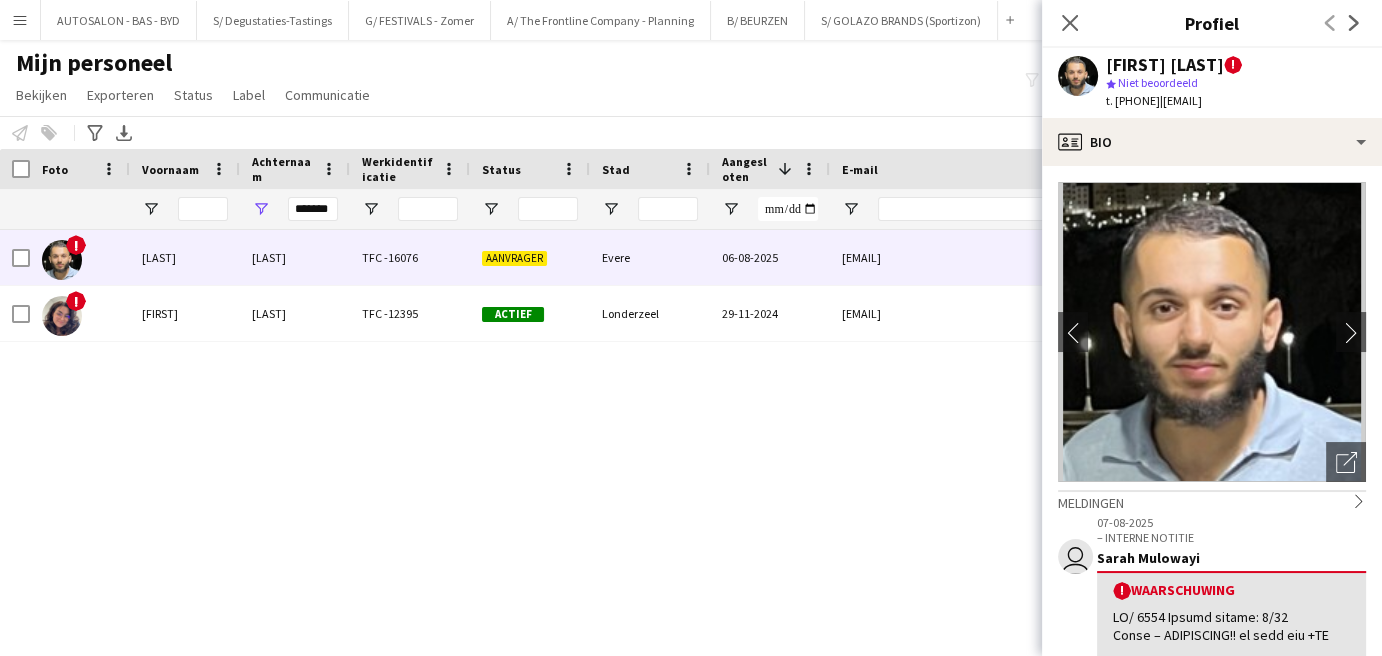 click on "t. +32489490702" 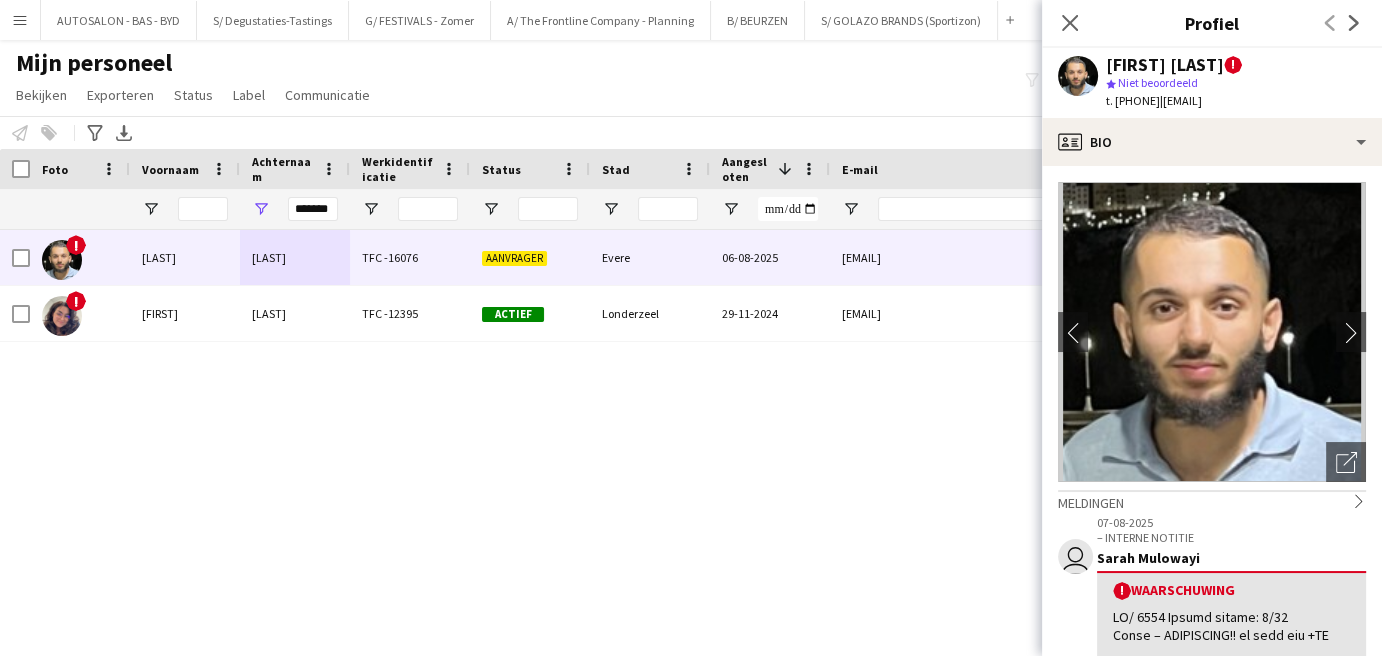 click on "t. +32489490702" 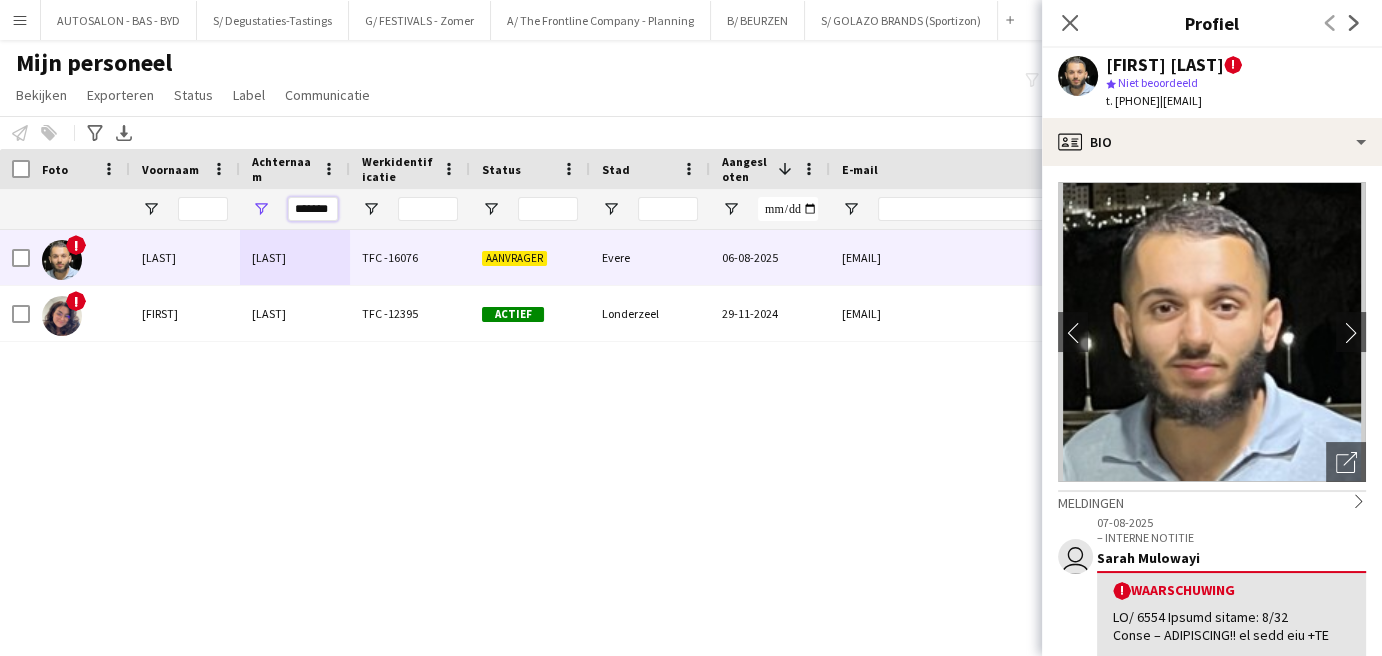 click on "*******" at bounding box center (313, 209) 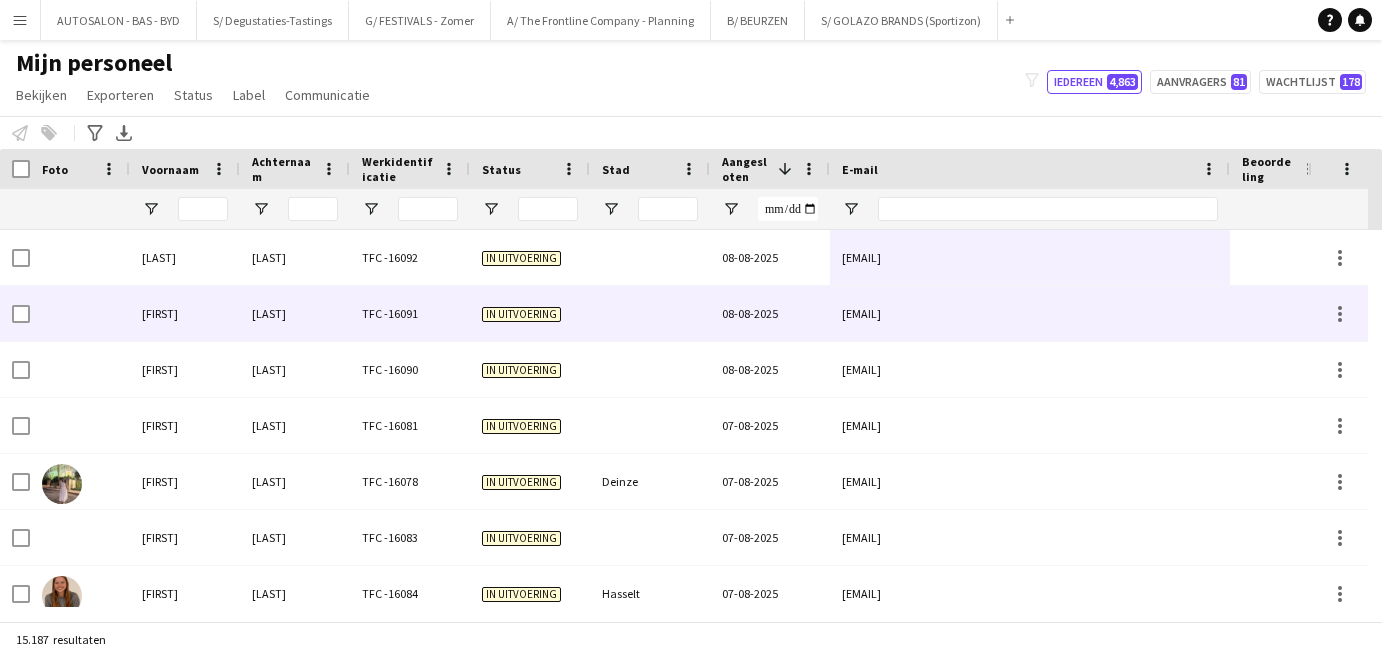 scroll, scrollTop: 0, scrollLeft: 0, axis: both 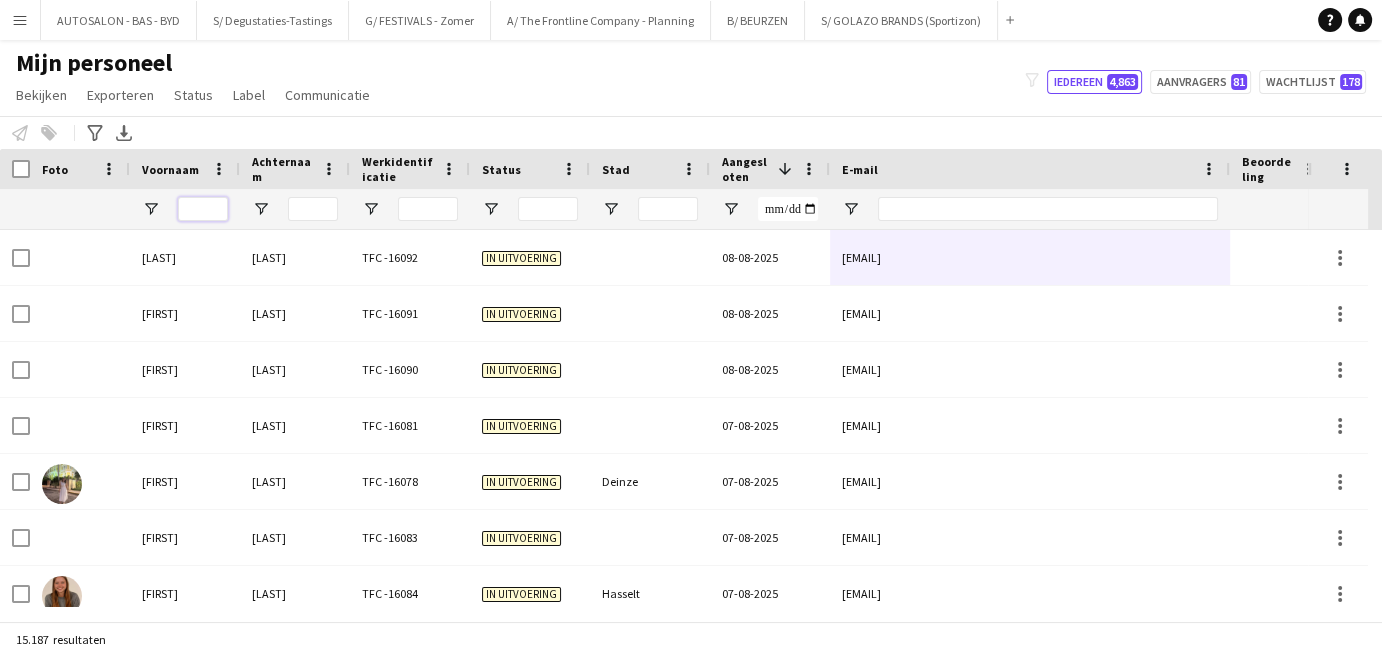 click at bounding box center (203, 209) 